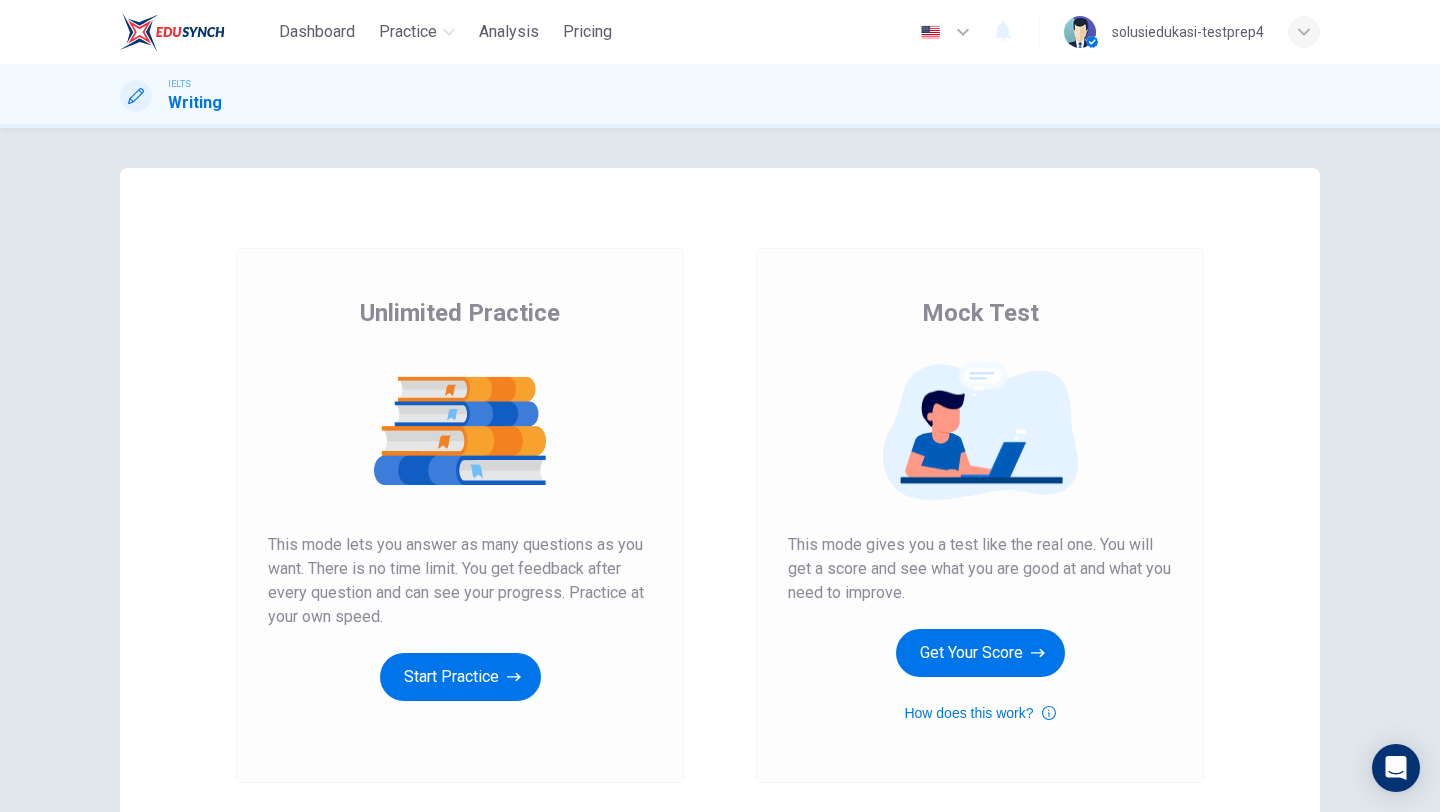 scroll, scrollTop: 0, scrollLeft: 0, axis: both 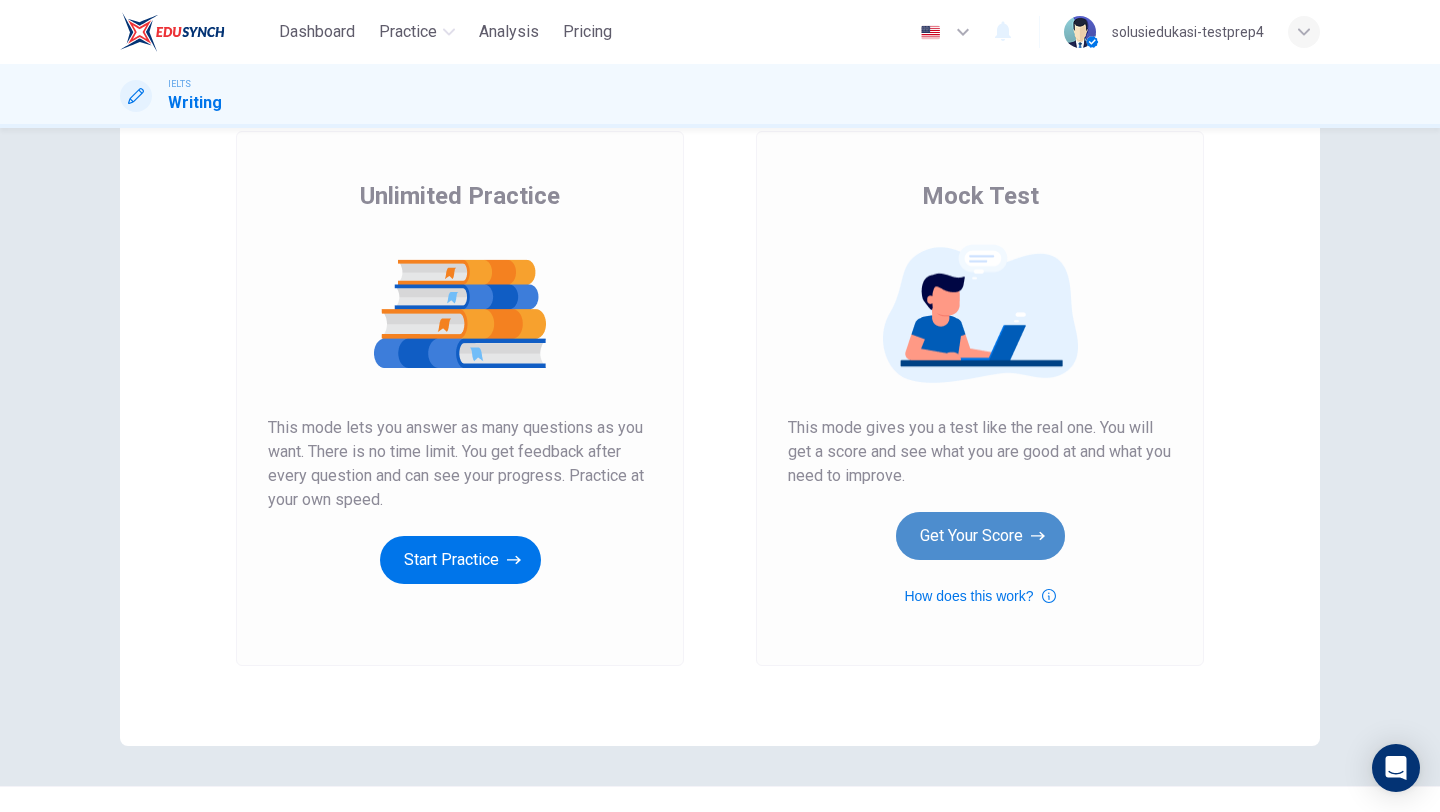 click on "Get Your Score" at bounding box center [460, 560] 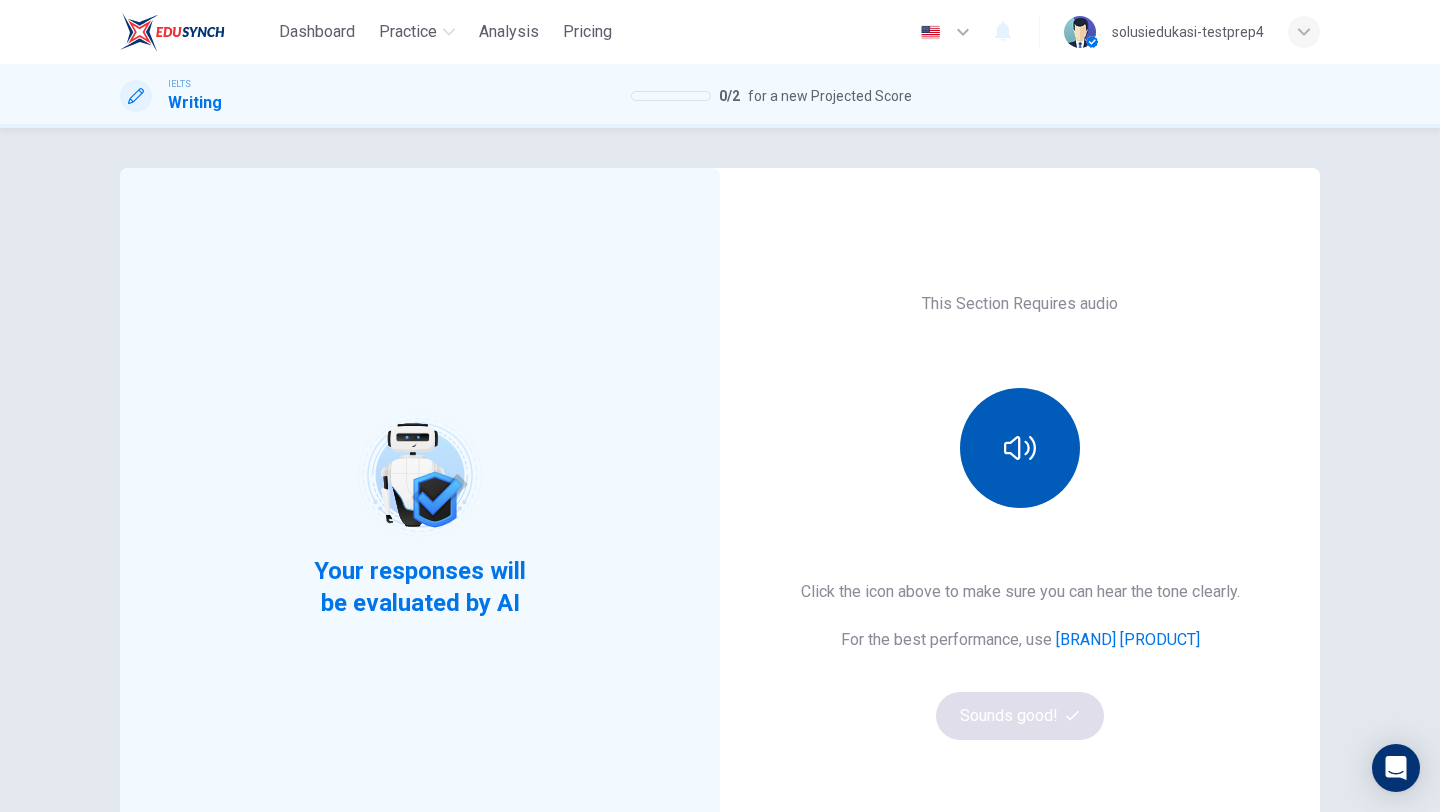 click at bounding box center (1020, 448) 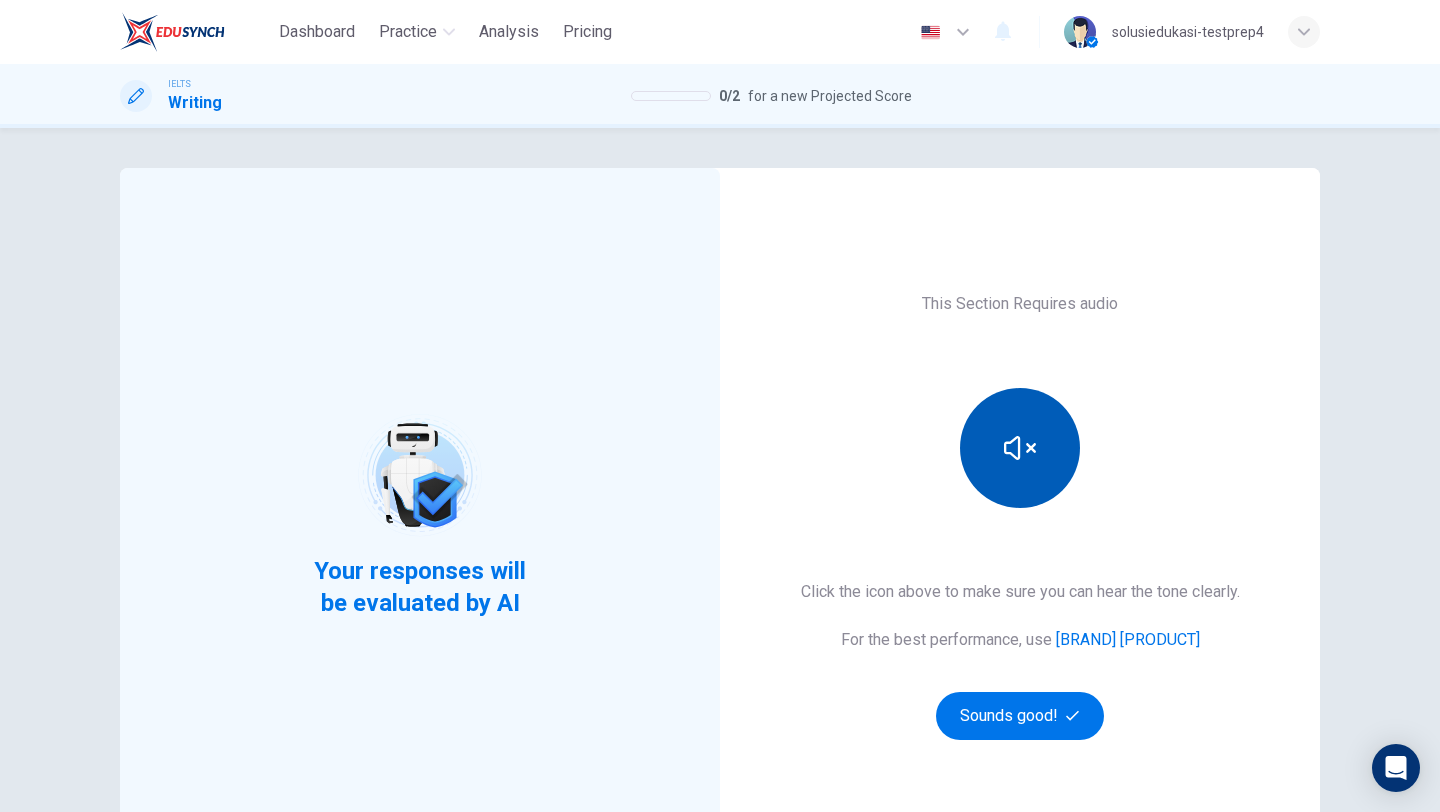 click at bounding box center [1020, 448] 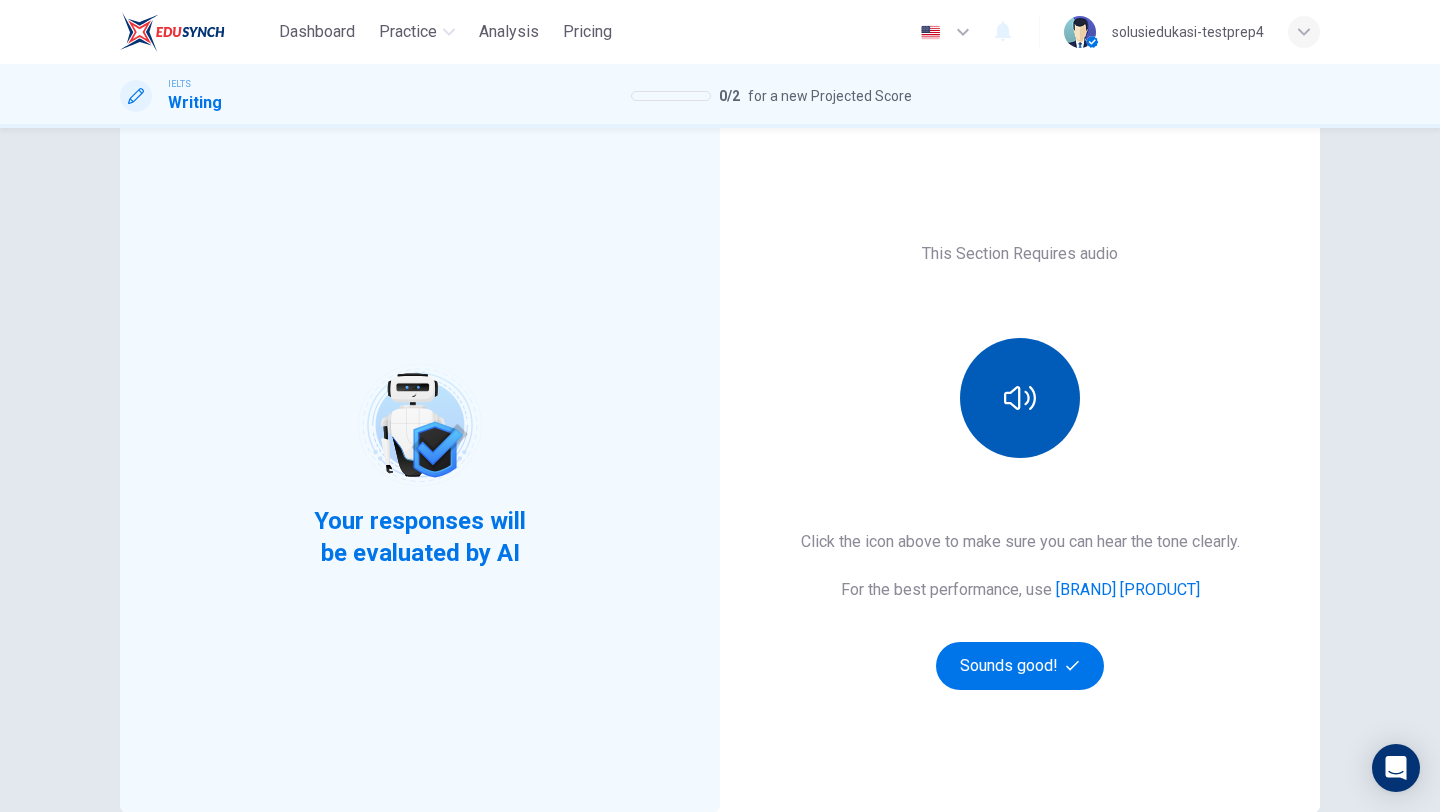 scroll, scrollTop: 0, scrollLeft: 0, axis: both 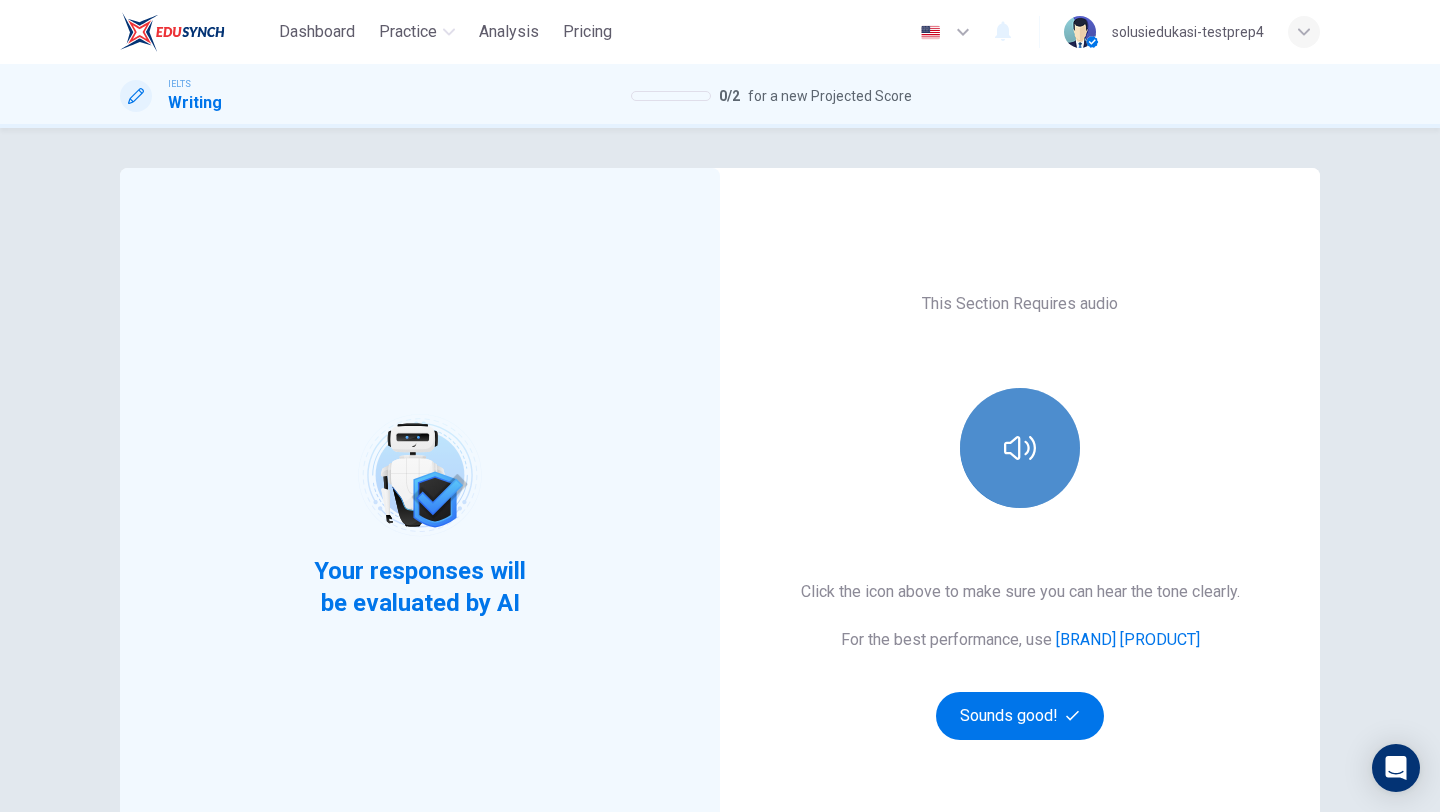 click at bounding box center (1020, 448) 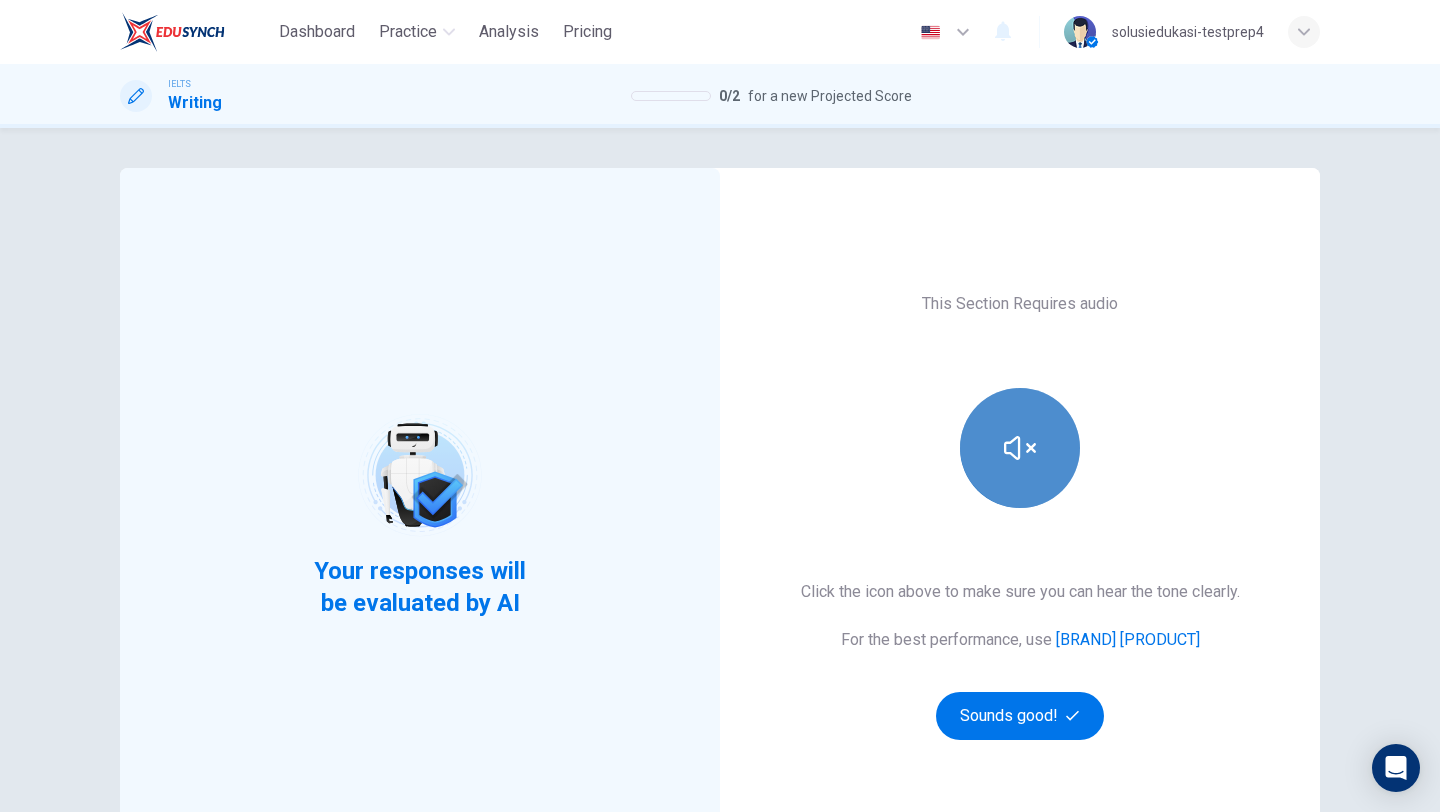click at bounding box center (1020, 448) 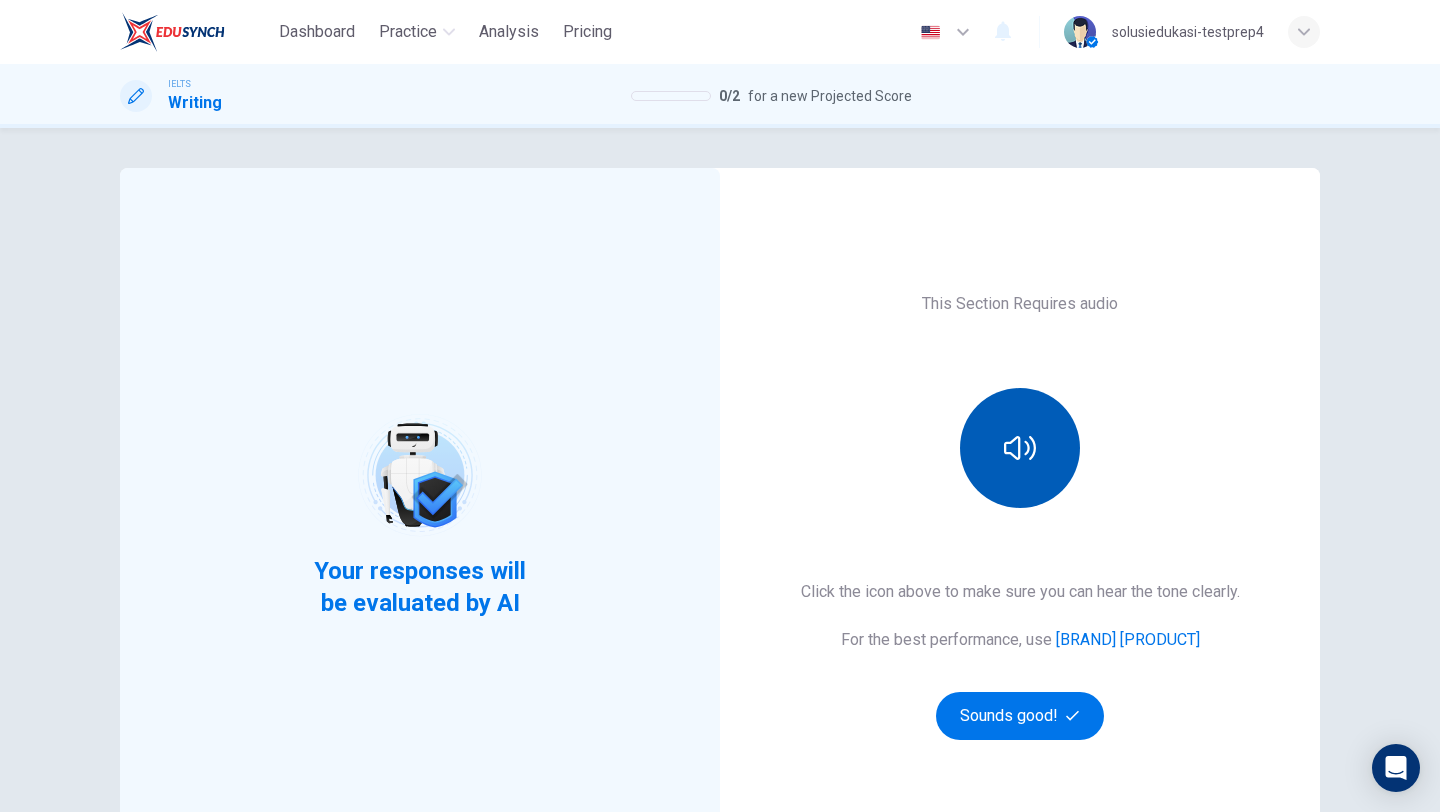 click at bounding box center [1020, 448] 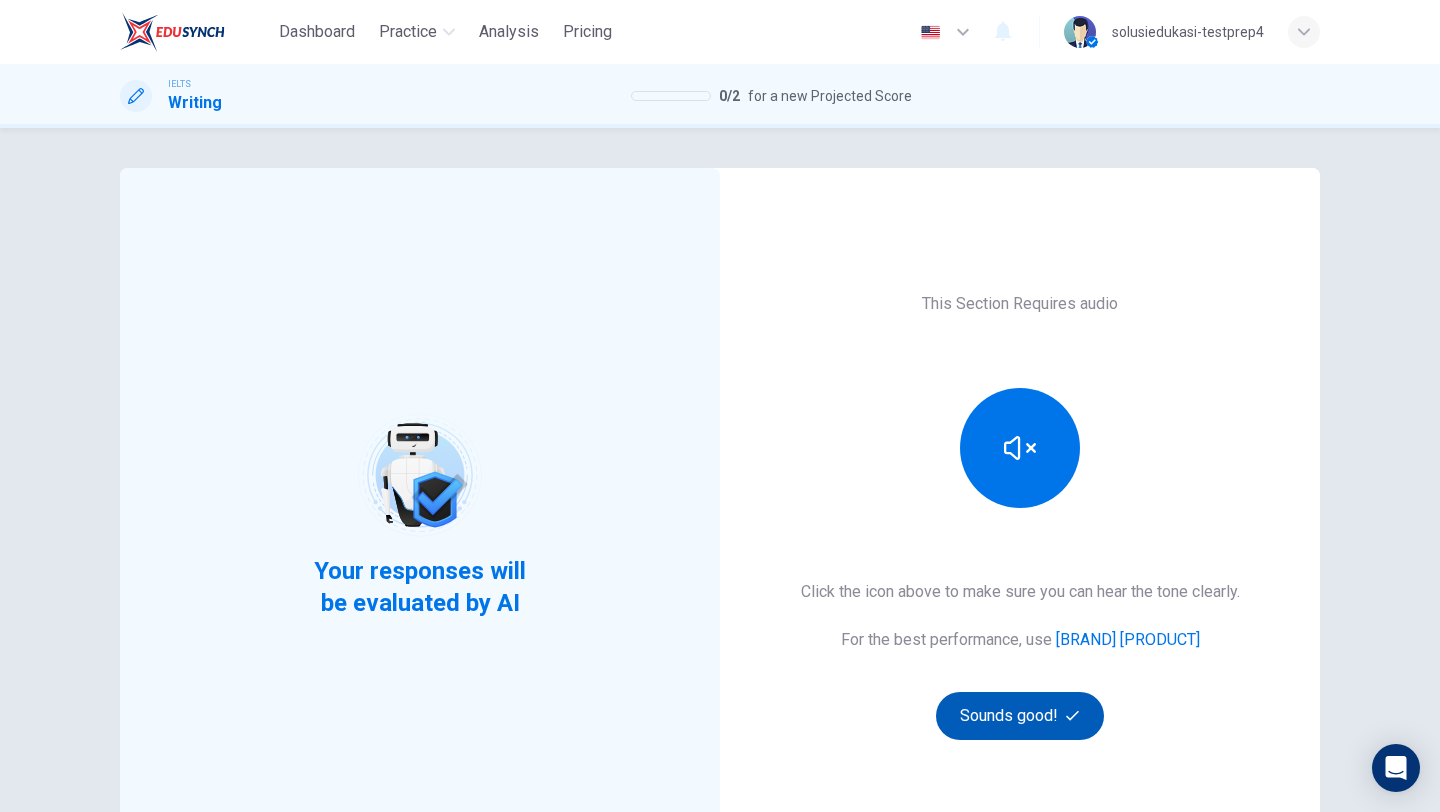 click on "Sounds good!" at bounding box center [1020, 716] 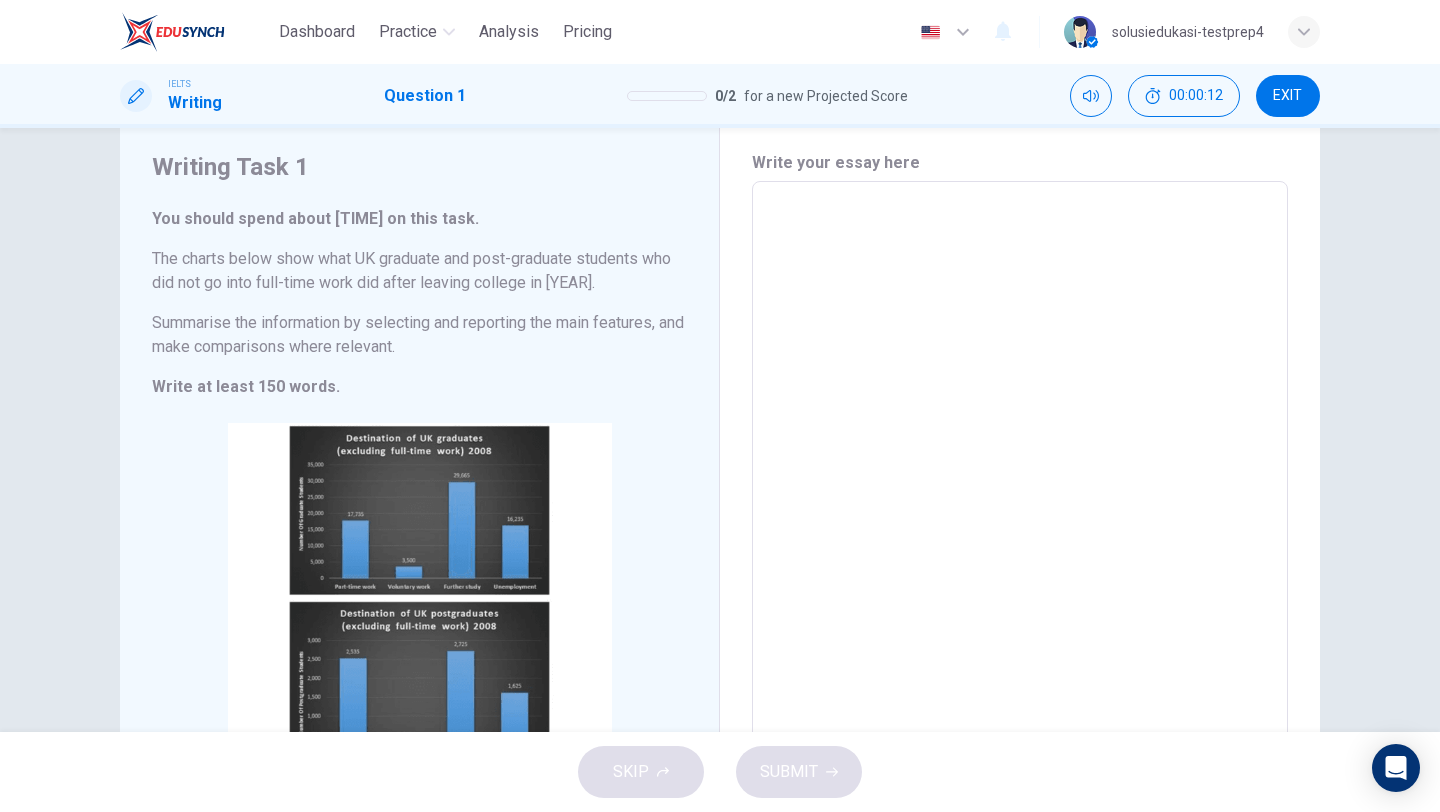 scroll, scrollTop: 56, scrollLeft: 0, axis: vertical 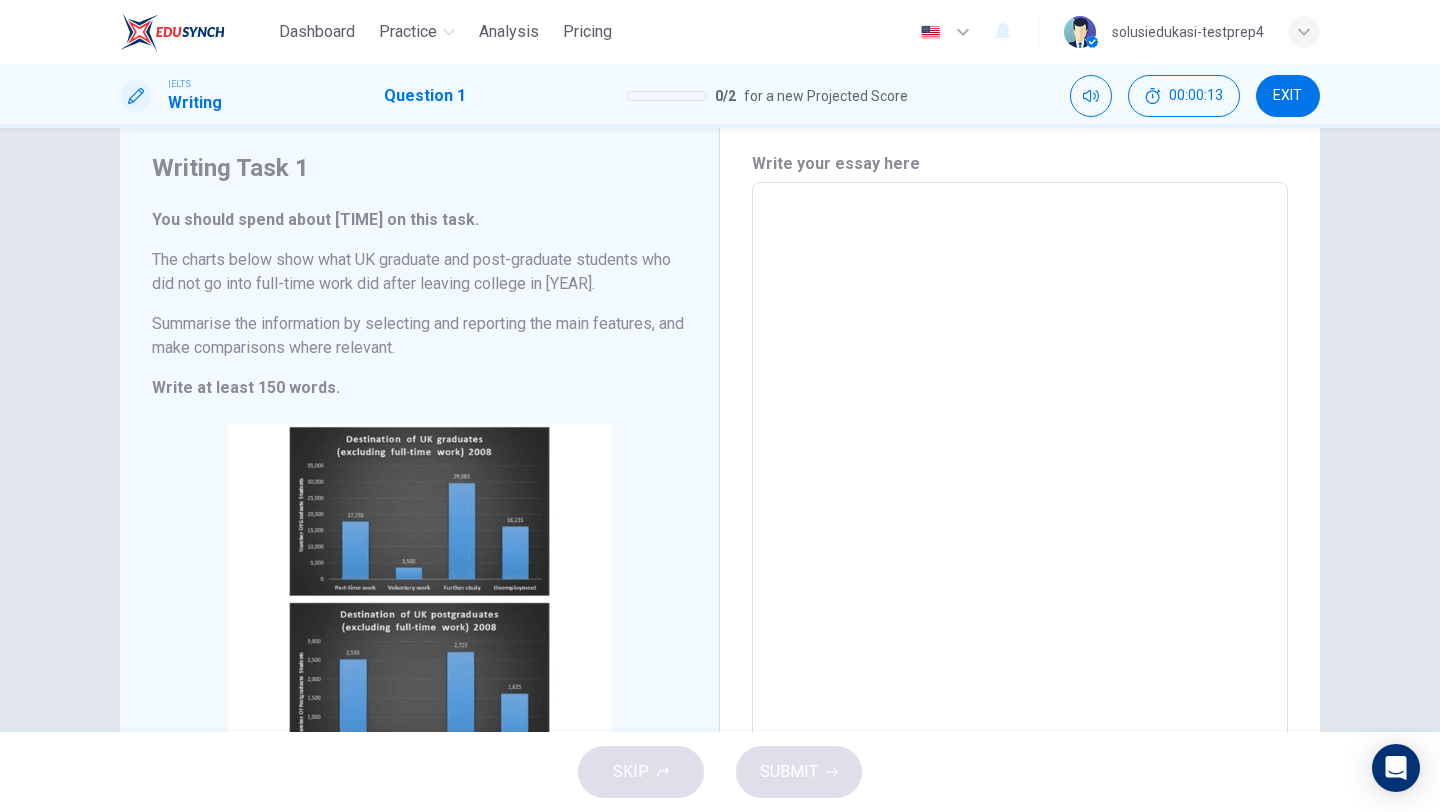 click at bounding box center [1020, 478] 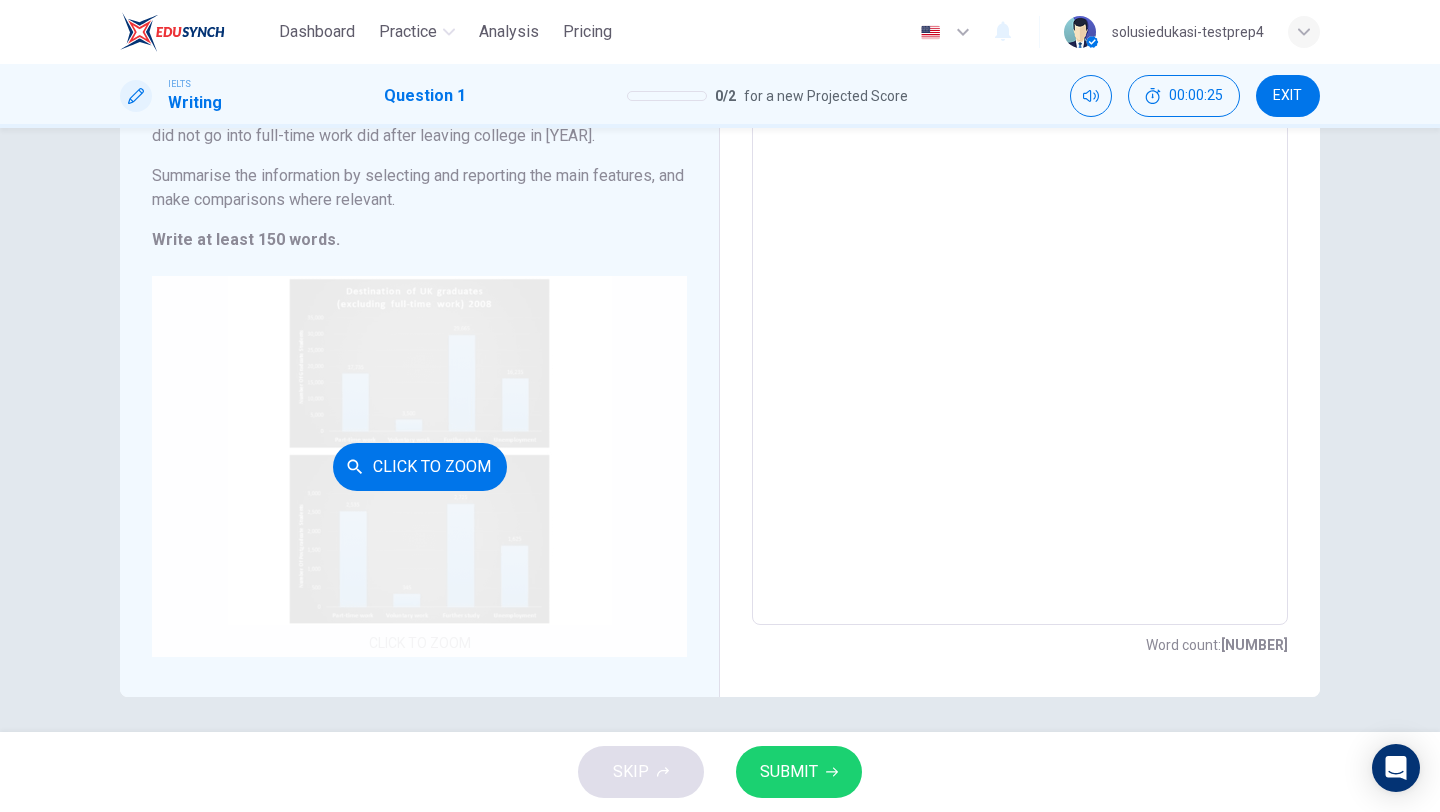 scroll, scrollTop: 209, scrollLeft: 0, axis: vertical 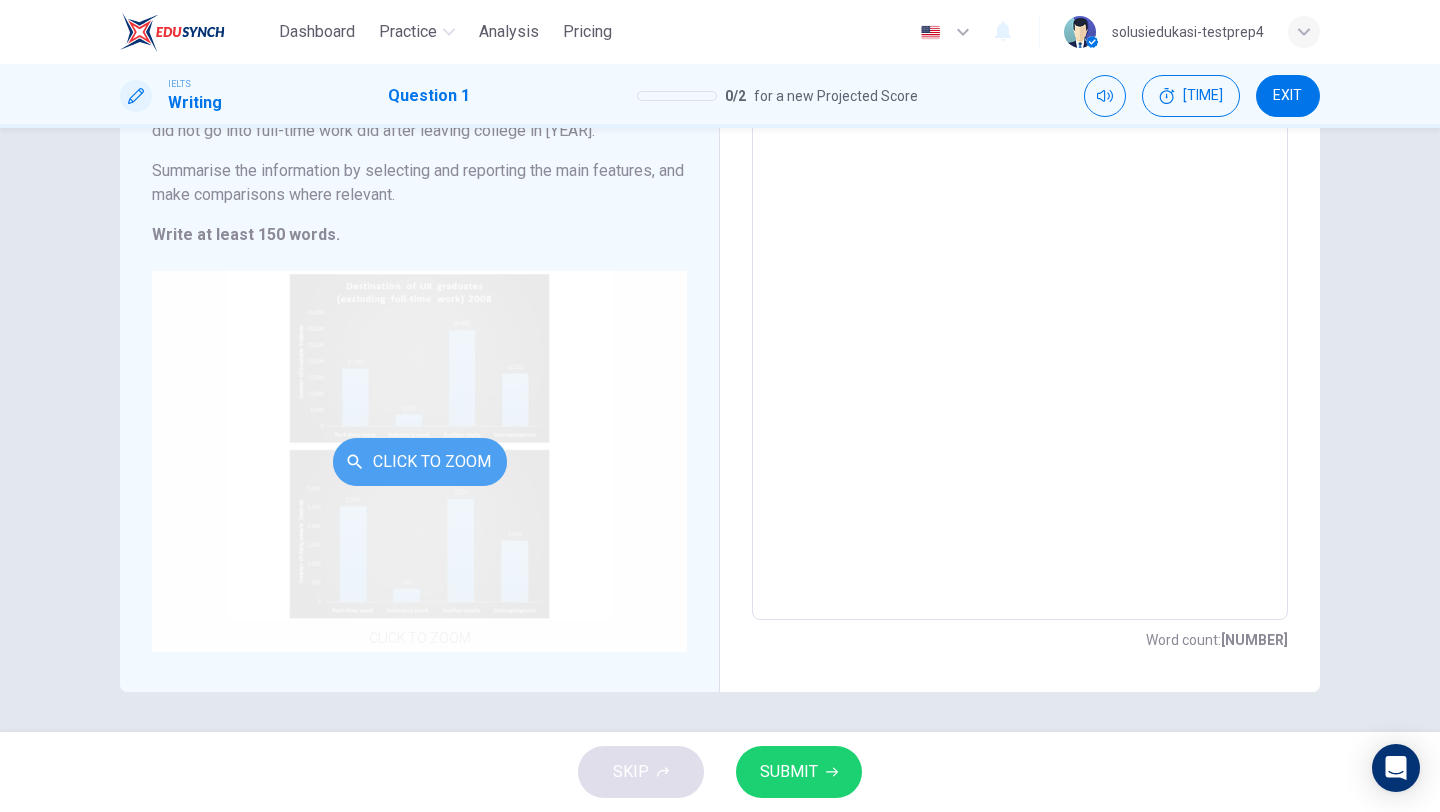 click on "Click to Zoom" at bounding box center (420, 462) 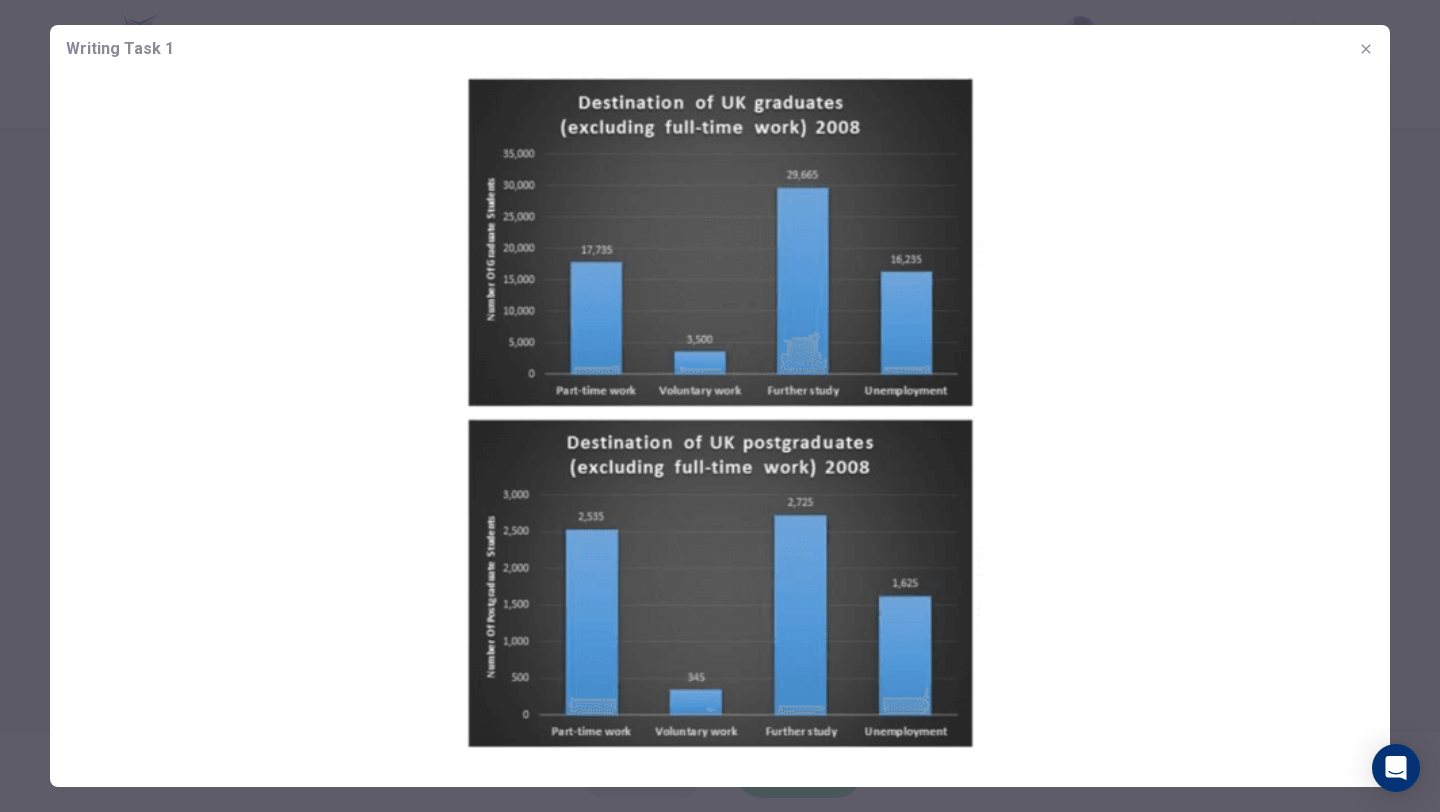 click at bounding box center (720, 406) 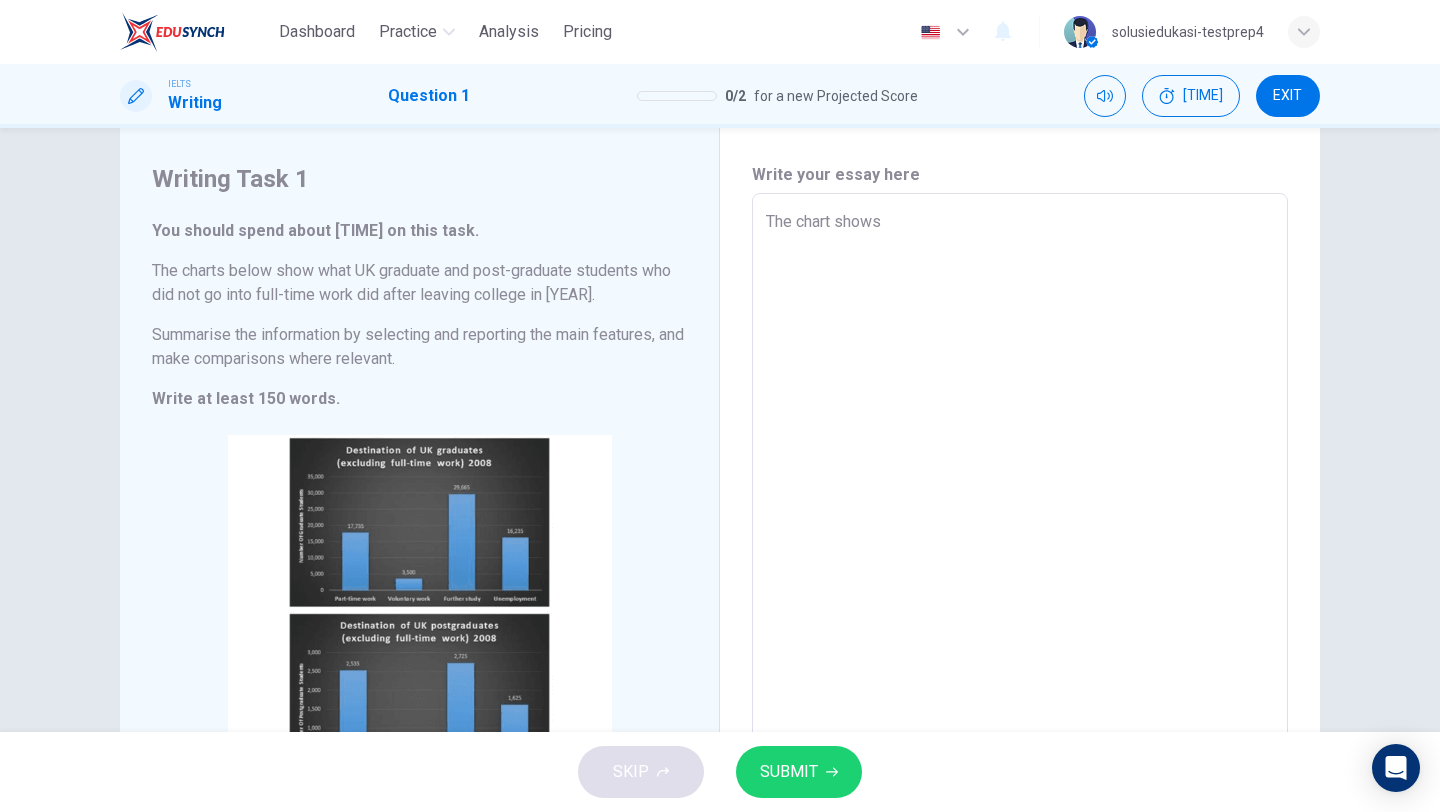 scroll, scrollTop: 42, scrollLeft: 0, axis: vertical 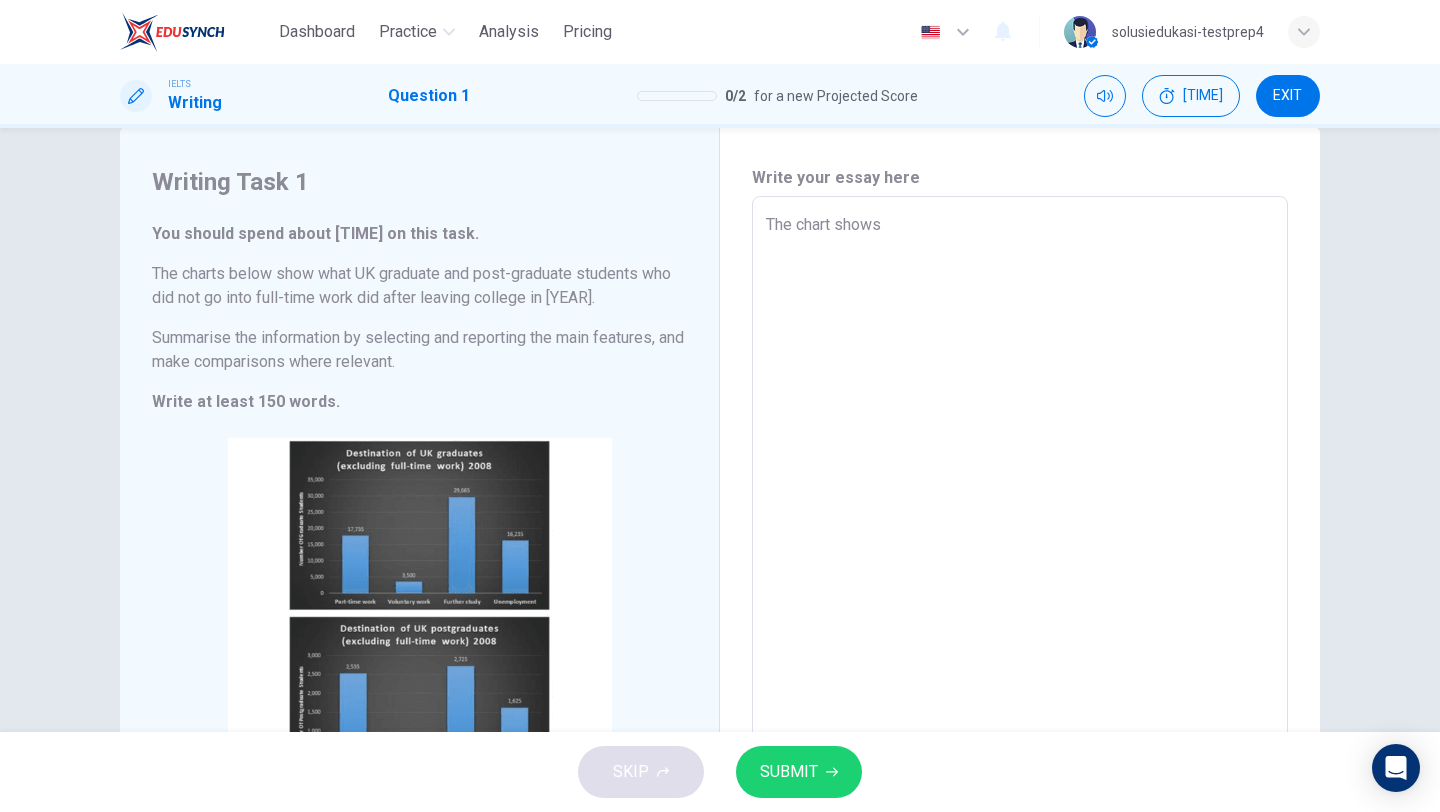 click on "The chart shows" at bounding box center [1020, 492] 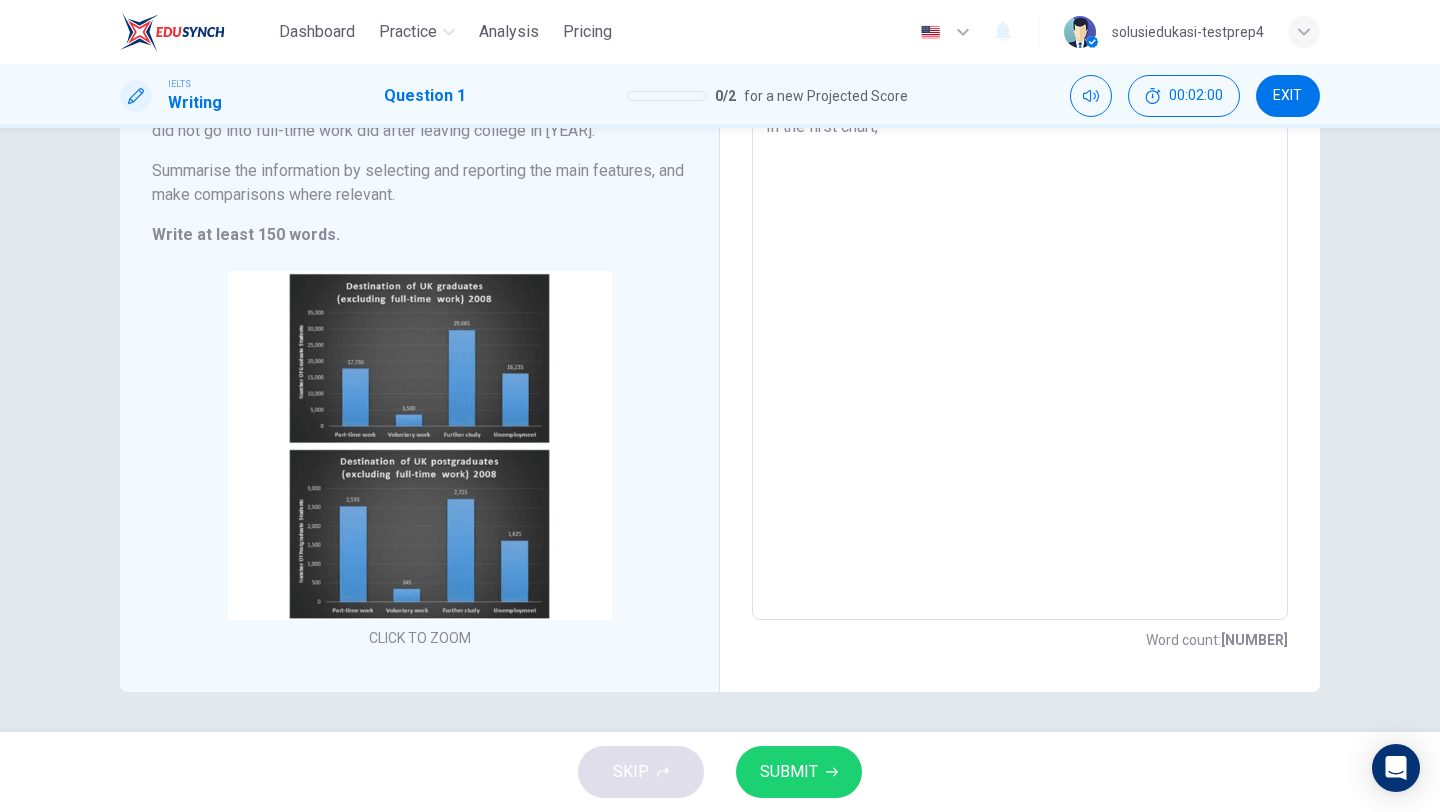 scroll, scrollTop: 208, scrollLeft: 0, axis: vertical 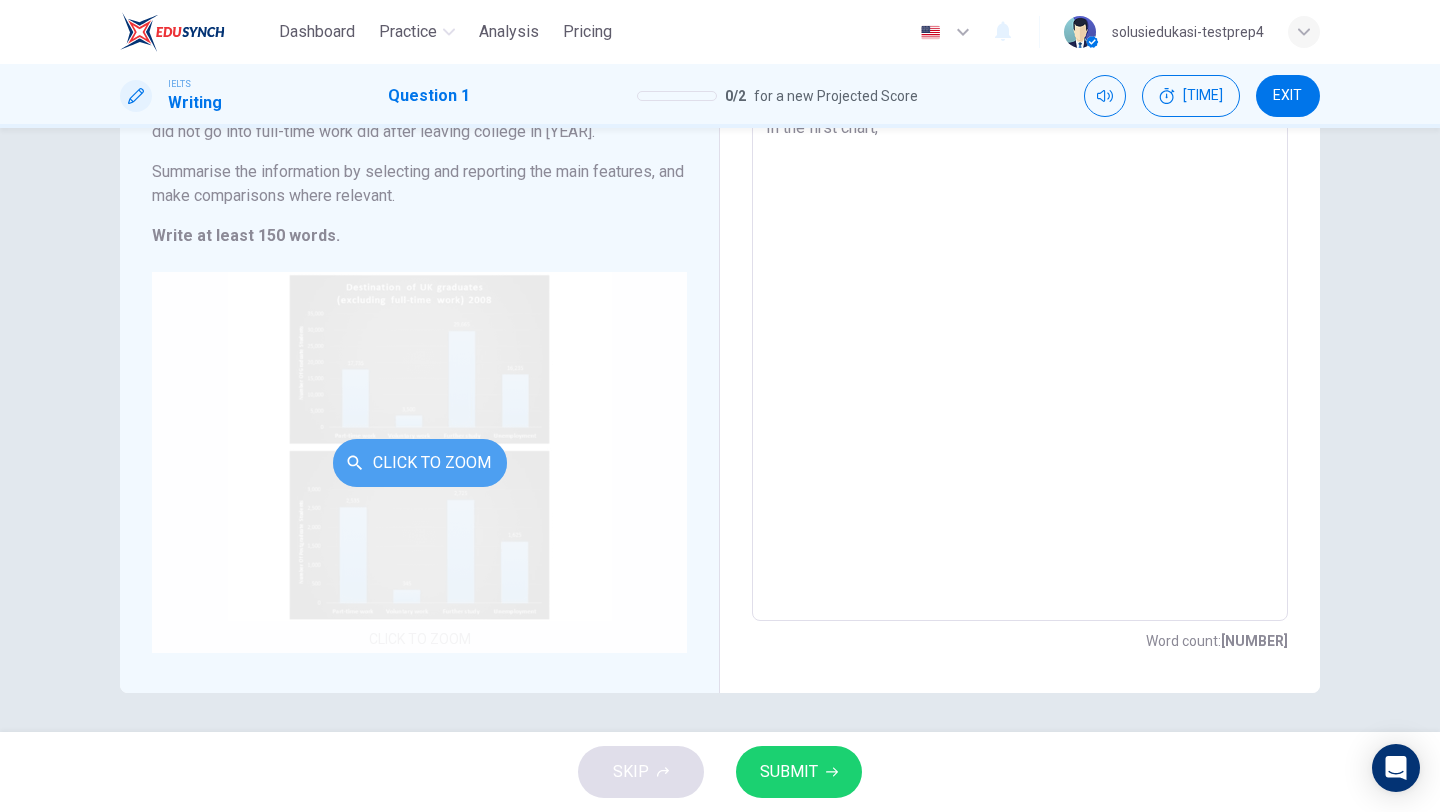 click on "Click to Zoom" at bounding box center [420, 463] 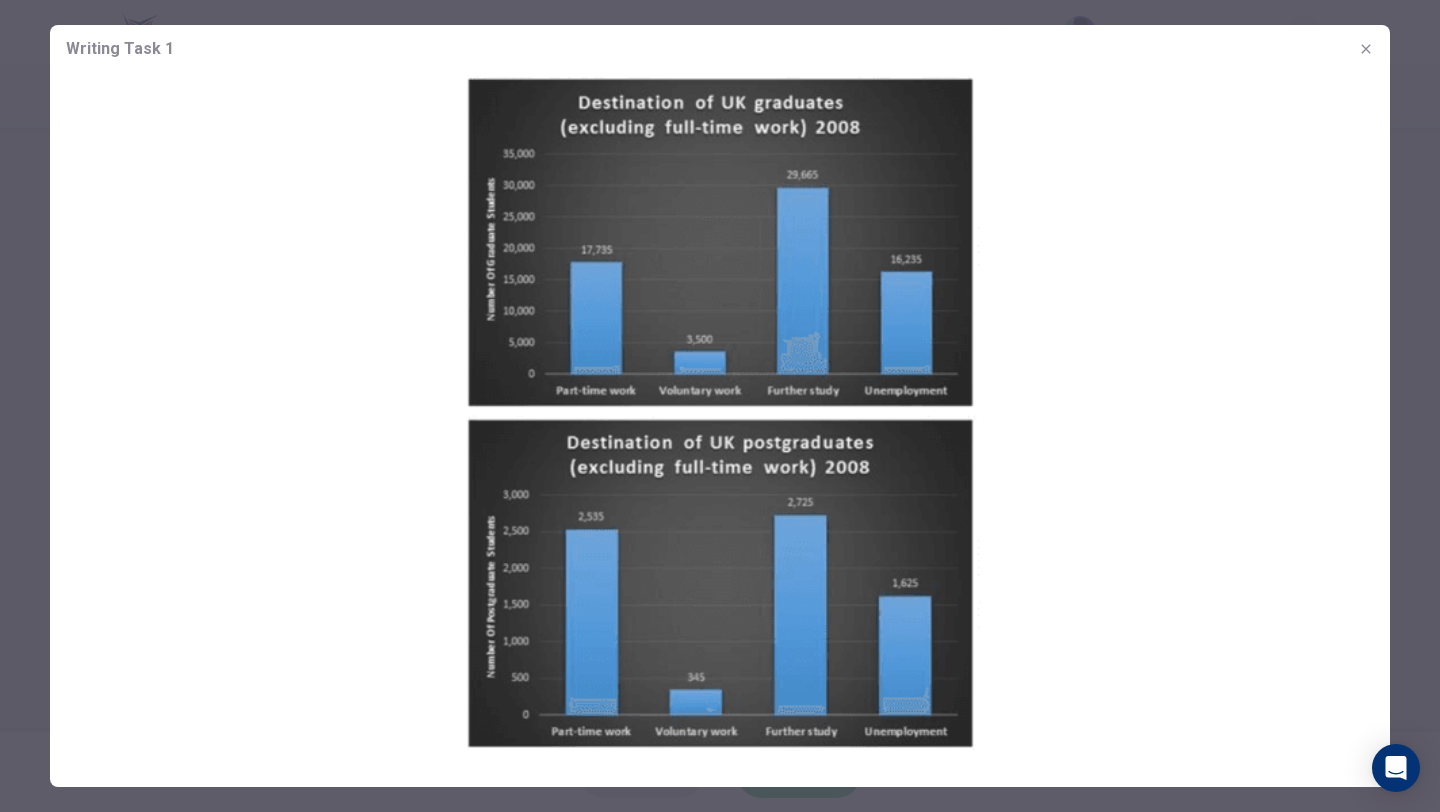 click at bounding box center [720, 406] 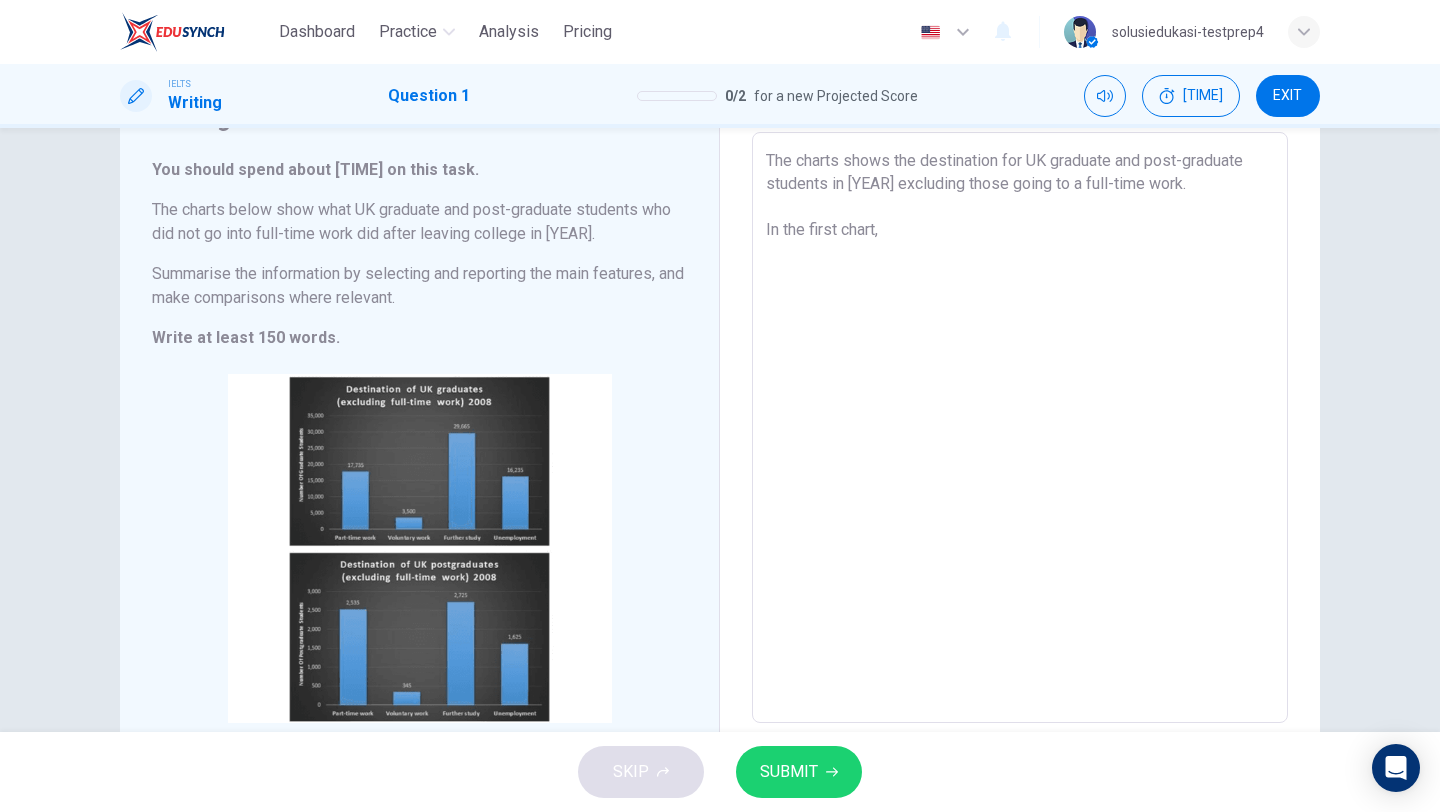 scroll, scrollTop: 100, scrollLeft: 0, axis: vertical 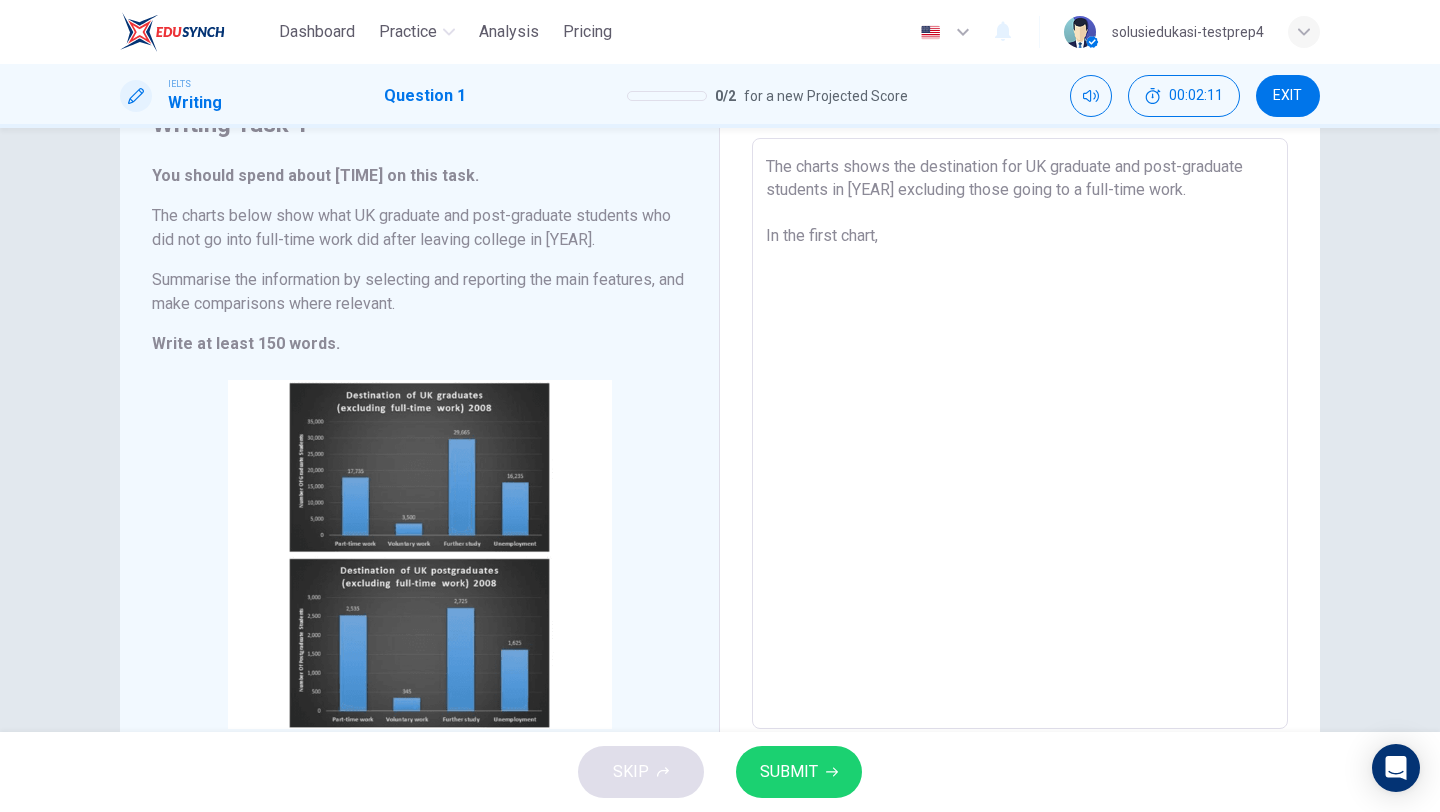 click on "The charts shows the destination for UK graduate and post-graduate students in [YEAR] excluding those going to a full-time work.
In the first chart," at bounding box center [1020, 434] 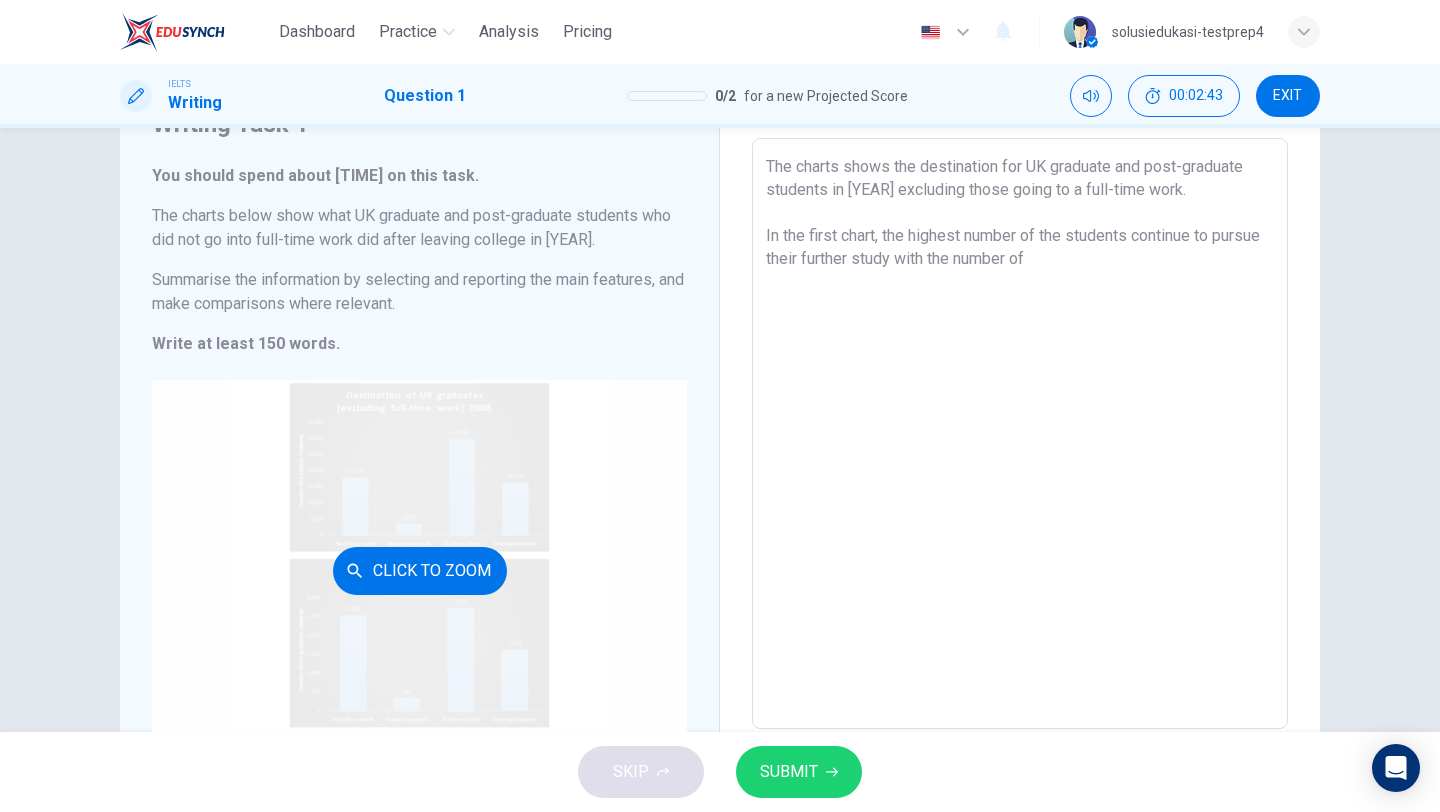 click on "Click to Zoom" at bounding box center (419, 570) 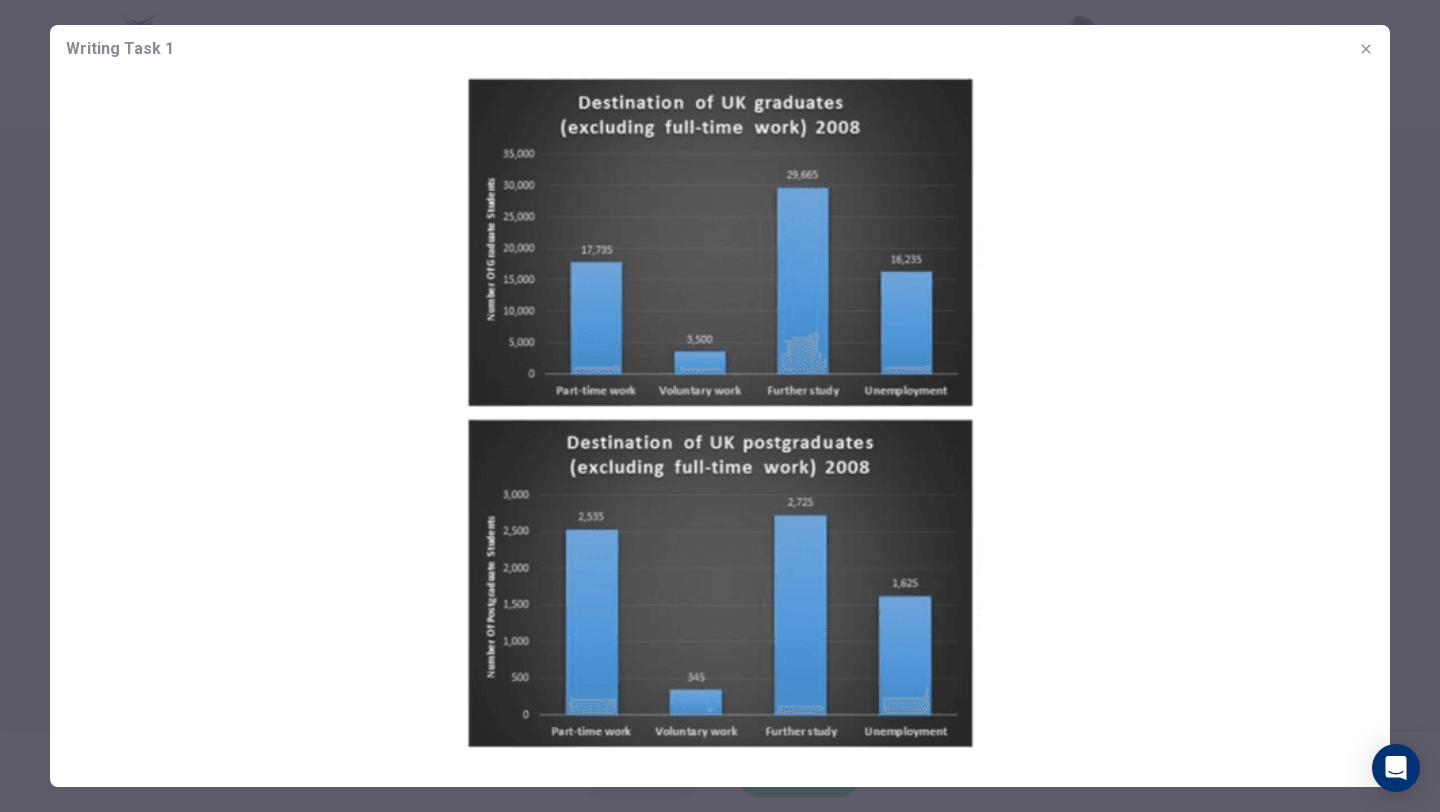 click at bounding box center [720, 411] 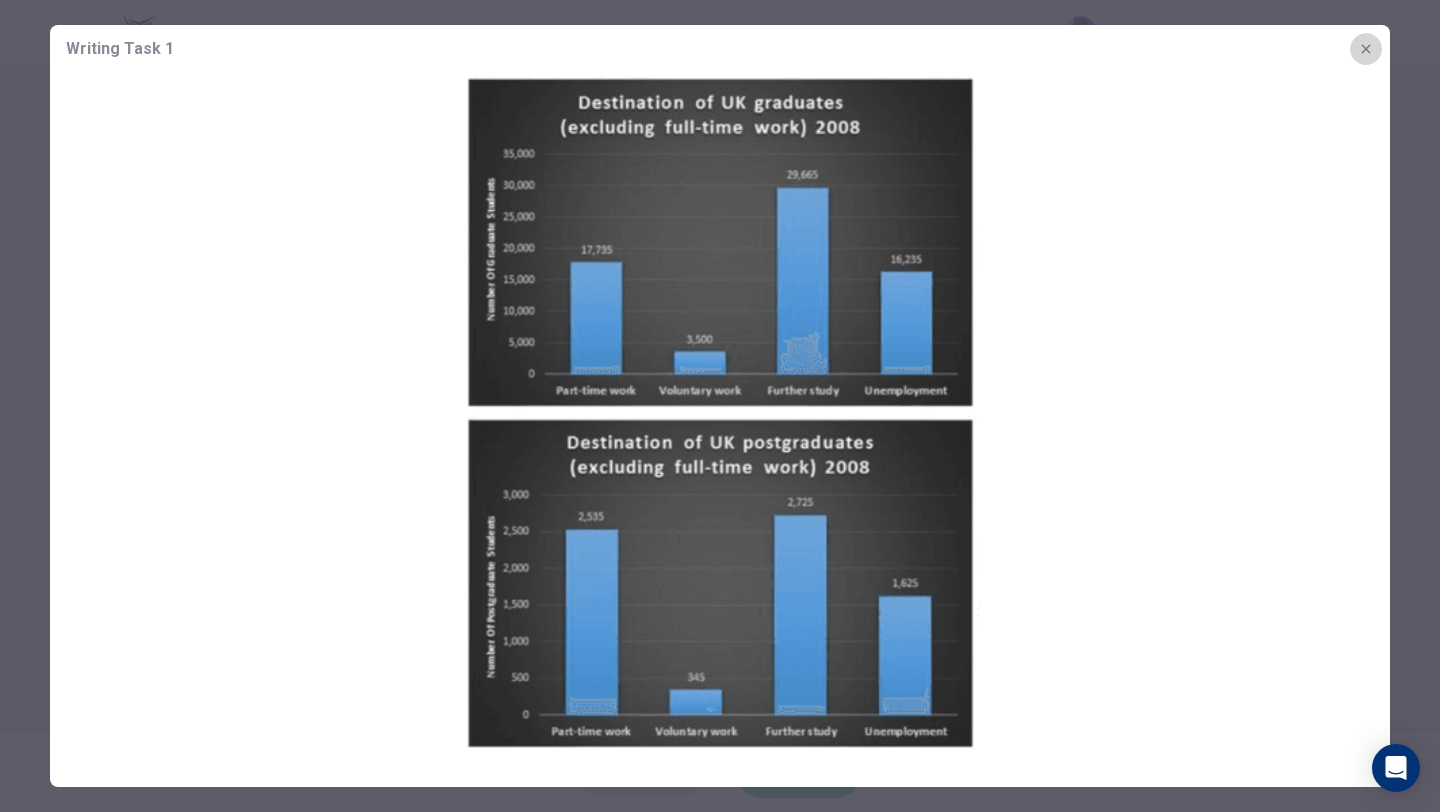 click at bounding box center (1366, 49) 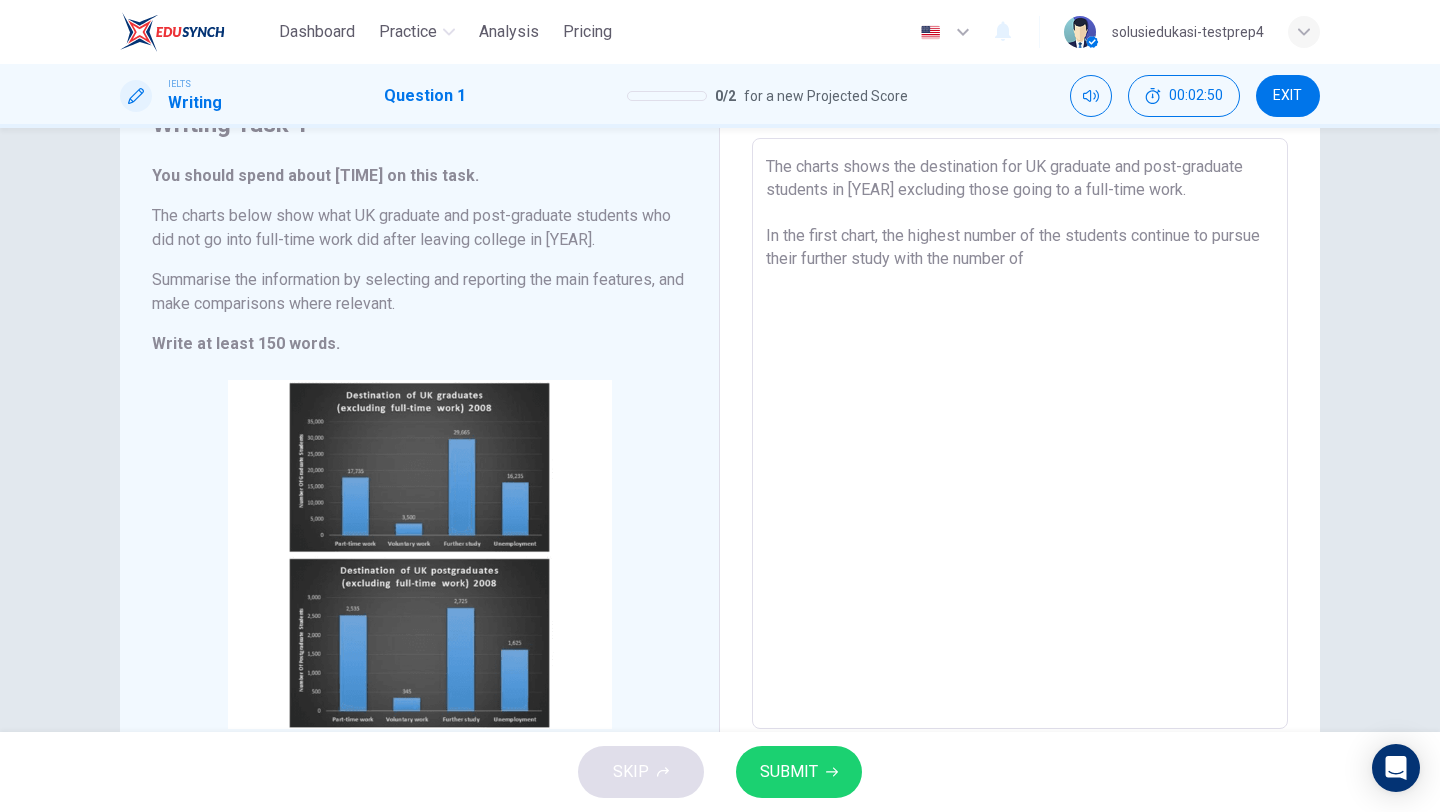 click on "The charts shows the destination for UK graduate and post-graduate students in [YEAR] excluding those going to a full-time work.
In the first chart, the highest number of the students continue to pursue their further study with the number of" at bounding box center [1020, 434] 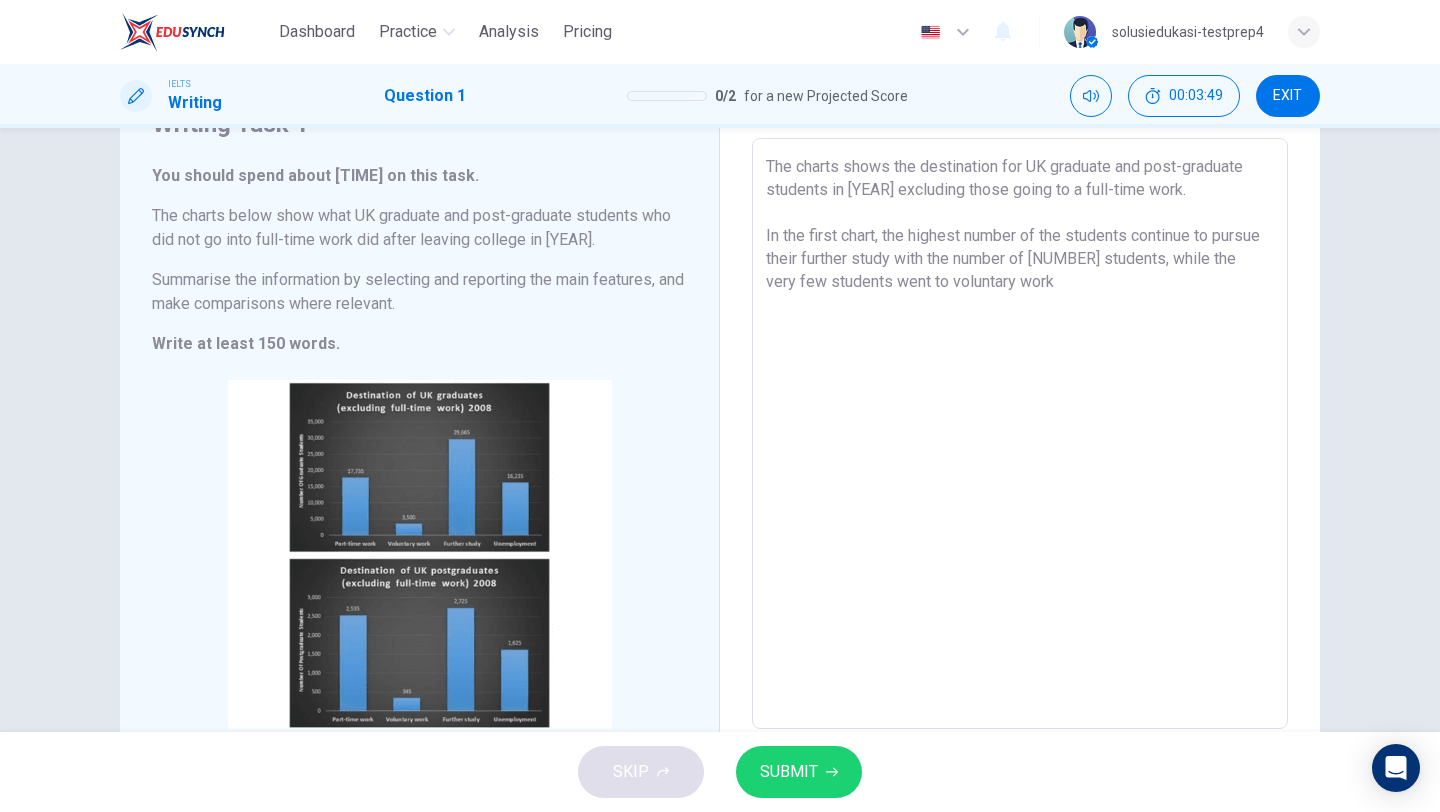 drag, startPoint x: 794, startPoint y: 283, endPoint x: 1124, endPoint y: 292, distance: 330.1227 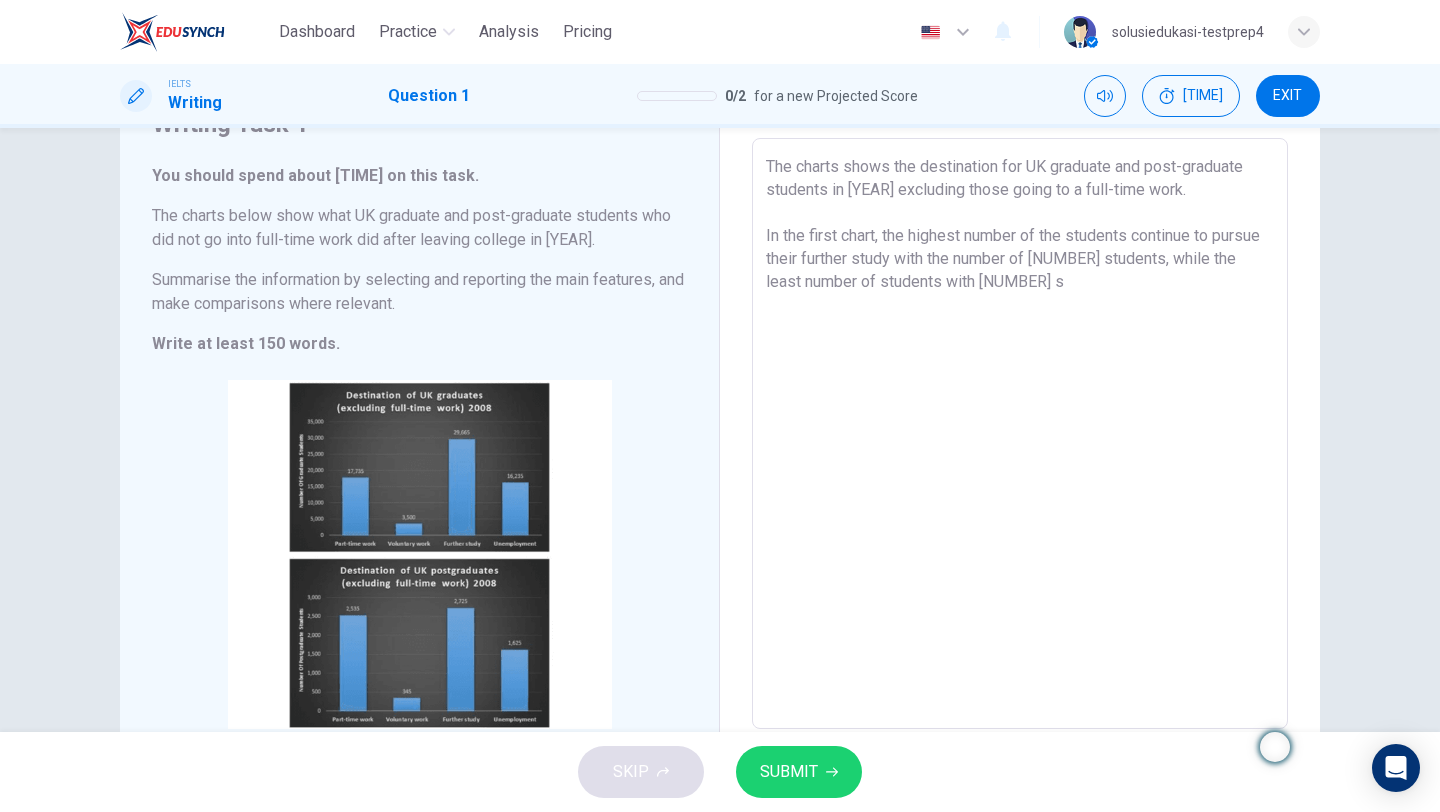 click on "The charts shows the destination for UK graduate and post-graduate students in [YEAR] excluding those going to a full-time work.
In the first chart, the highest number of the students continue to pursue their further study with the number of [NUMBER] students, while the least number of students with [NUMBER] s" at bounding box center (1020, 434) 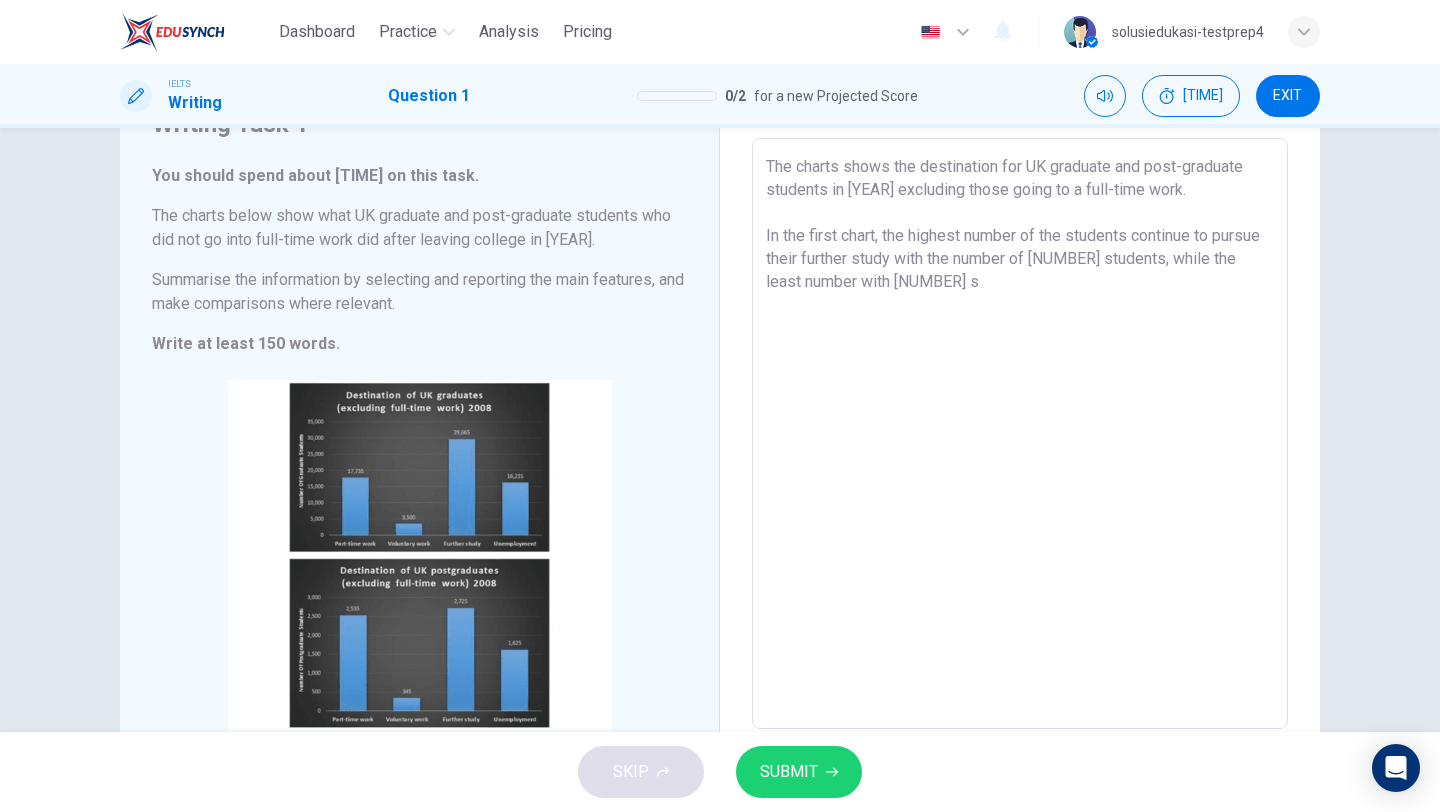 click on "The charts shows the destination for UK graduate and post-graduate students in [YEAR] excluding those going to a full-time work.
In the first chart, the highest number of the students continue to pursue their further study with the number of [NUMBER] students, while the least number with [NUMBER] s" at bounding box center (1020, 434) 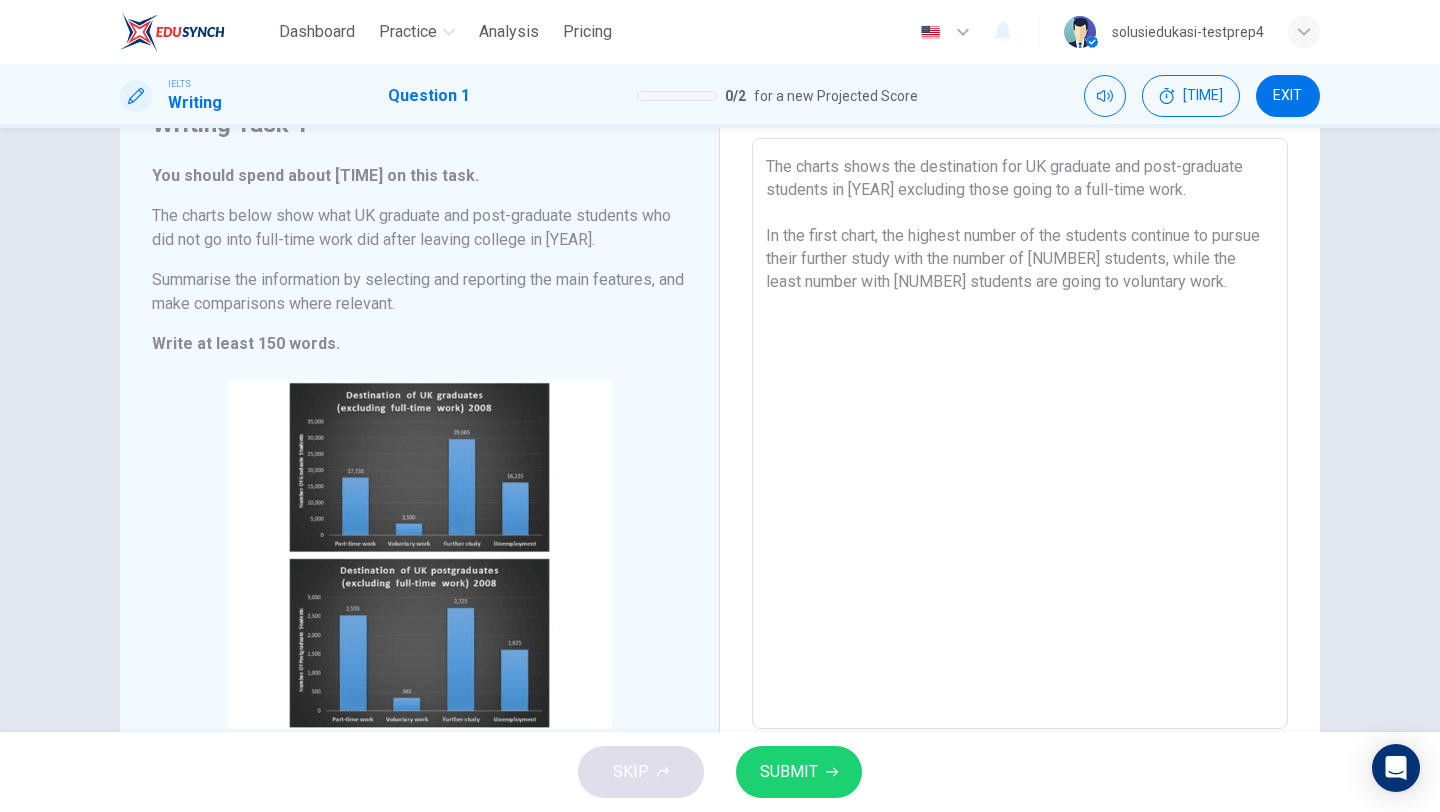 click on "The charts shows the destination for UK graduate and post-graduate students in [YEAR] excluding those going to a full-time work.
In the first chart, the highest number of the students continue to pursue their further study with the number of [NUMBER] students, while the least number with [NUMBER] students are going to voluntary work." at bounding box center [1020, 434] 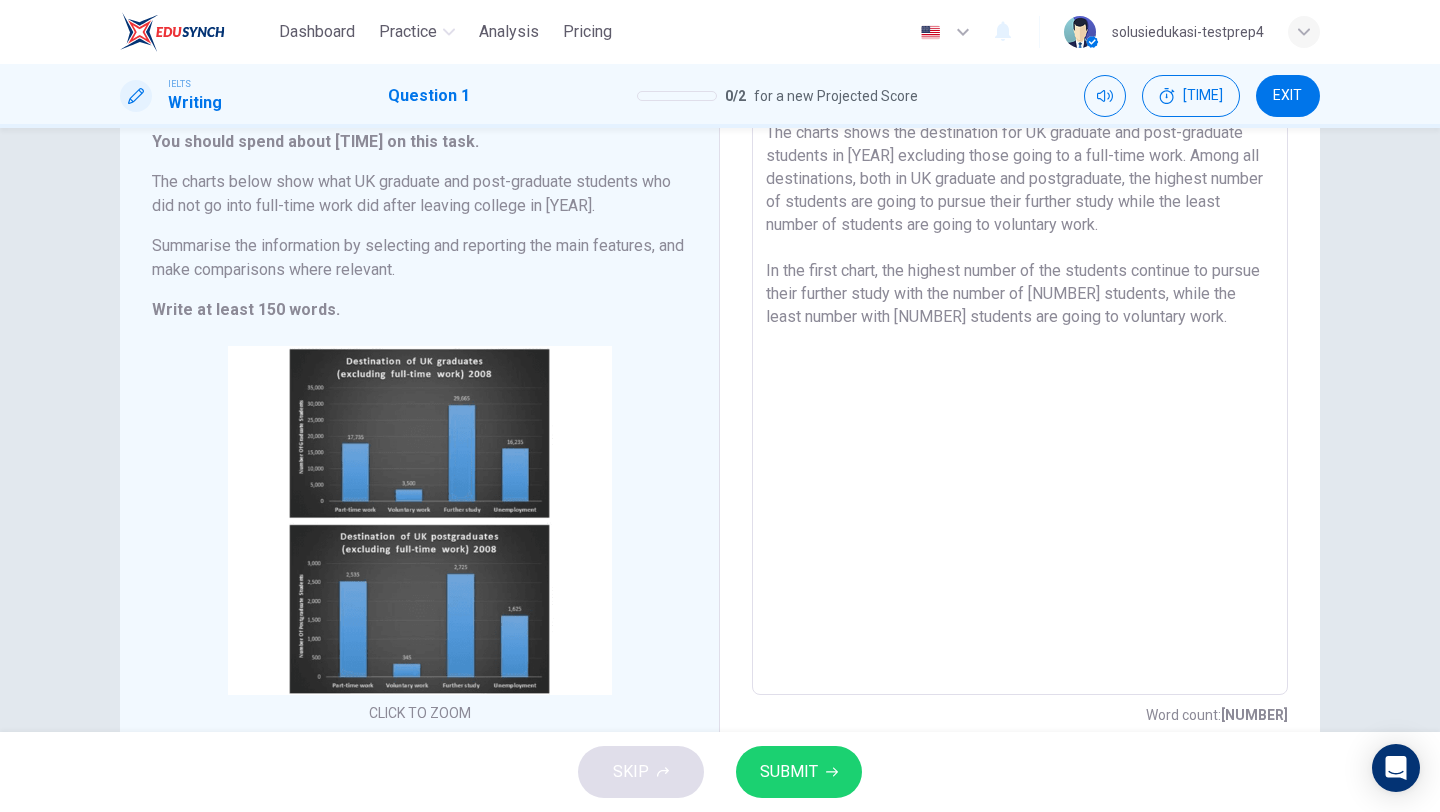 scroll, scrollTop: 132, scrollLeft: 0, axis: vertical 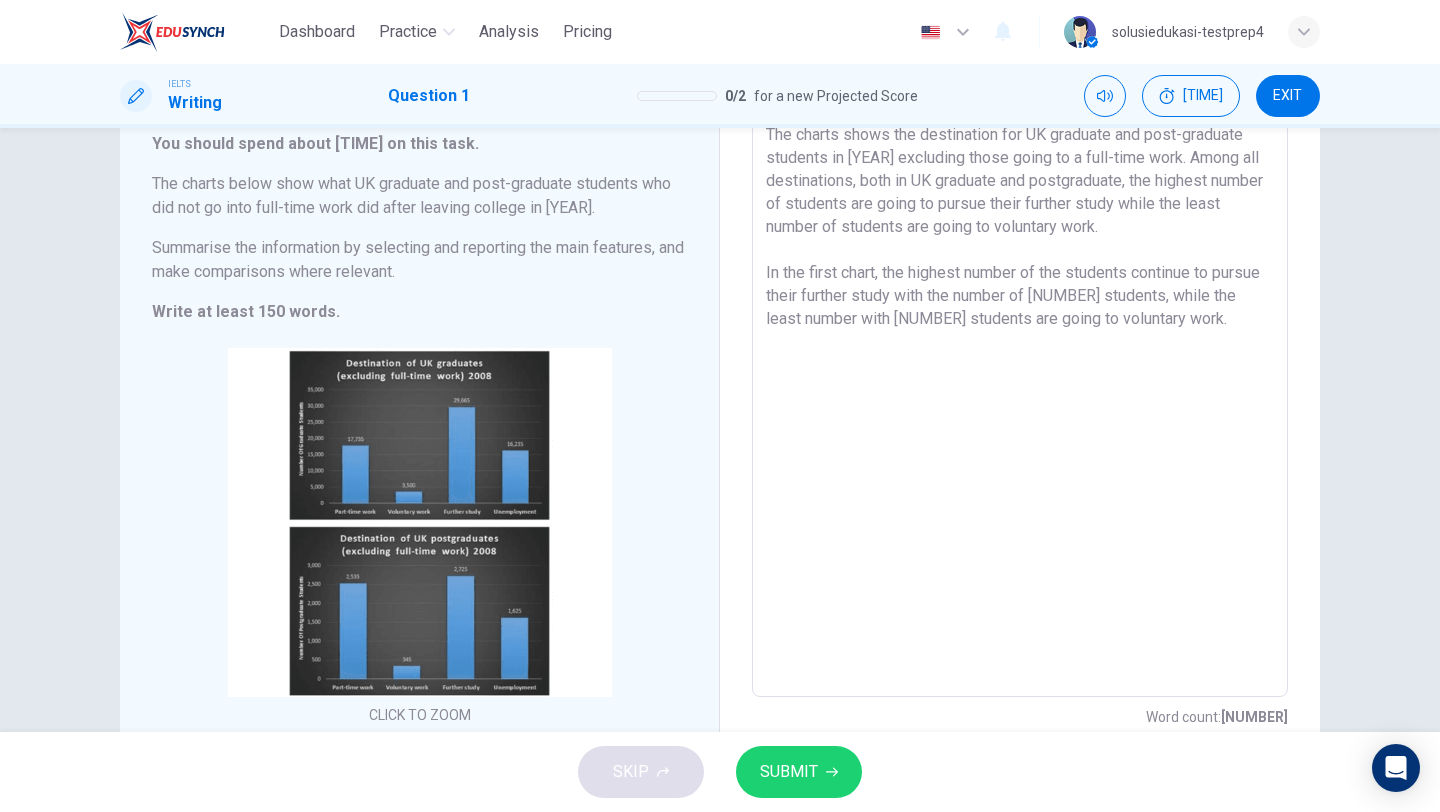 click on "The charts shows the destination for UK graduate and post-graduate students in [YEAR] excluding those going to a full-time work. Among all destinations, both in UK graduate and postgraduate, the highest number of students are going to pursue their further study while the least number of students are going to voluntary work.
In the first chart, the highest number of the students continue to pursue their further study with the number of [NUMBER] students, while the least number with [NUMBER] students are going to voluntary work." at bounding box center [1020, 402] 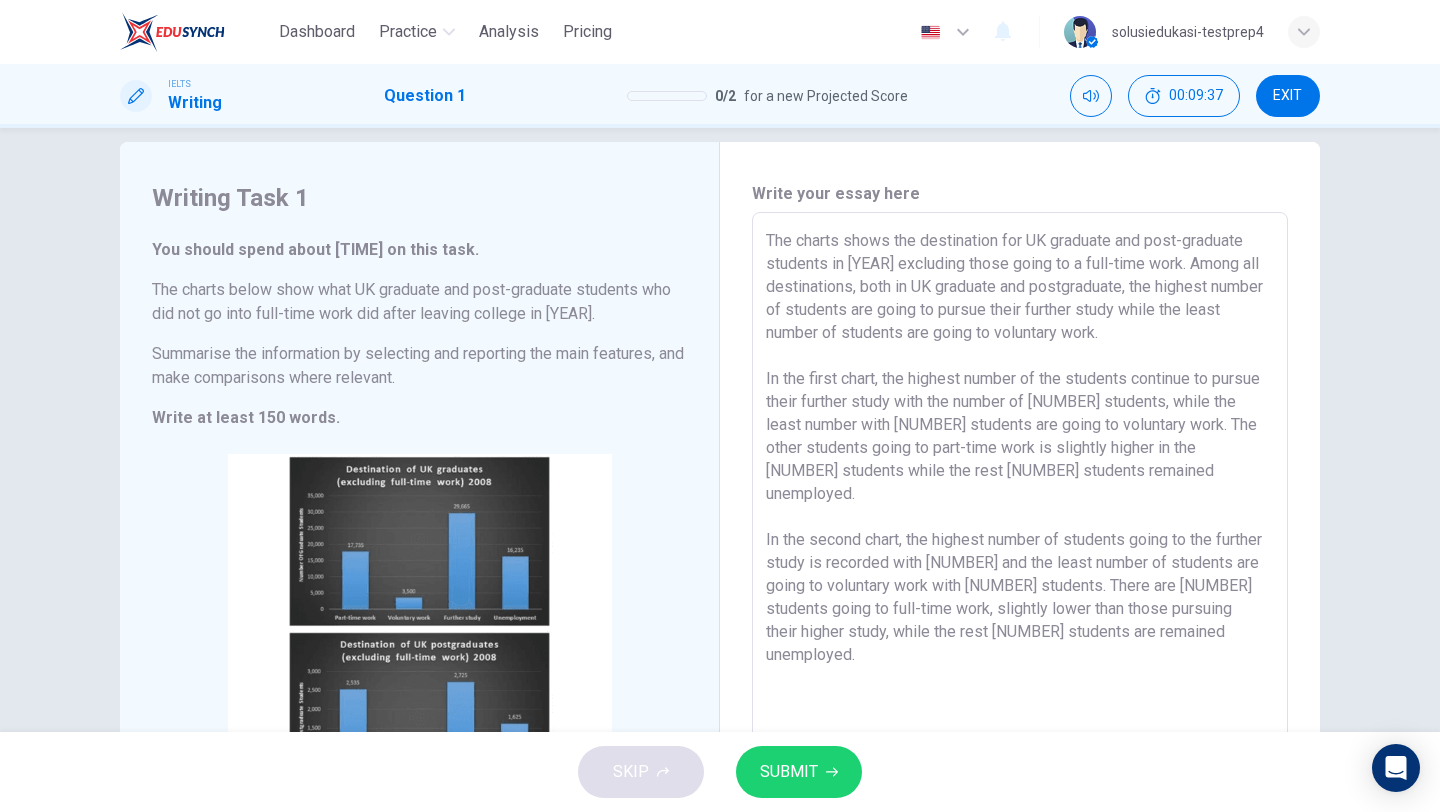scroll, scrollTop: 90, scrollLeft: 0, axis: vertical 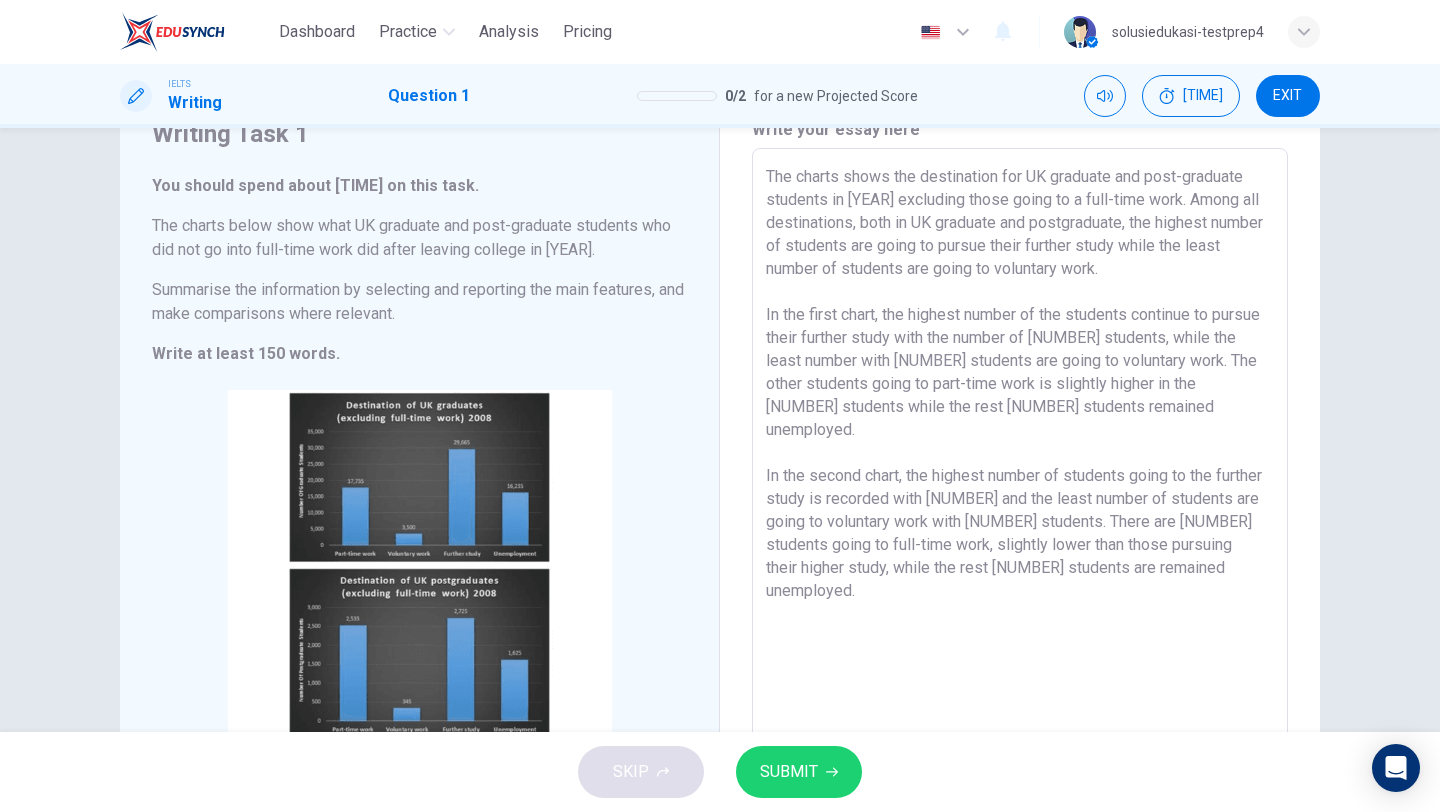 click on "The charts shows the destination for UK graduate and post-graduate students in [YEAR] excluding those going to a full-time work. Among all destinations, both in UK graduate and postgraduate, the highest number of students are going to pursue their further study while the least number of students are going to voluntary work.
In the first chart, the highest number of the students continue to pursue their further study with the number of [NUMBER] students, while the least number with [NUMBER] students are going to voluntary work. The other students going to part-time work is slightly higher in the [NUMBER] students while the rest [NUMBER] students remained unemployed.
In the second chart, the highest number of students going to the further study is recorded with [NUMBER] and the least number of students are going to voluntary work with [NUMBER] students. There are [NUMBER] students going to full-time work, slightly lower than those pursuing their higher study, while the rest [NUMBER] students are remained unemployed." at bounding box center (1020, 444) 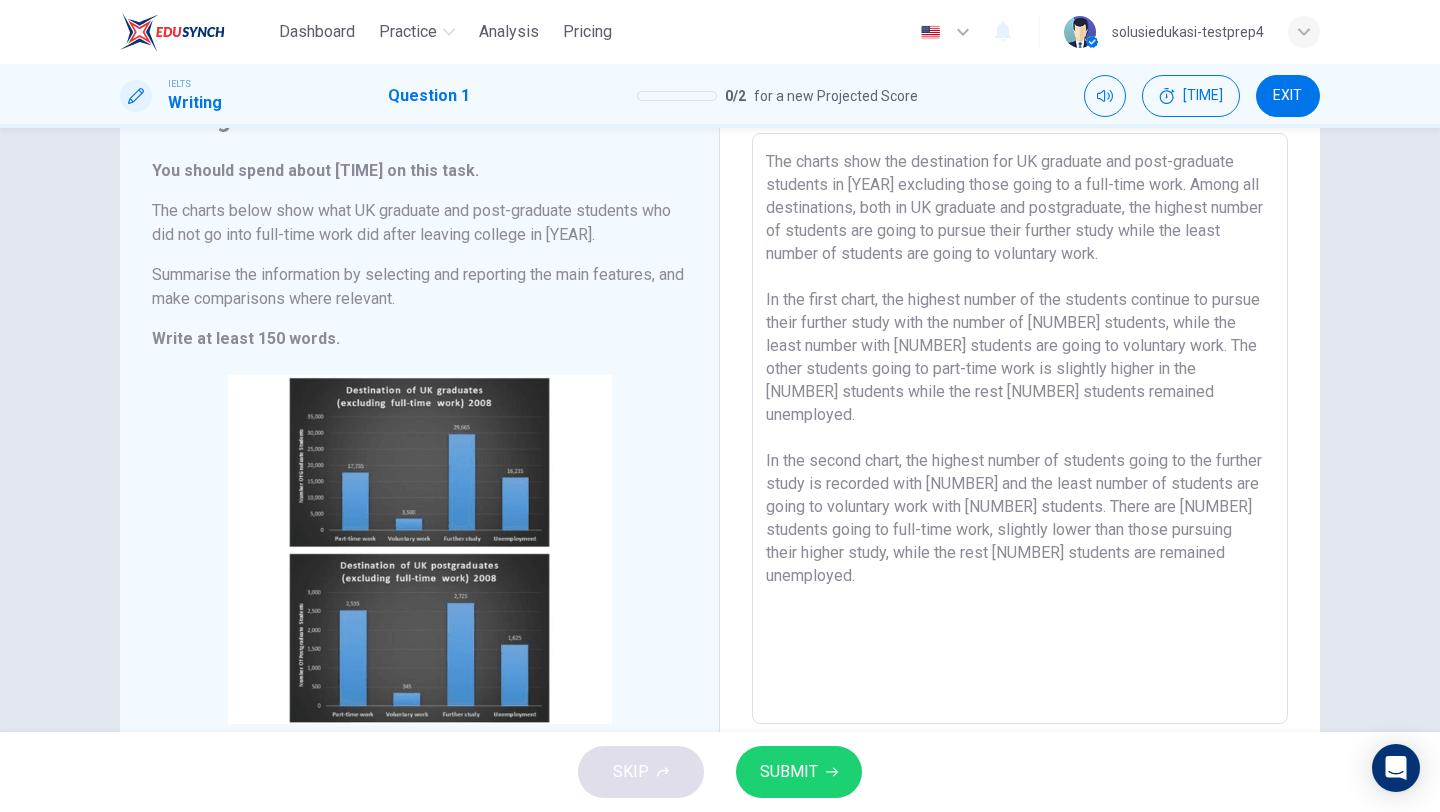scroll, scrollTop: 104, scrollLeft: 0, axis: vertical 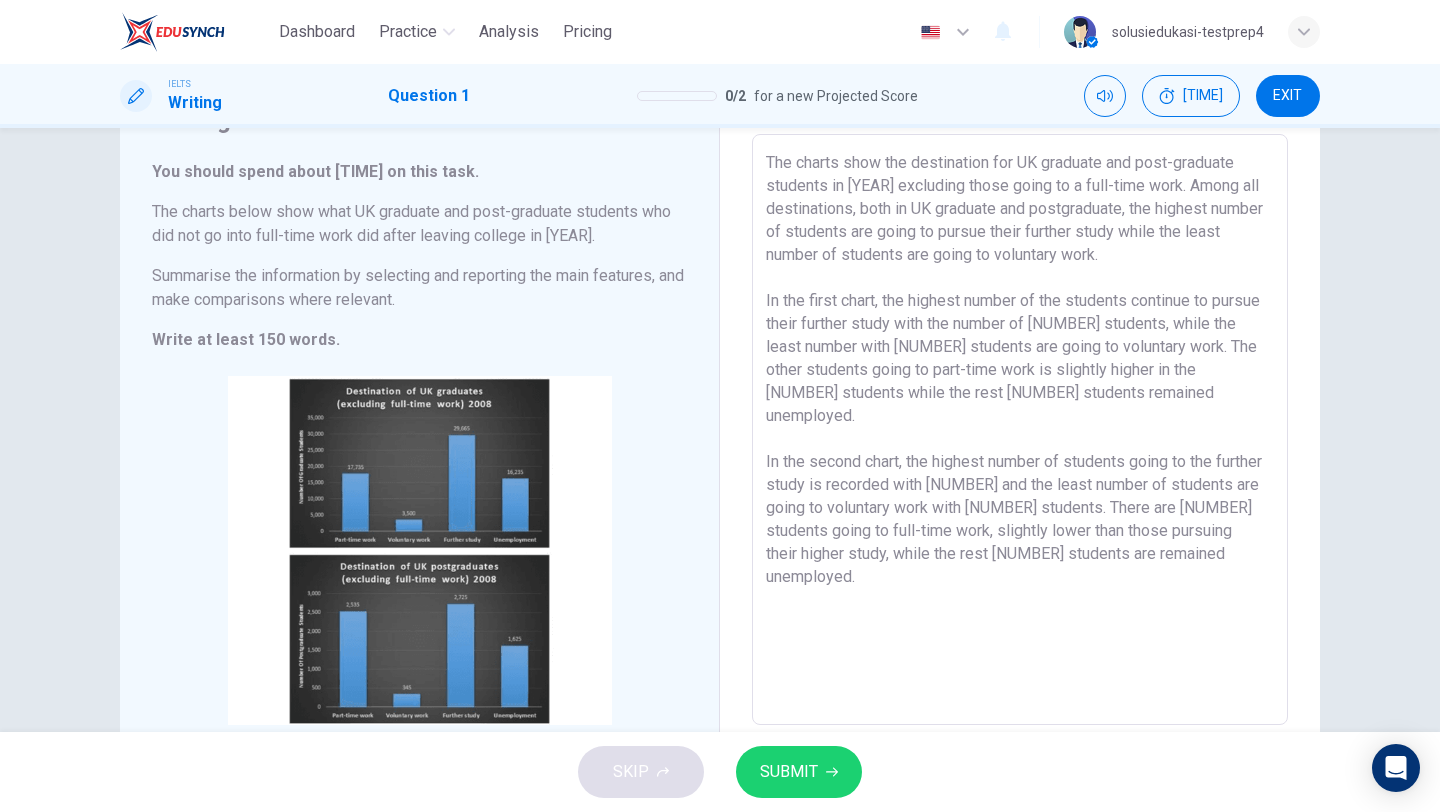 click on "The charts show the destination for UK graduate and post-graduate students in [YEAR] excluding those going to a full-time work. Among all destinations, both in UK graduate and postgraduate, the highest number of students are going to pursue their further study while the least number of students are going to voluntary work.
In the first chart, the highest number of the students continue to pursue their further study with the number of [NUMBER] students, while the least number with [NUMBER] students are going to voluntary work. The other students going to part-time work is slightly higher in the [NUMBER] students while the rest [NUMBER] students remained unemployed.
In the second chart, the highest number of students going to the further study is recorded with [NUMBER] and the least number of students are going to voluntary work with [NUMBER] students. There are [NUMBER] students going to full-time work, slightly lower than those pursuing their higher study, while the rest [NUMBER] students are remained unemployed." at bounding box center [1020, 430] 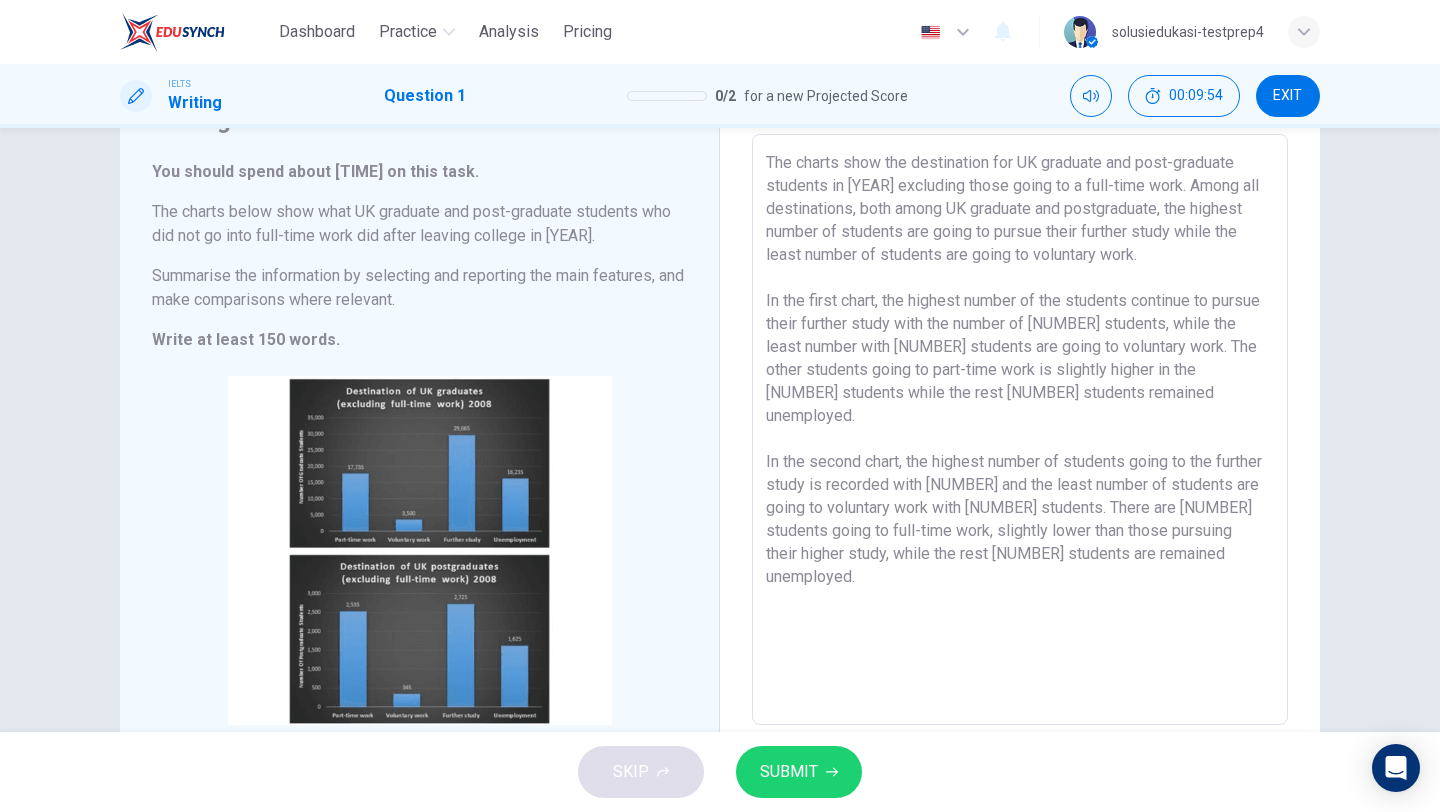 click on "The charts show the destination for UK graduate and post-graduate students in [YEAR] excluding those going to a full-time work. Among all destinations, both among UK graduate and postgraduate, the highest number of students are going to pursue their further study while the least number of students are going to voluntary work.
In the first chart, the highest number of the students continue to pursue their further study with the number of [NUMBER] students, while the least number with [NUMBER] students are going to voluntary work. The other students going to part-time work is slightly higher in the [NUMBER] students while the rest [NUMBER] students remained unemployed.
In the second chart, the highest number of students going to the further study is recorded with [NUMBER] and the least number of students are going to voluntary work with [NUMBER] students. There are [NUMBER] students going to full-time work, slightly lower than those pursuing their higher study, while the rest [NUMBER] students are remained unemployed." at bounding box center (1020, 430) 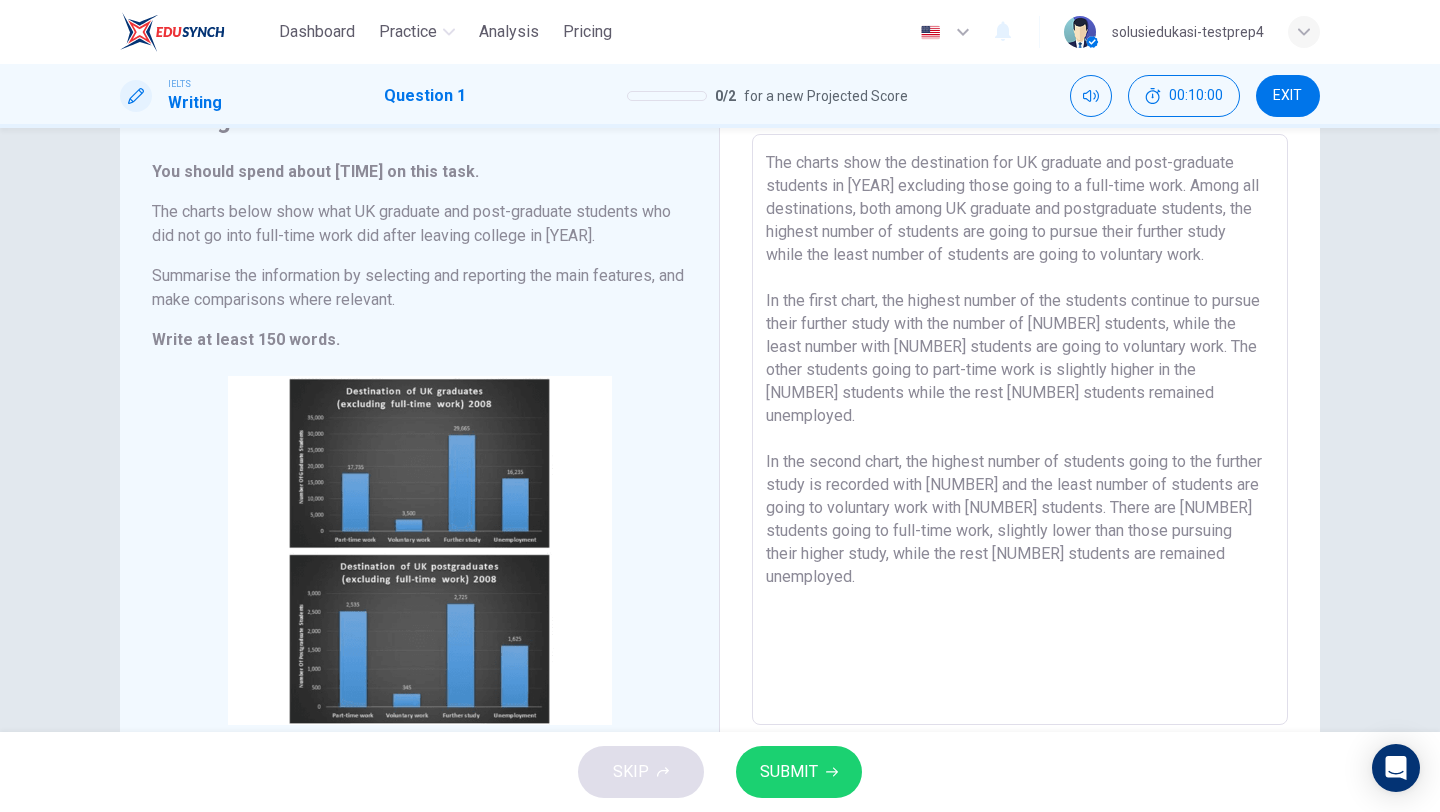 click on "The charts show the destination for UK graduate and post-graduate students in [YEAR] excluding those going to a full-time work. Among all destinations, both among UK graduate and postgraduate students, the highest number of students are going to pursue their further study while the least number of students are going to voluntary work.
In the first chart, the highest number of the students continue to pursue their further study with the number of [NUMBER] students, while the least number with [NUMBER] students are going to voluntary work. The other students going to part-time work is slightly higher in the [NUMBER] students while the rest [NUMBER] students remained unemployed.
In the second chart, the highest number of students going to the further study is recorded with [NUMBER] and the least number of students are going to voluntary work with [NUMBER] students. There are [NUMBER] students going to full-time work, slightly lower than those pursuing their higher study, while the rest [NUMBER] students are remained unemployed." at bounding box center (1020, 430) 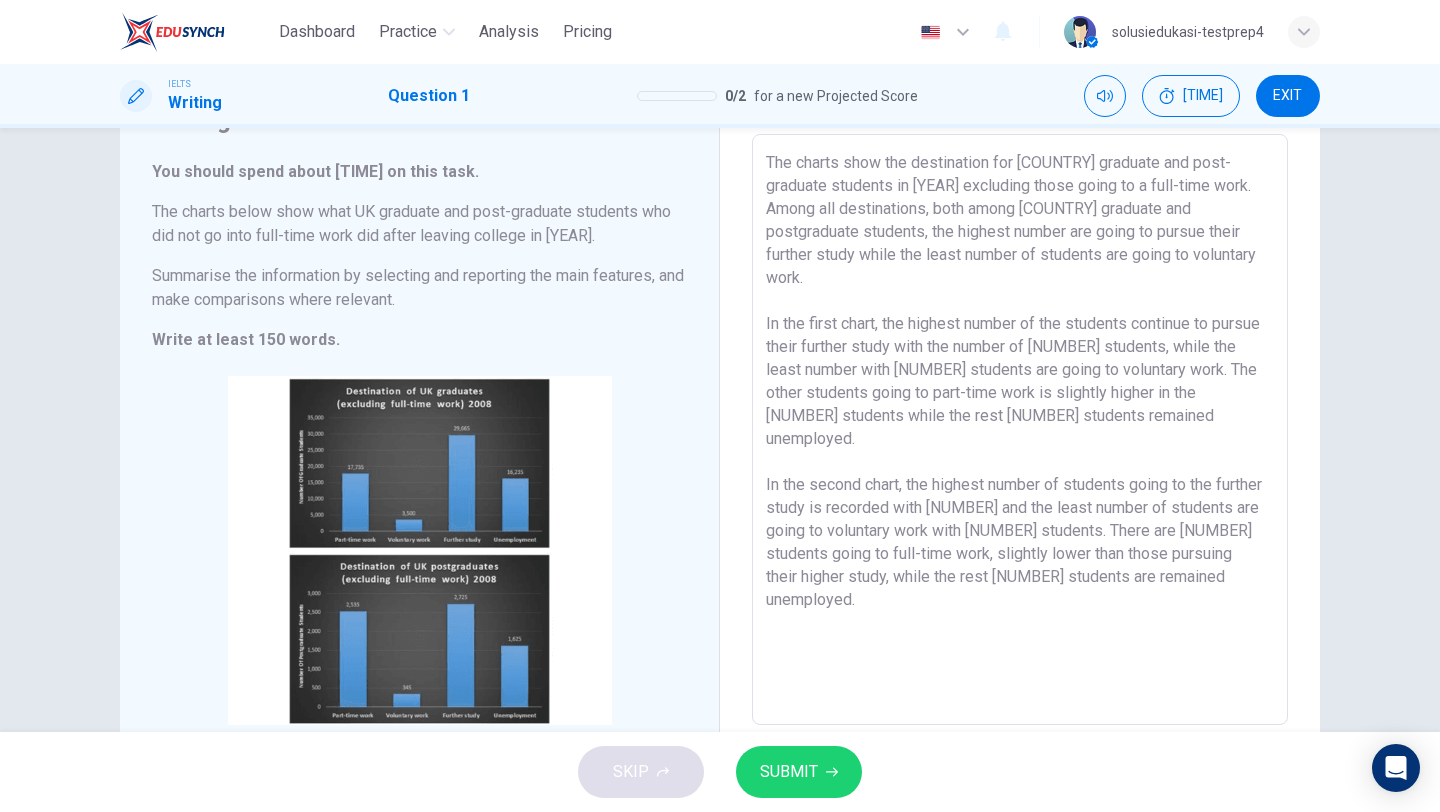 click on "The charts show the destination for [COUNTRY] graduate and post-graduate students in [YEAR] excluding those going to a full-time work. Among all destinations, both among [COUNTRY] graduate and postgraduate students, the highest number are going to pursue their further study while the least number of students are going to voluntary work.
In the first chart, the highest number of the students continue to pursue their further study with the number of [NUMBER] students, while the least number with [NUMBER] students are going to voluntary work. The other students going to part-time work is slightly higher in the [NUMBER] students while the rest [NUMBER] students remained unemployed.
In the second chart, the highest number of students going to the further study is recorded with [NUMBER] and the least number of students are going to voluntary work with [NUMBER] students. There are [NUMBER] students going to full-time work, slightly lower than those pursuing their higher study, while the rest [NUMBER] students are remained unemployed." at bounding box center [1020, 430] 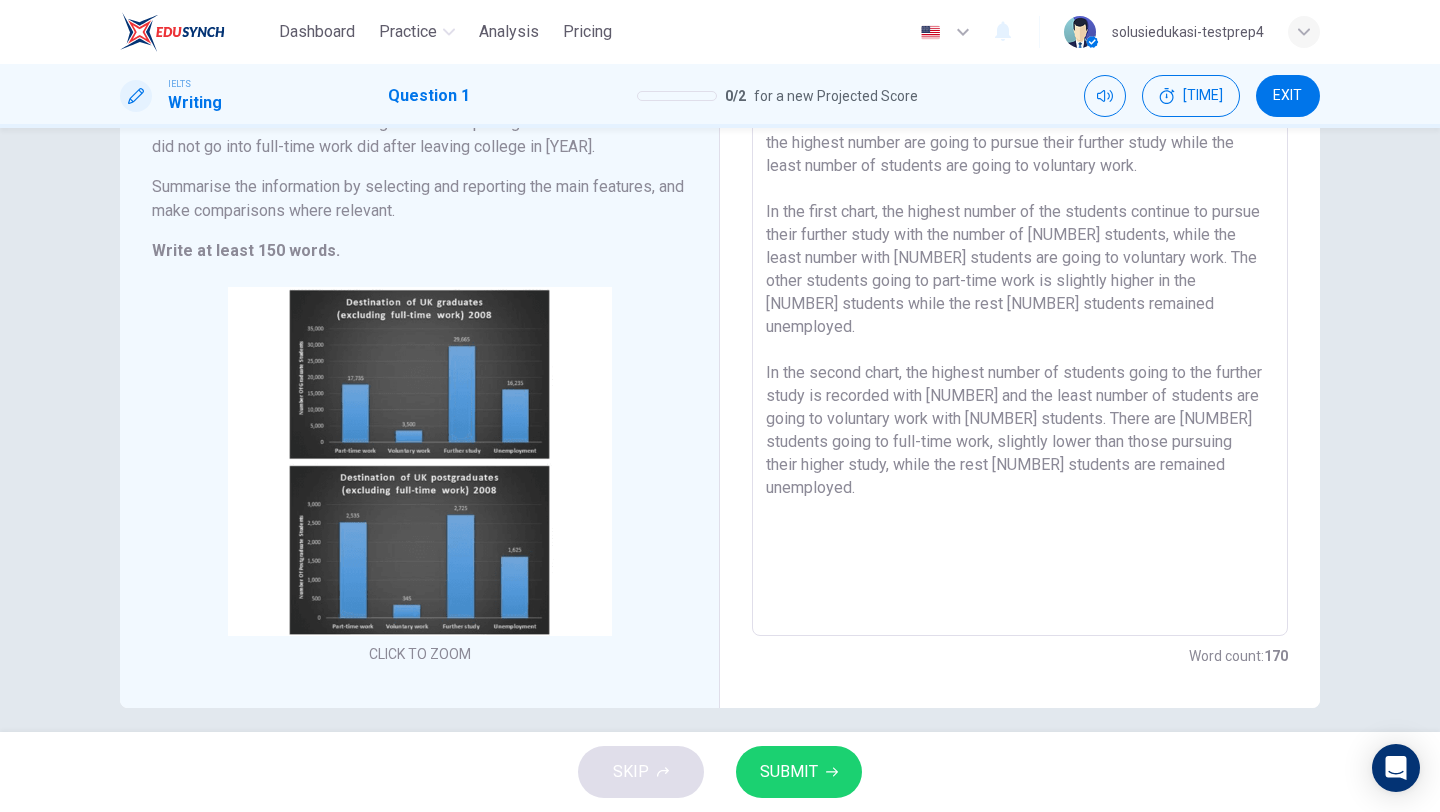 scroll, scrollTop: 191, scrollLeft: 0, axis: vertical 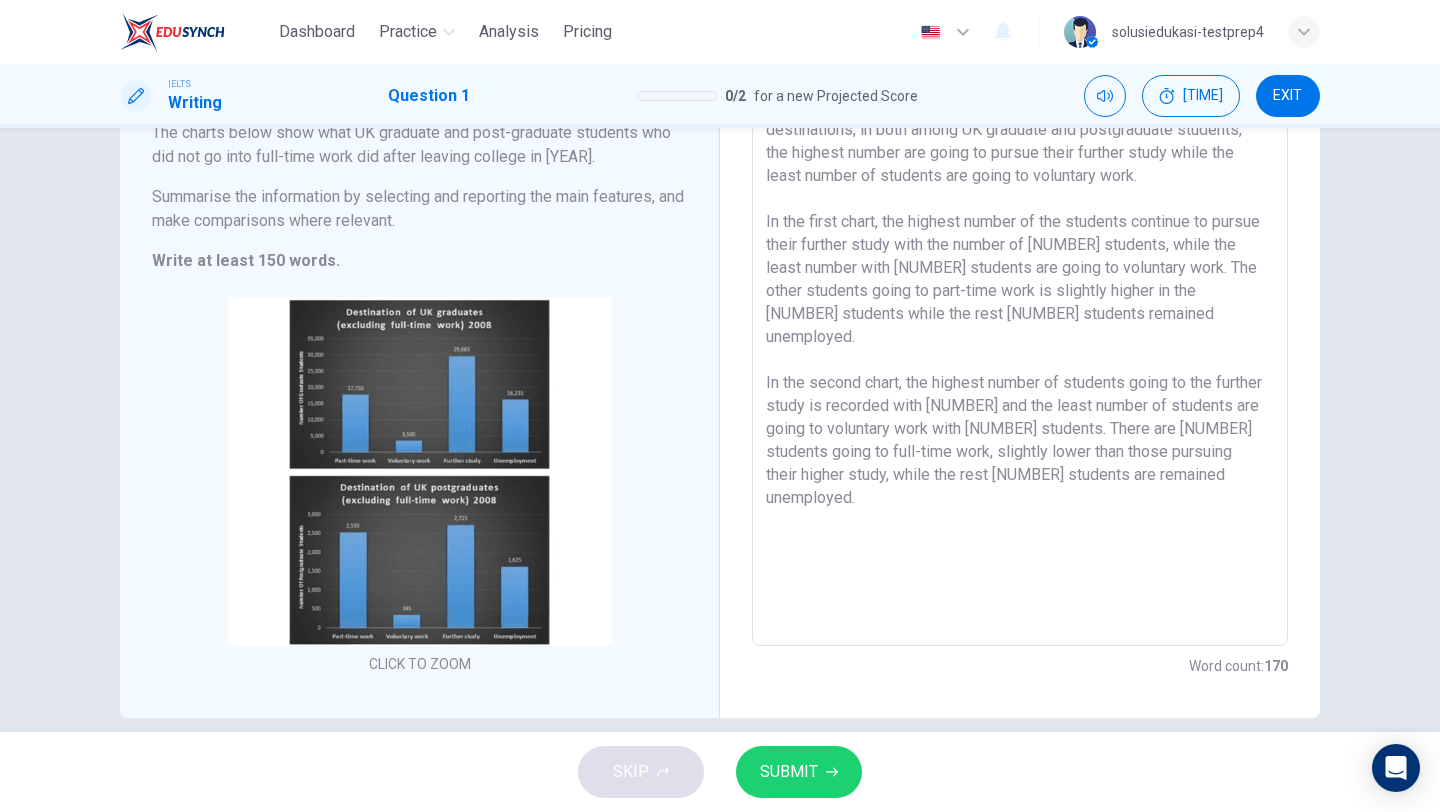 drag, startPoint x: 1037, startPoint y: 264, endPoint x: 1100, endPoint y: 268, distance: 63.126858 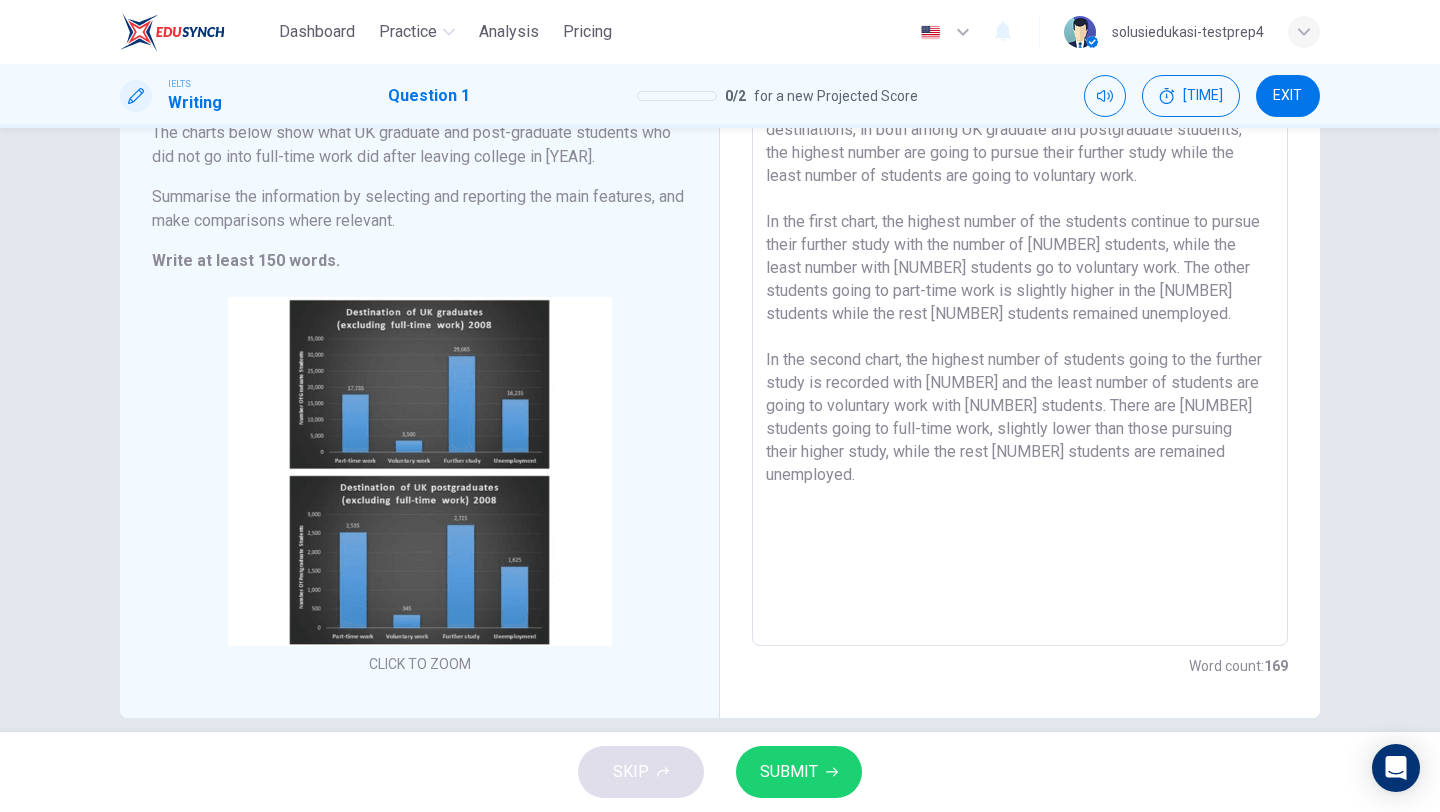 click on "The charts show the destination for UK graduate and post-graduate students in [YEAR] excluding those going to a full-time work. Among all destinations, in both among UK graduate and postgraduate students, the highest number are going to pursue their further study while the least number of students are going to voluntary work.
In the first chart, the highest number of the students continue to pursue their further study with the number of [NUMBER] students, while the least number with [NUMBER] students go to voluntary work. The other students going to part-time work is slightly higher in the [NUMBER] students while the rest [NUMBER] students remained unemployed.
In the second chart, the highest number of students going to the further study is recorded with [NUMBER] and the least number of students are going to voluntary work with [NUMBER] students. There are [NUMBER] students going to full-time work, slightly lower than those pursuing their higher study, while the rest [NUMBER] students are remained unemployed." at bounding box center [1020, 351] 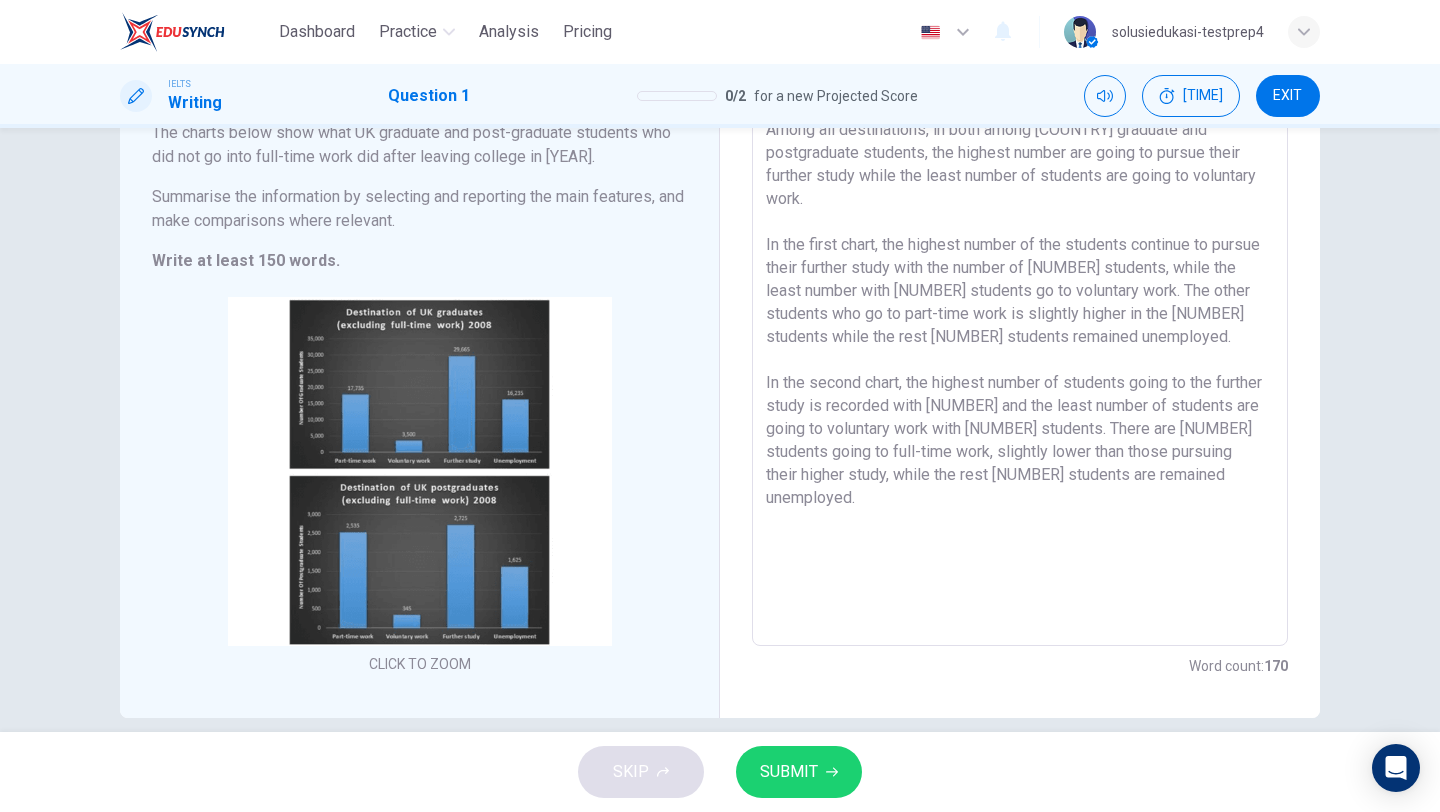 drag, startPoint x: 1029, startPoint y: 291, endPoint x: 1129, endPoint y: 297, distance: 100.17984 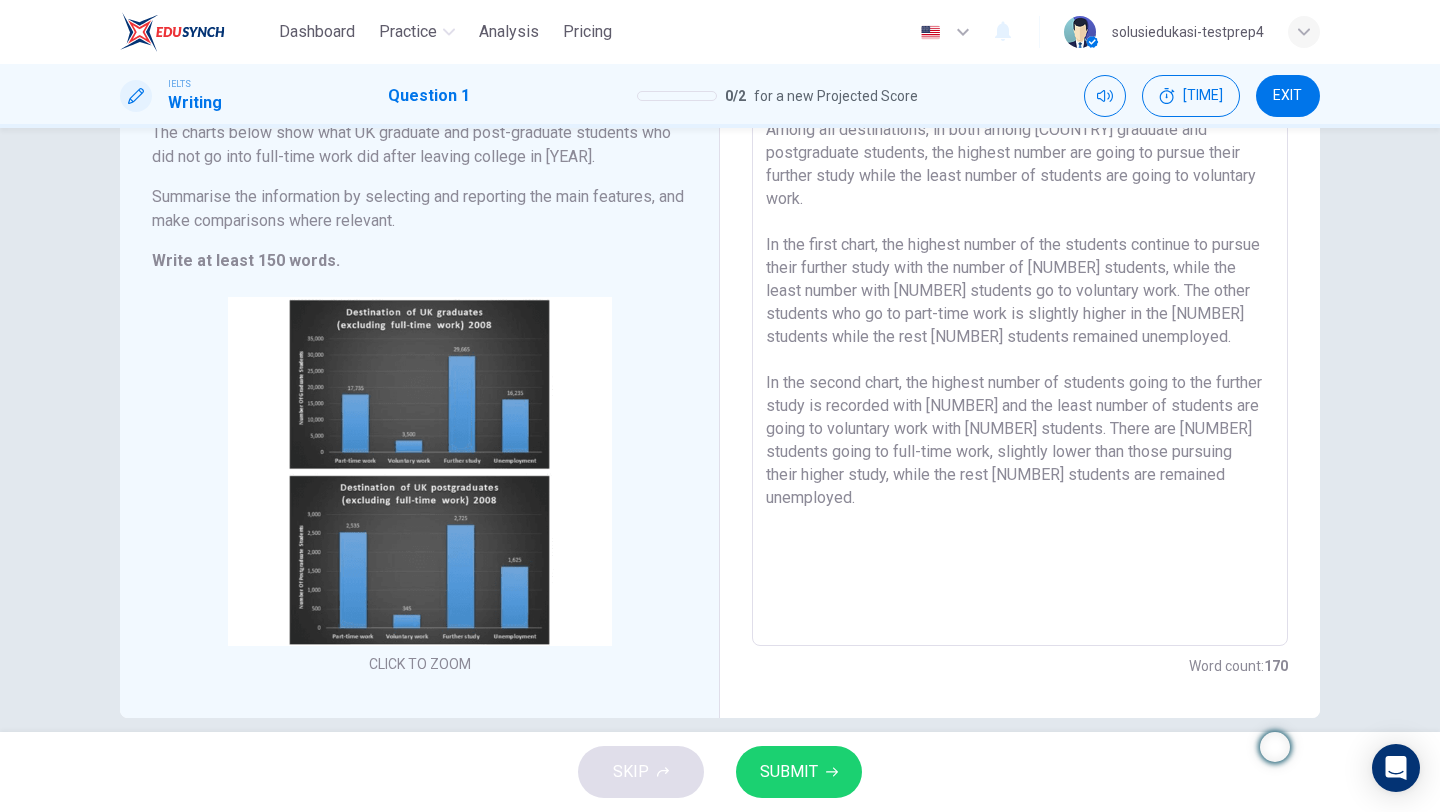 click on "The charts show the destination for [COUNTRY] graduate and post-graduate students in [YEAR] excluding those going to a full-time work. Among all destinations, in both among [COUNTRY] graduate and postgraduate students, the highest number are going to pursue their further study while the least number of students are going to voluntary work.
In the first chart, the highest number of the students continue to pursue their further study with the number of [NUMBER] students, while the least number with [NUMBER] students go to voluntary work. The other students who go to part-time work is slightly higher in the [NUMBER] students while the rest [NUMBER] students remained unemployed.
In the second chart, the highest number of students going to the further study is recorded with [NUMBER] and the least number of students are going to voluntary work with [NUMBER] students. There are [NUMBER] students going to full-time work, slightly lower than those pursuing their higher study, while the rest [NUMBER] students are remained unemployed." at bounding box center [1020, 351] 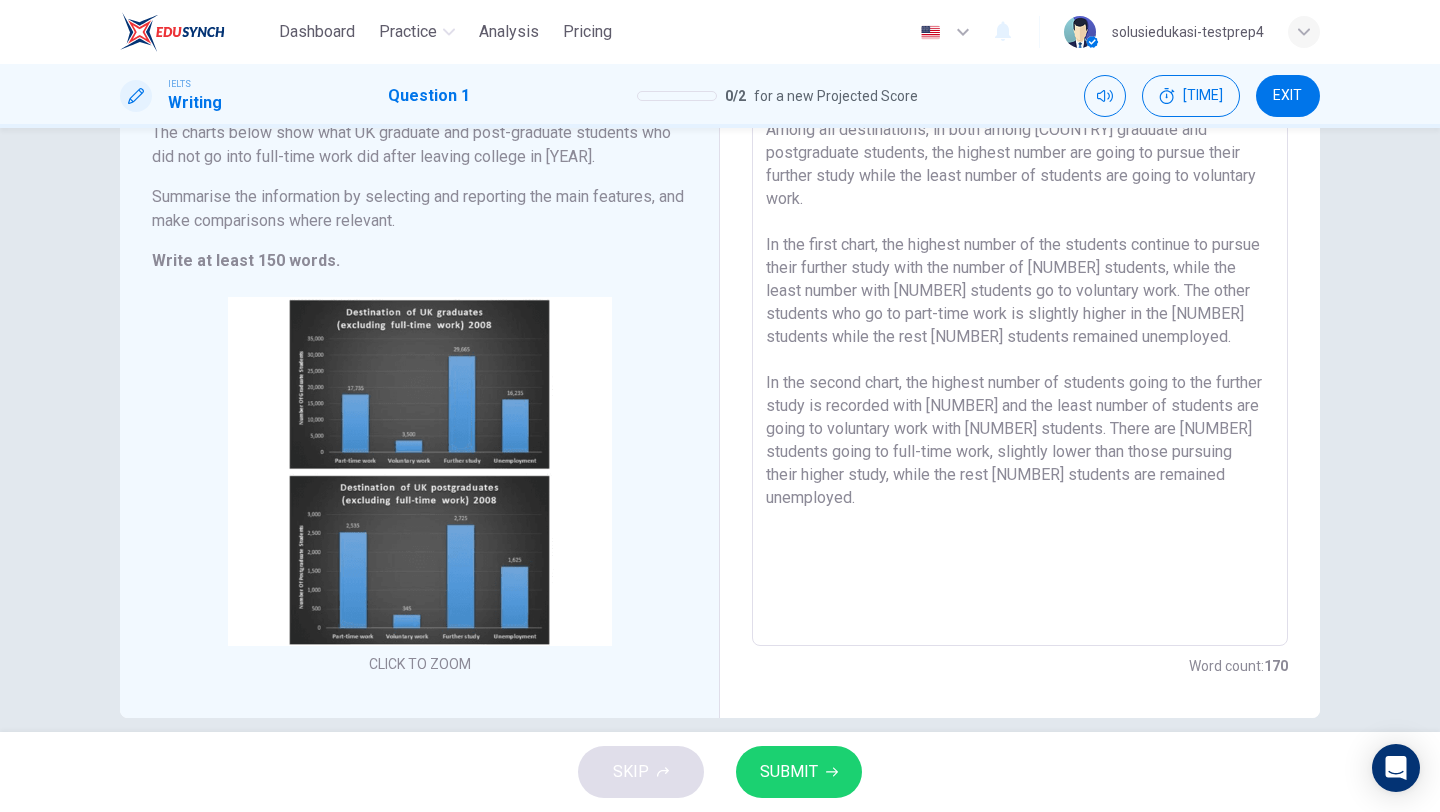 click on "The charts show the destination for [COUNTRY] graduate and post-graduate students in [YEAR] excluding those going to a full-time work. Among all destinations, in both among [COUNTRY] graduate and postgraduate students, the highest number are going to pursue their further study while the least number of students are going to voluntary work.
In the first chart, the highest number of the students continue to pursue their further study with the number of [NUMBER] students, while the least number with [NUMBER] students go to voluntary work. The other students who go to part-time work is slightly higher in the [NUMBER] students while the rest [NUMBER] students remained unemployed.
In the second chart, the highest number of students going to the further study is recorded with [NUMBER] and the least number of students are going to voluntary work with [NUMBER] students. There are [NUMBER] students going to full-time work, slightly lower than those pursuing their higher study, while the rest [NUMBER] students are remained unemployed." at bounding box center [1020, 351] 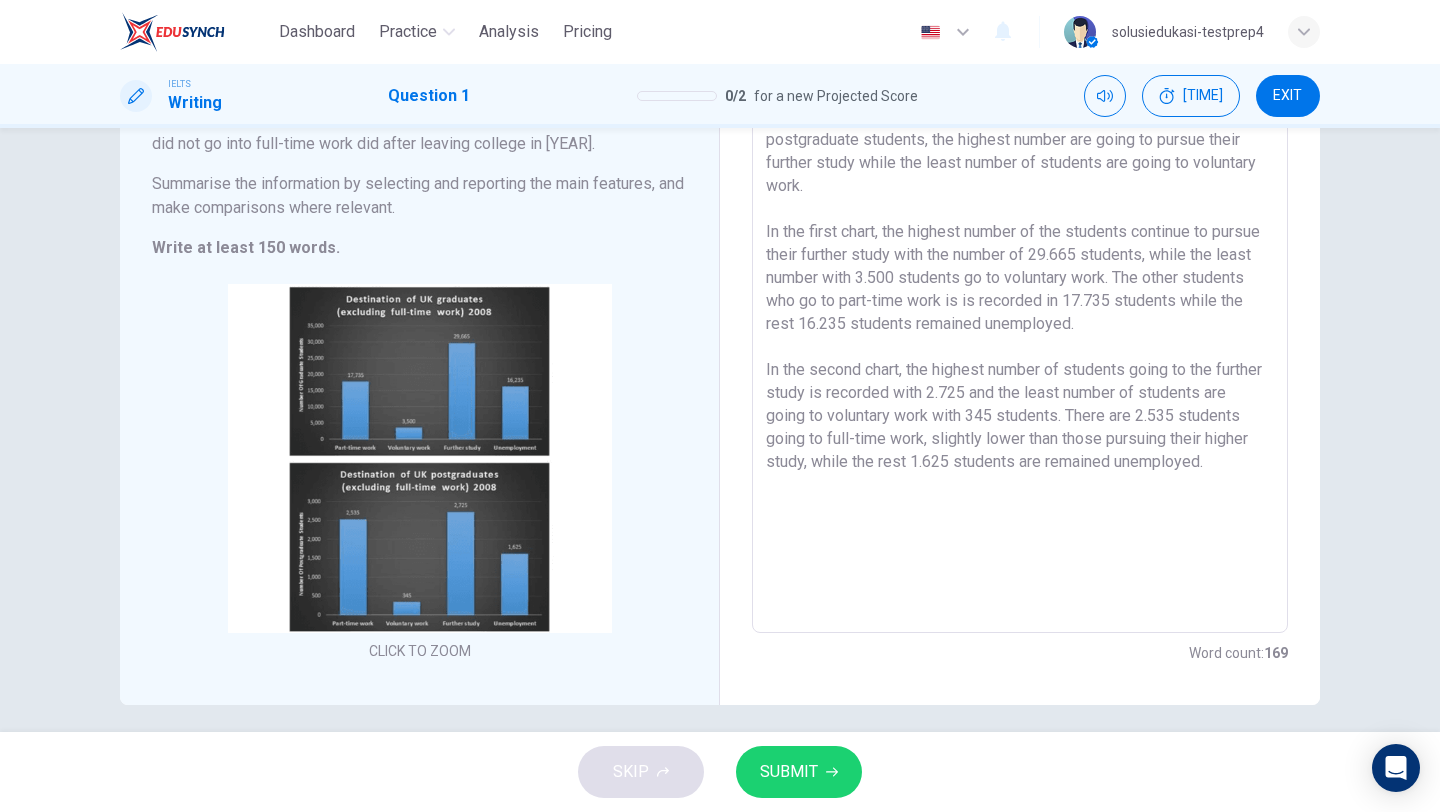 scroll, scrollTop: 209, scrollLeft: 0, axis: vertical 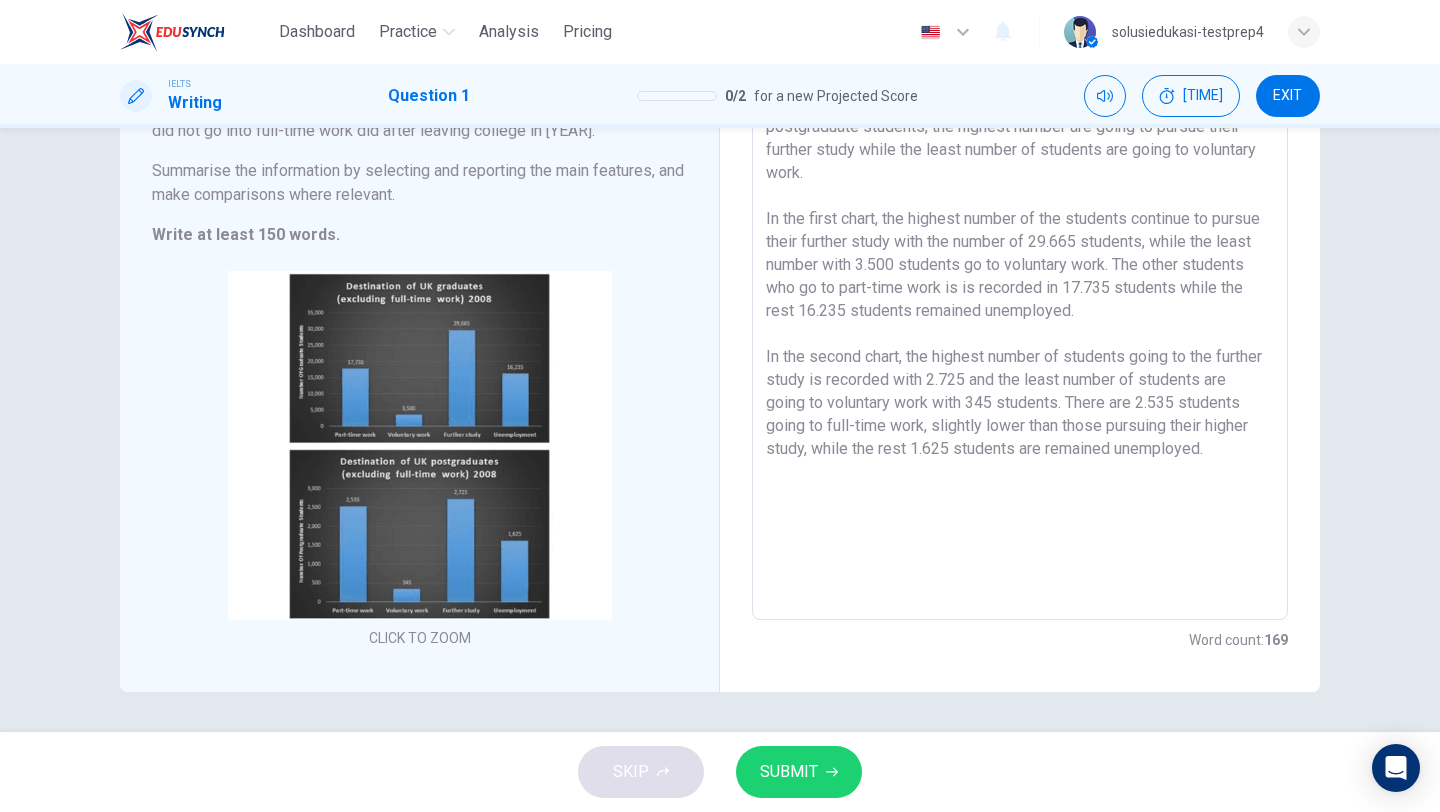 click on "The charts show the destination for [STATE] graduate and post-graduate students in 2008 excluding those going to a full-time work. Among all destinations, in both among [STATE] graduate and postgraduate students, the highest number are going to pursue their further study while the least number of students are going to voluntary work.
In the first chart, the highest number of the students continue to pursue their further study with the number of 29.665 students, while the least number with 3.500 students go to voluntary work. The other students who go to part-time work is is recorded in 17.735 students while the rest 16.235 students remained unemployed.
In the second chart, the highest number of students going to the further study is recorded with 2.725 and the least number of students are going to voluntary work with 345 students. There are 2.535 students going to full-time work, slightly lower than those pursuing their higher study, while the rest 1.625 students are remained unemployed." at bounding box center (1020, 325) 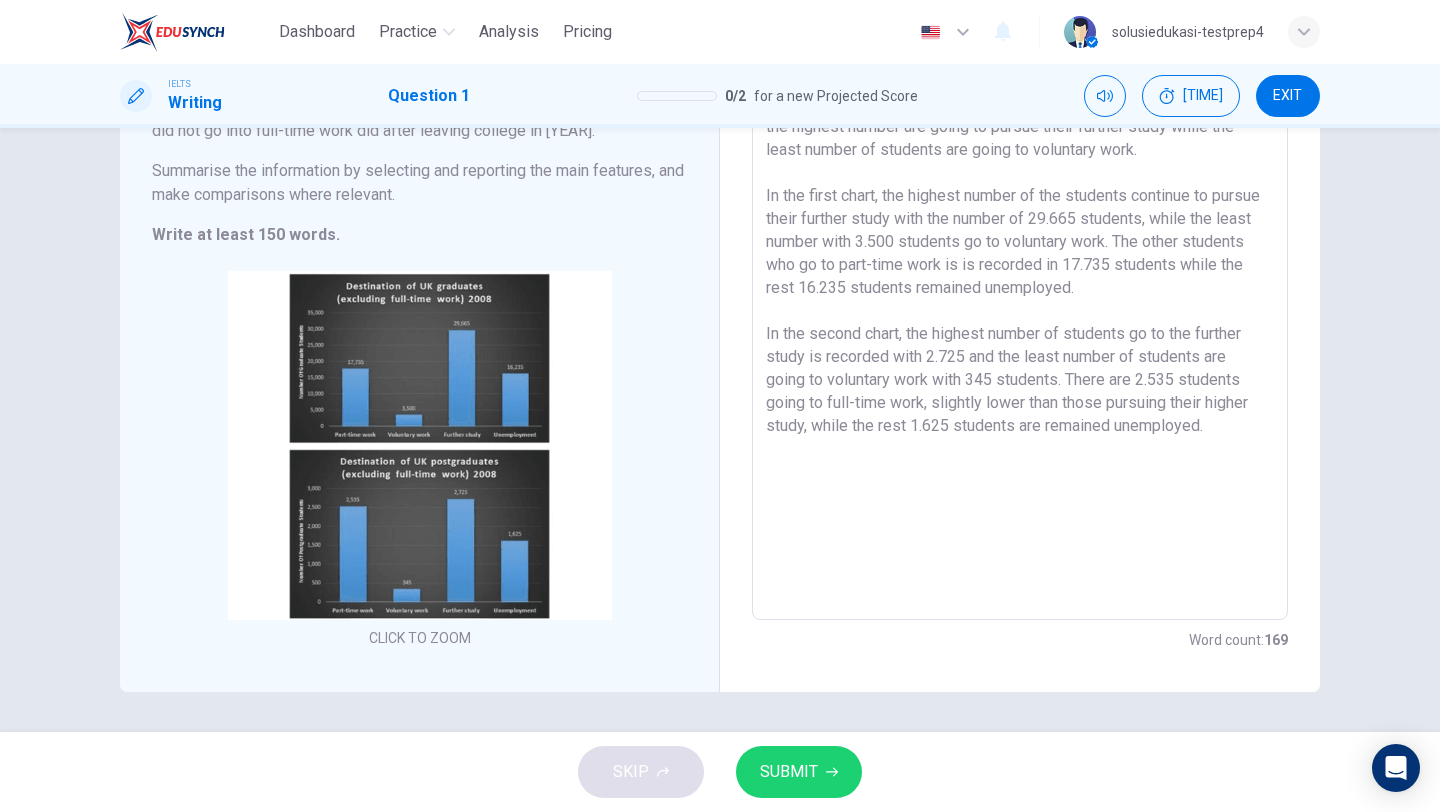 drag, startPoint x: 810, startPoint y: 354, endPoint x: 919, endPoint y: 352, distance: 109.01835 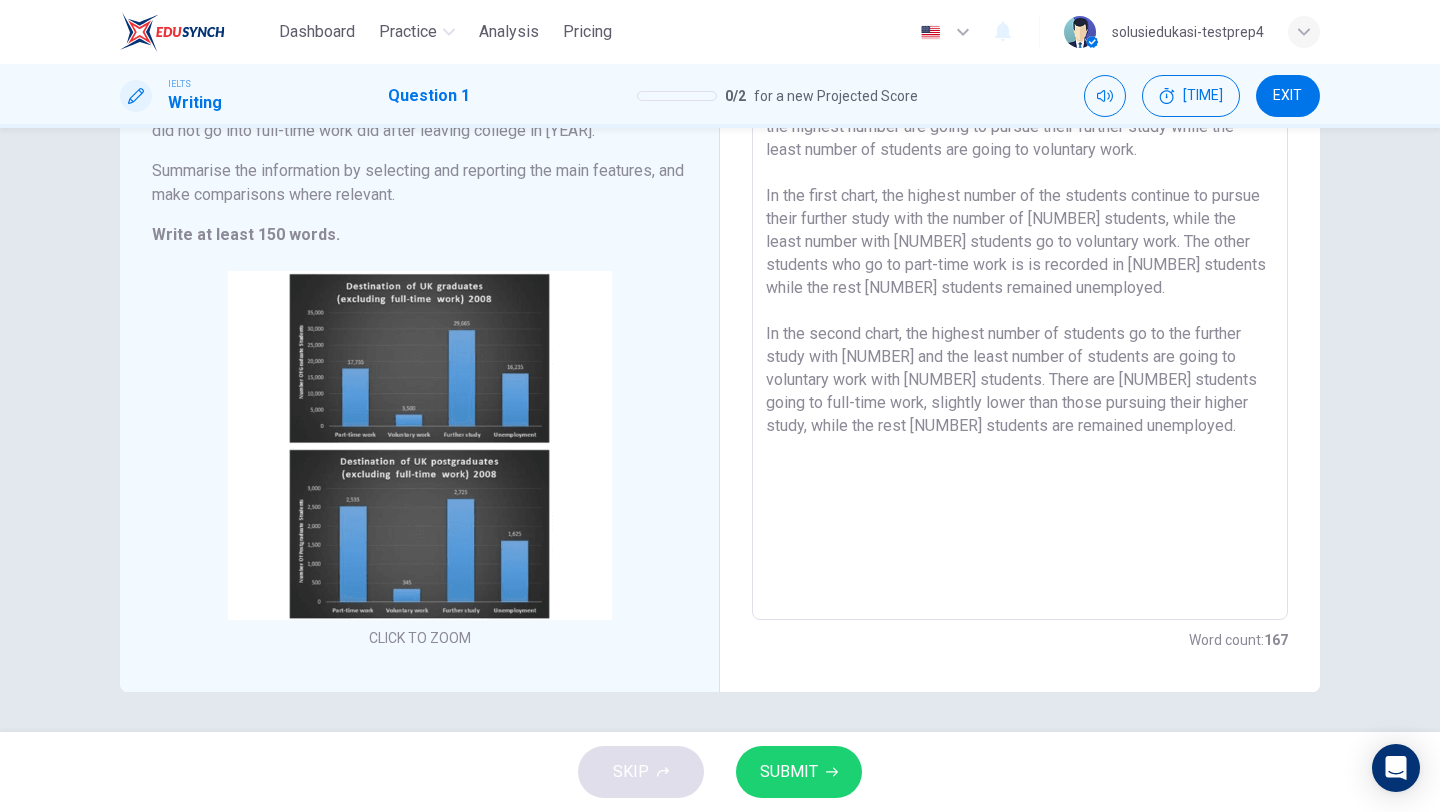 click on "The charts show the destination for UK graduate and post-graduate students in [YEAR] excluding those going to a full-time work. Among all destinations, in both among UK graduate and postgraduate students, the highest number are going to pursue their further study while the least number of students are going to voluntary work.
In the first chart, the highest number of the students continue to pursue their further study with the number of [NUMBER] students, while the least number with [NUMBER] students go to voluntary work. The other students who go to part-time work is is recorded in [NUMBER] students while the rest [NUMBER] students remained unemployed.
In the second chart, the highest number of students go to the further study with [NUMBER] and the least number of students are going to voluntary work with [NUMBER] students. There are [NUMBER] students going to full-time work, slightly lower than those pursuing their higher study, while the rest [NUMBER] students are remained unemployed." at bounding box center [1020, 325] 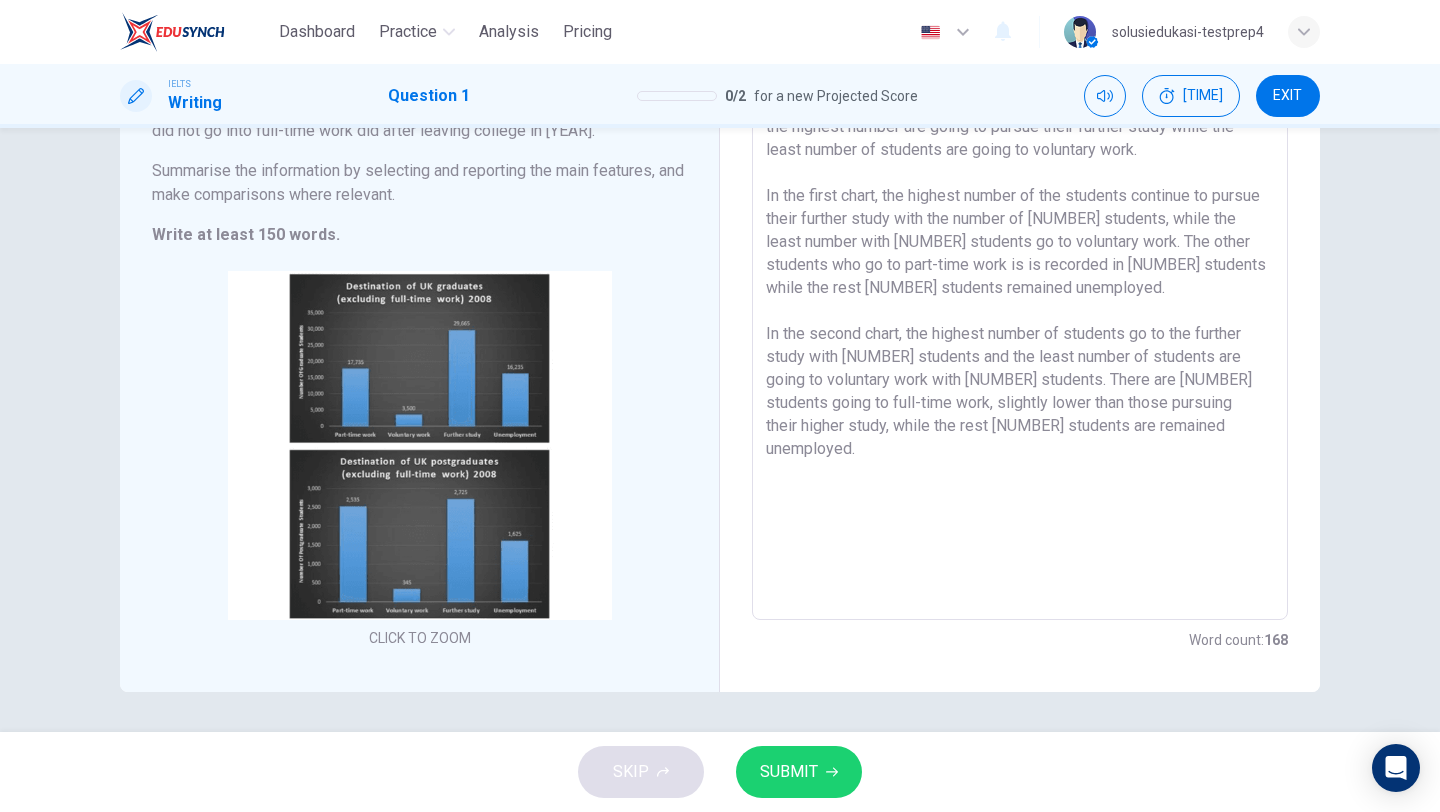 drag, startPoint x: 1195, startPoint y: 354, endPoint x: 1254, endPoint y: 353, distance: 59.008472 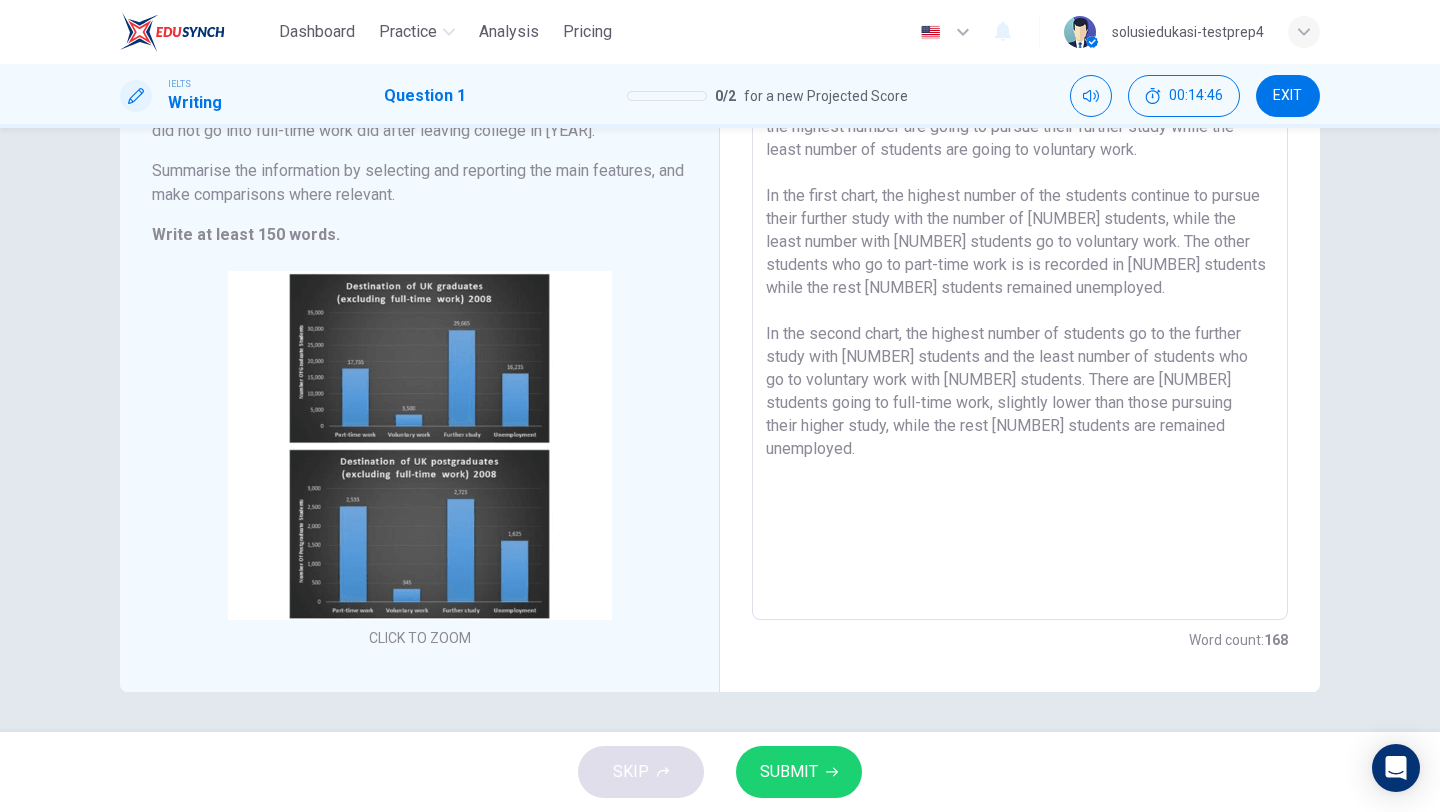 click on "The charts show the destination for UK graduate and post-graduate students in [YEAR] excluding those going to a full-time work. Among all destinations, in both among UK graduate and postgraduate students, the highest number are going to pursue their further study while the least number of students are going to voluntary work.
In the first chart, the highest number of the students continue to pursue their further study with the number of [NUMBER] students, while the least number with [NUMBER] students go to voluntary work. The other students who go to part-time work is is recorded in [NUMBER] students while the rest [NUMBER] students remained unemployed.
In the second chart, the highest number of students go to the further study with [NUMBER] students and the least number of students who go to voluntary work with [NUMBER] students. There are [NUMBER] students going to full-time work, slightly lower than those pursuing their higher study, while the rest [NUMBER] students are remained unemployed." at bounding box center [1020, 325] 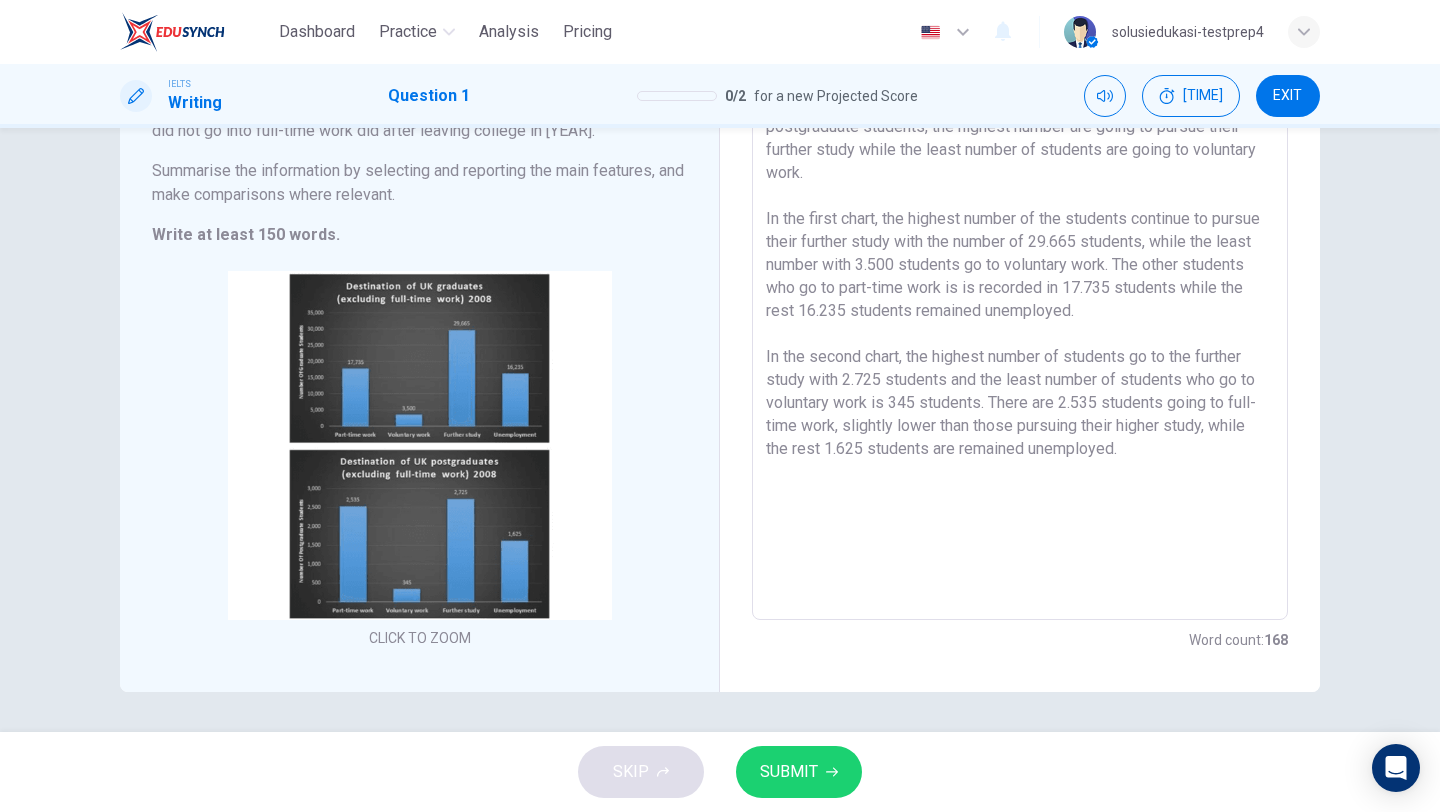 click on "The charts show the destination for [COUNTRY] graduate and post-graduate students in 2008 excluding those going to a full-time work. Among all destinations, in both among [COUNTRY] graduate and postgraduate students, the highest number are going to pursue their further study while the least number of students are going to voluntary work.
In the first chart, the highest number of the students continue to pursue their further study with the number of 29.665 students, while the least number with 3.500 students go to voluntary work. The other students who go to part-time work is is recorded in 17.735 students while the rest 16.235 students remained unemployed.
In the second chart, the highest number of students go to the further study with 2.725 students and the least number of students who go to voluntary work is 345 students. There are 2.535 students going to full-time work, slightly lower than those pursuing their higher study, while the rest 1.625 students are remained unemployed." at bounding box center [1020, 325] 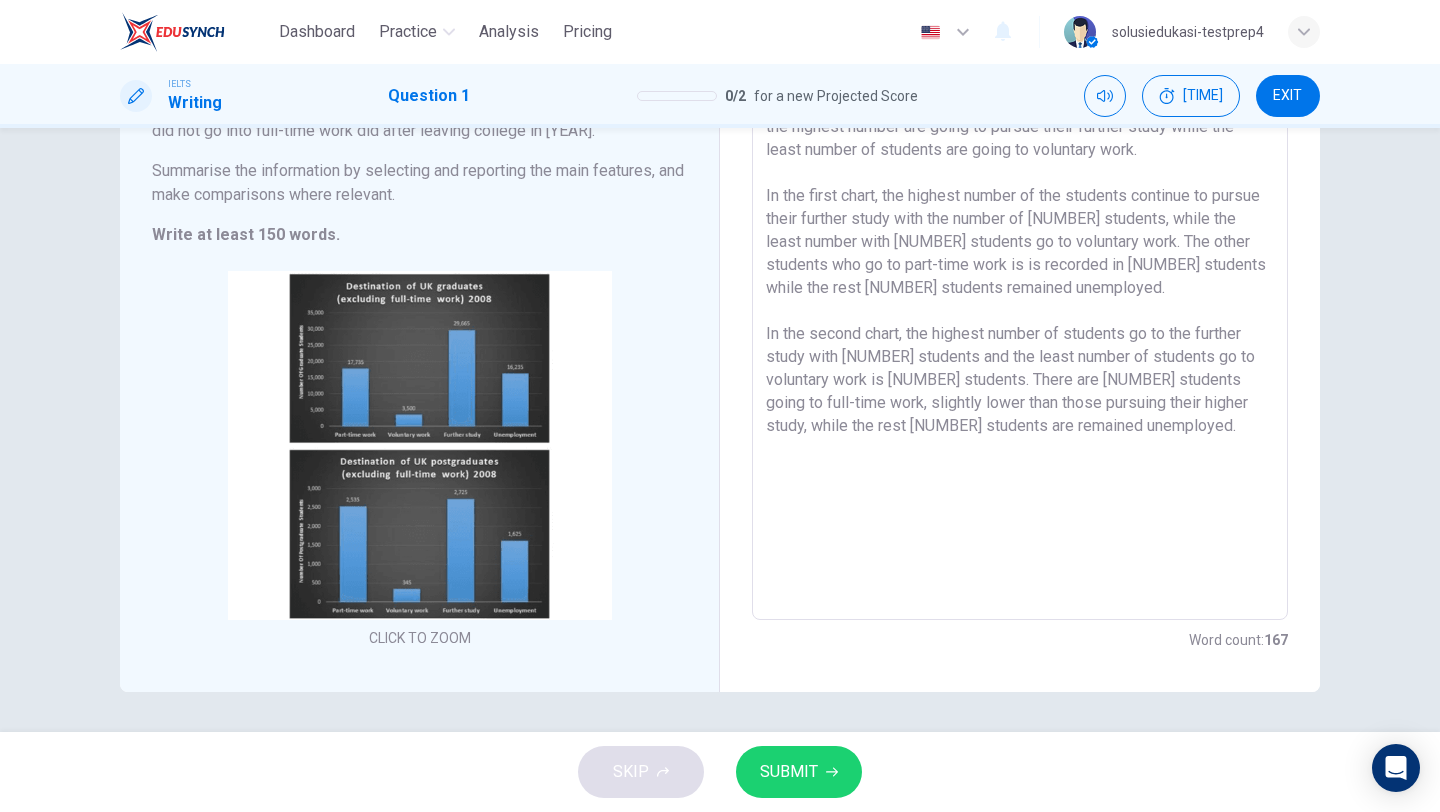 click on "The charts show the destination for UK graduate and post-graduate students in [YEAR] excluding those going to a full-time work. Among all destinations, in both among UK graduate and postgraduate students, the highest number are going to pursue their further study while the least number of students are going to voluntary work.
In the first chart, the highest number of the students continue to pursue their further study with the number of [NUMBER] students, while the least number with [NUMBER] students go to voluntary work. The other students who go to part-time work is is recorded in [NUMBER] students while the rest [NUMBER] students remained unemployed.
In the second chart, the highest number of students go to the further study with [NUMBER] students and the least number of students go to voluntary work is [NUMBER] students. There are [NUMBER] students going to full-time work, slightly lower than those pursuing their higher study, while the rest [NUMBER] students are remained unemployed." at bounding box center [1020, 325] 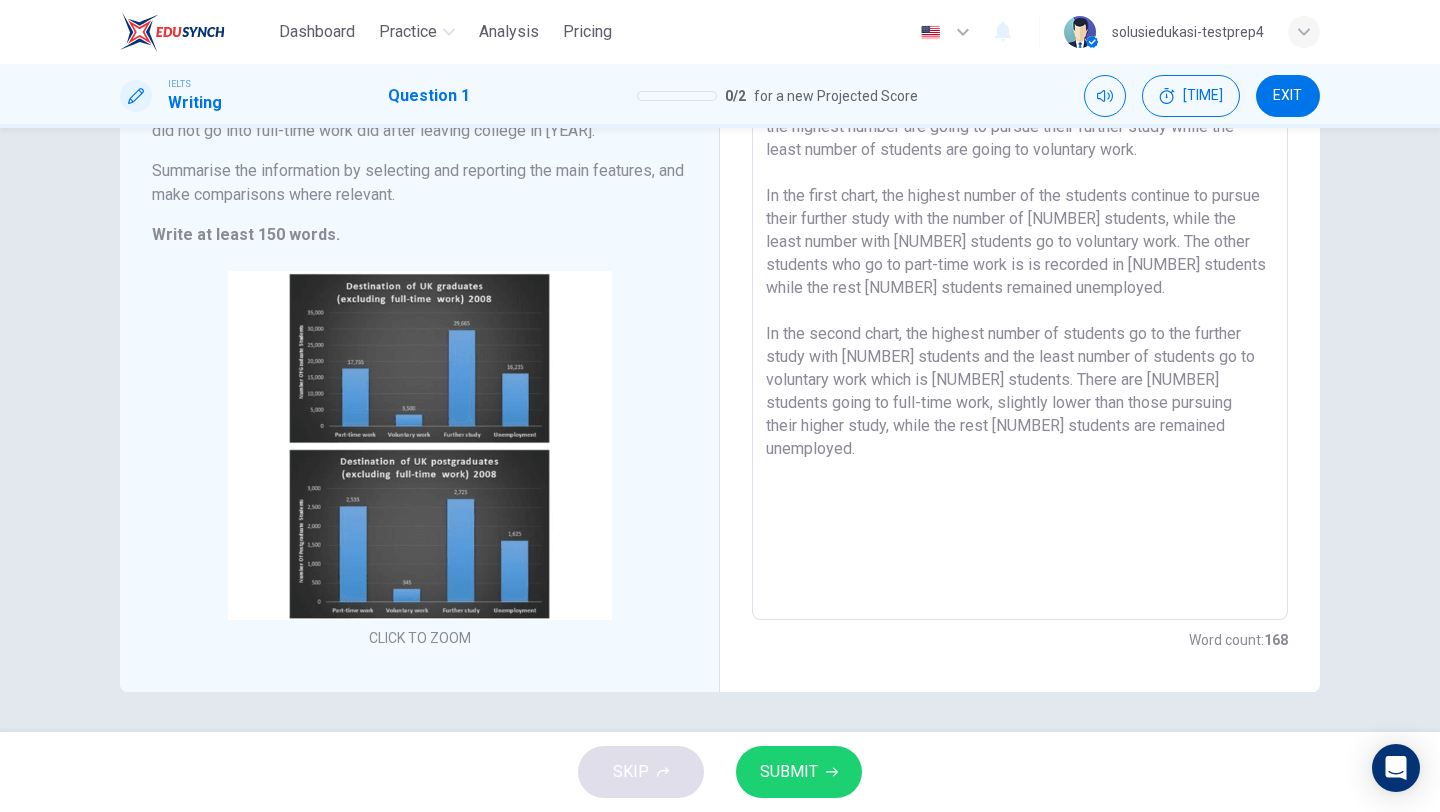 type on "The charts show the destination for UK graduate and post-graduate students in [YEAR] excluding those going to a full-time work. Among all destinations, in both among UK graduate and postgraduate students, the highest number are going to pursue their further study while the least number of students are going to voluntary work.
In the first chart, the highest number of the students continue to pursue their further study with the number of [NUMBER] students, while the least number with [NUMBER] students go to voluntary work. The other students who go to part-time work is is recorded in [NUMBER] students while the rest [NUMBER] students remained unemployed.
In the second chart, the highest number of students go to the further study with [NUMBER] students and the least number of students go to voluntary work which is [NUMBER] students. There are [NUMBER] students going to full-time work, slightly lower than those pursuing their higher study, while the rest [NUMBER] students are remained unemployed." 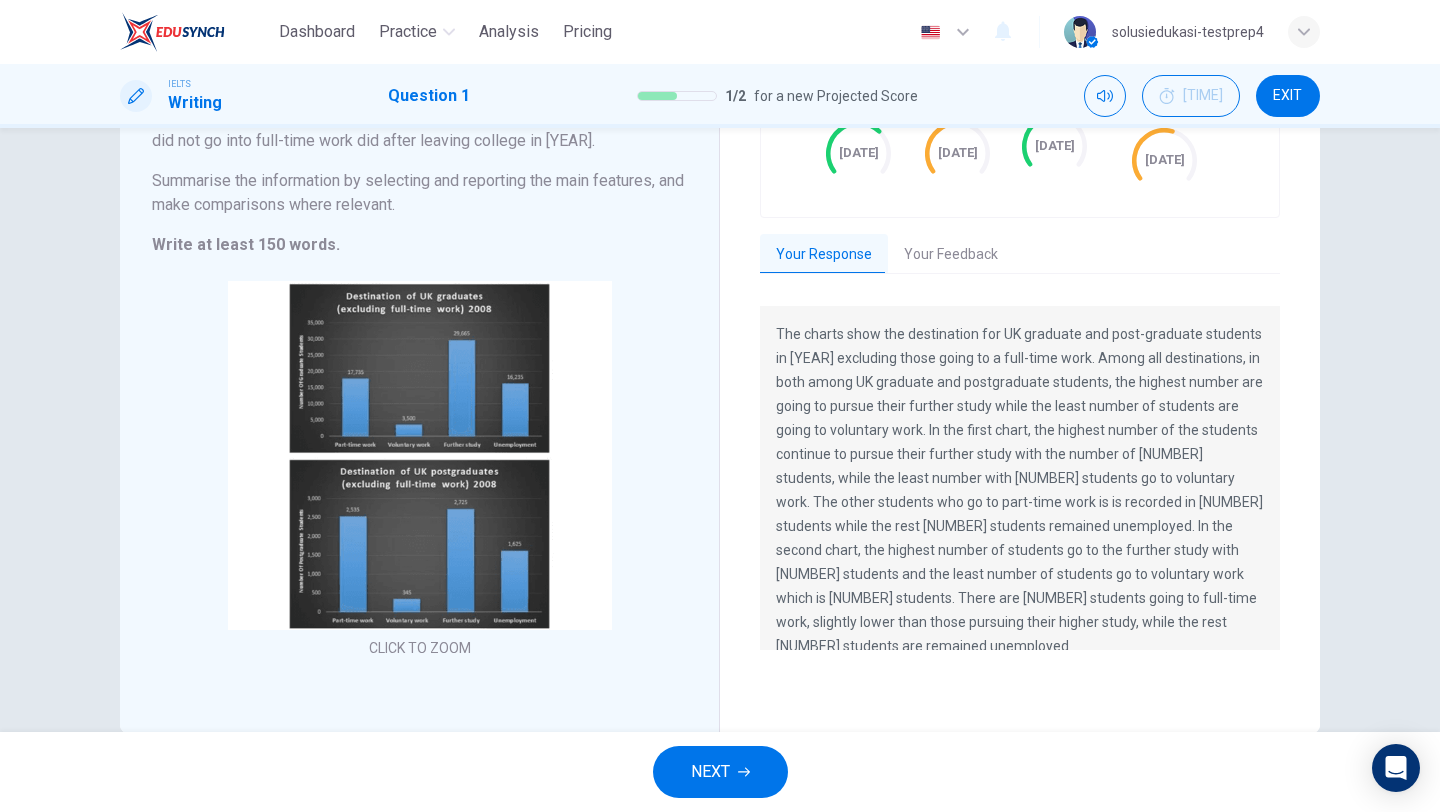 scroll, scrollTop: 195, scrollLeft: 0, axis: vertical 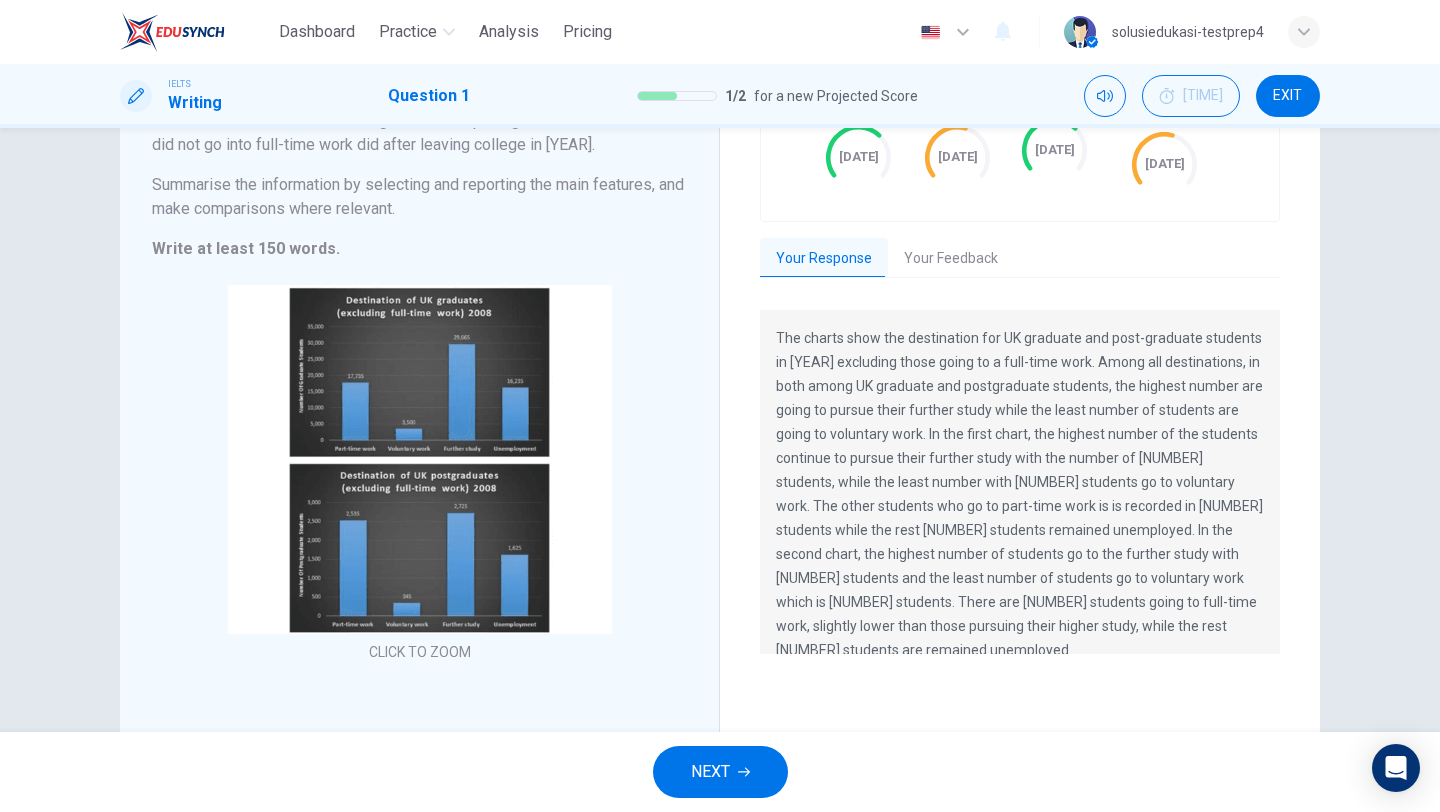 click on "Your Feedback" at bounding box center [951, 259] 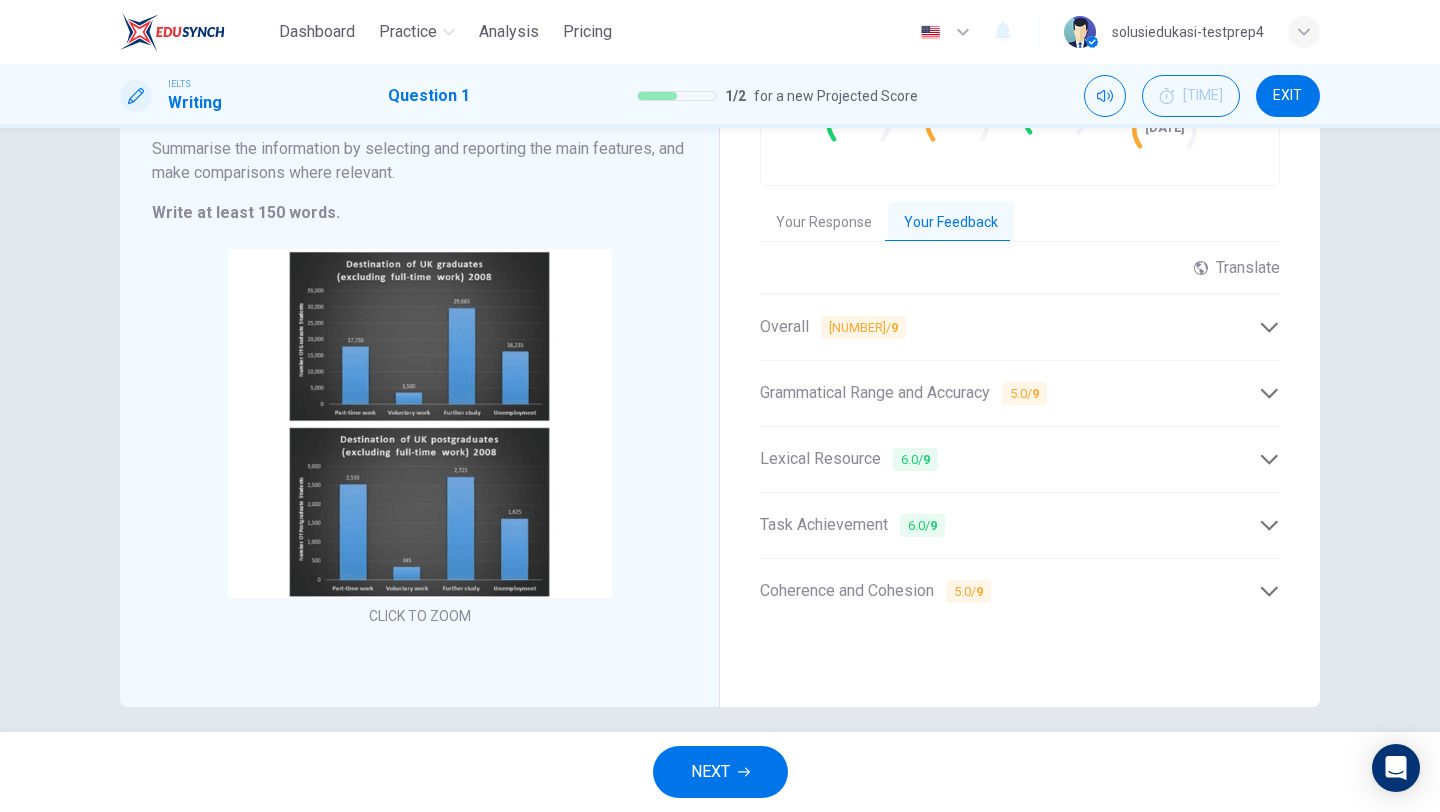 scroll, scrollTop: 230, scrollLeft: 0, axis: vertical 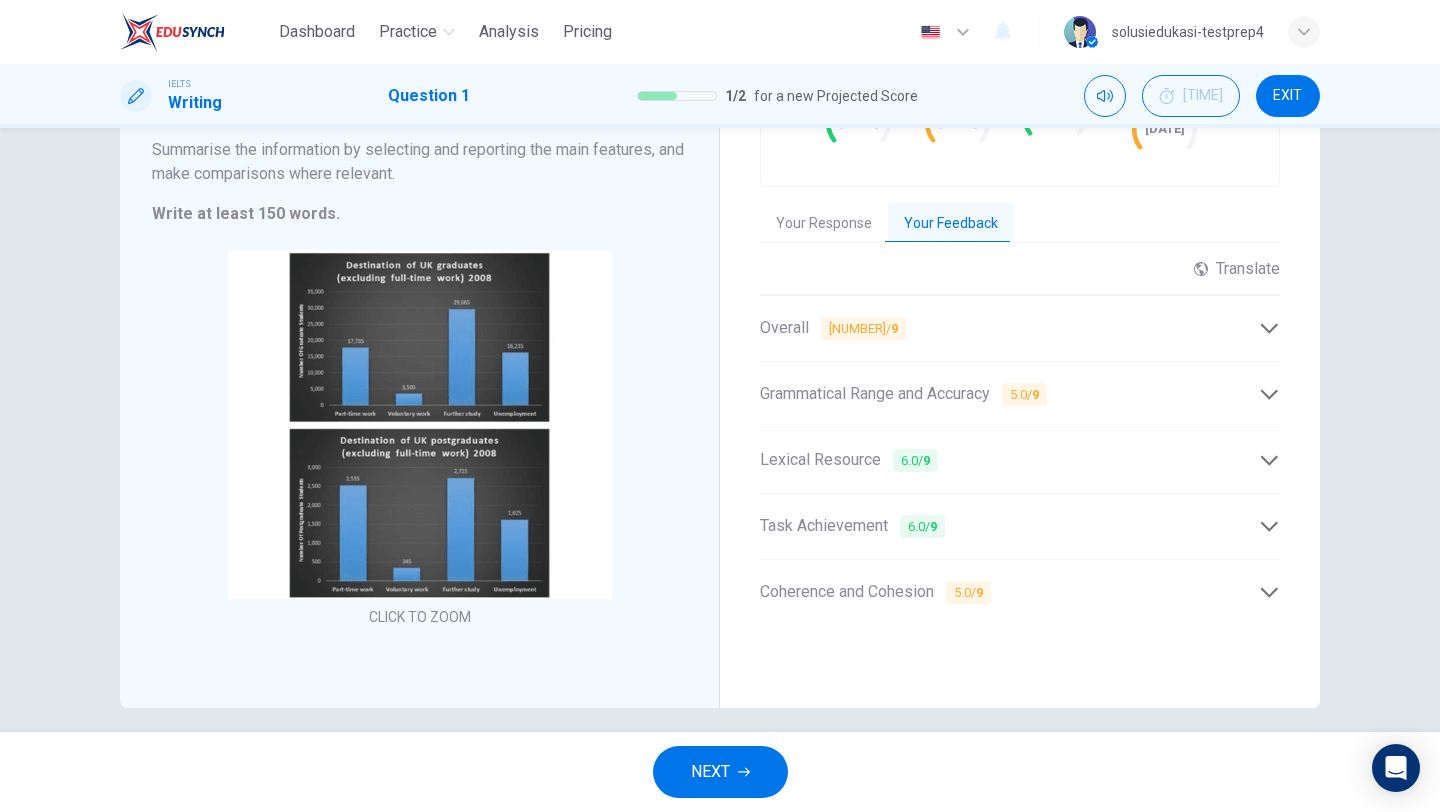 click at bounding box center [1269, 394] 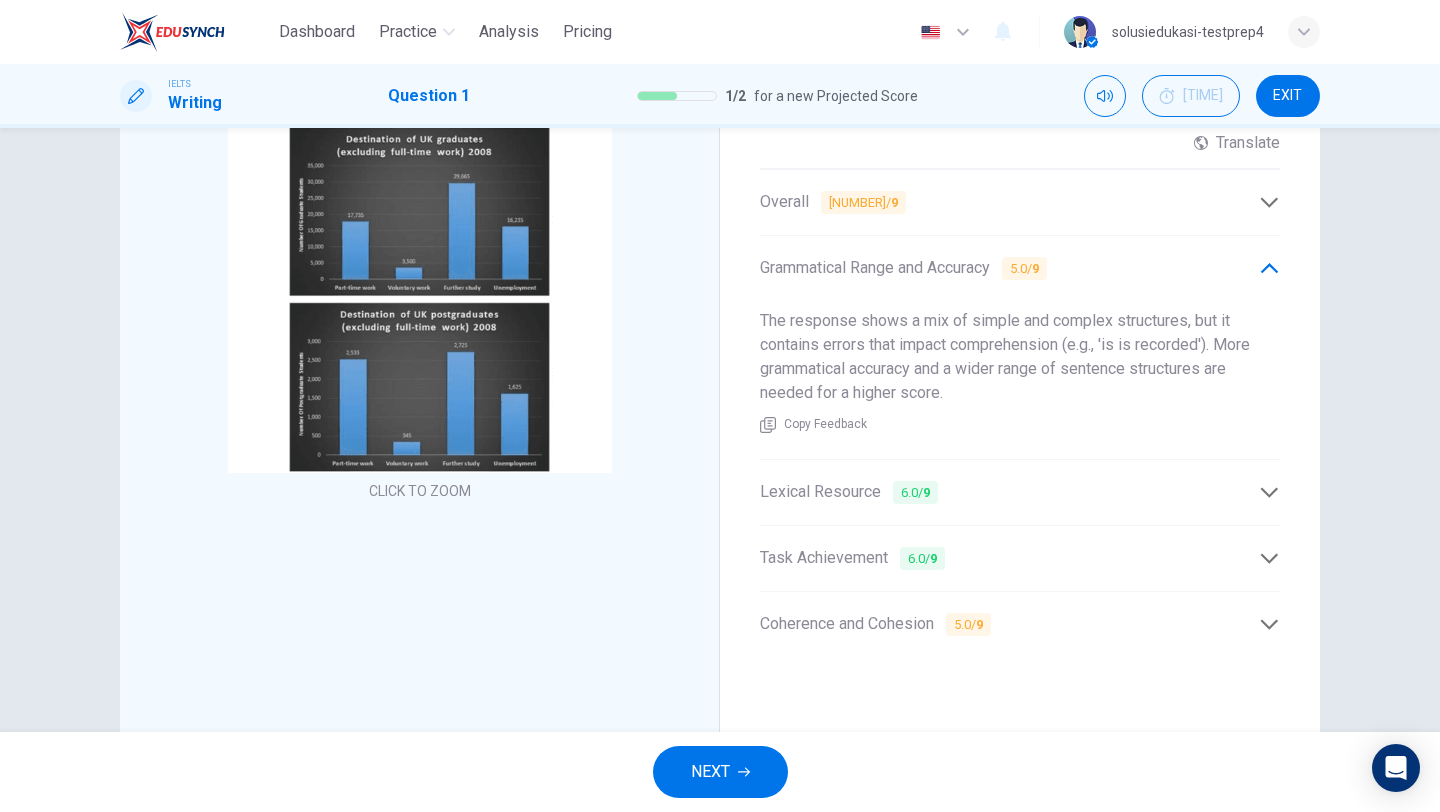scroll, scrollTop: 367, scrollLeft: 0, axis: vertical 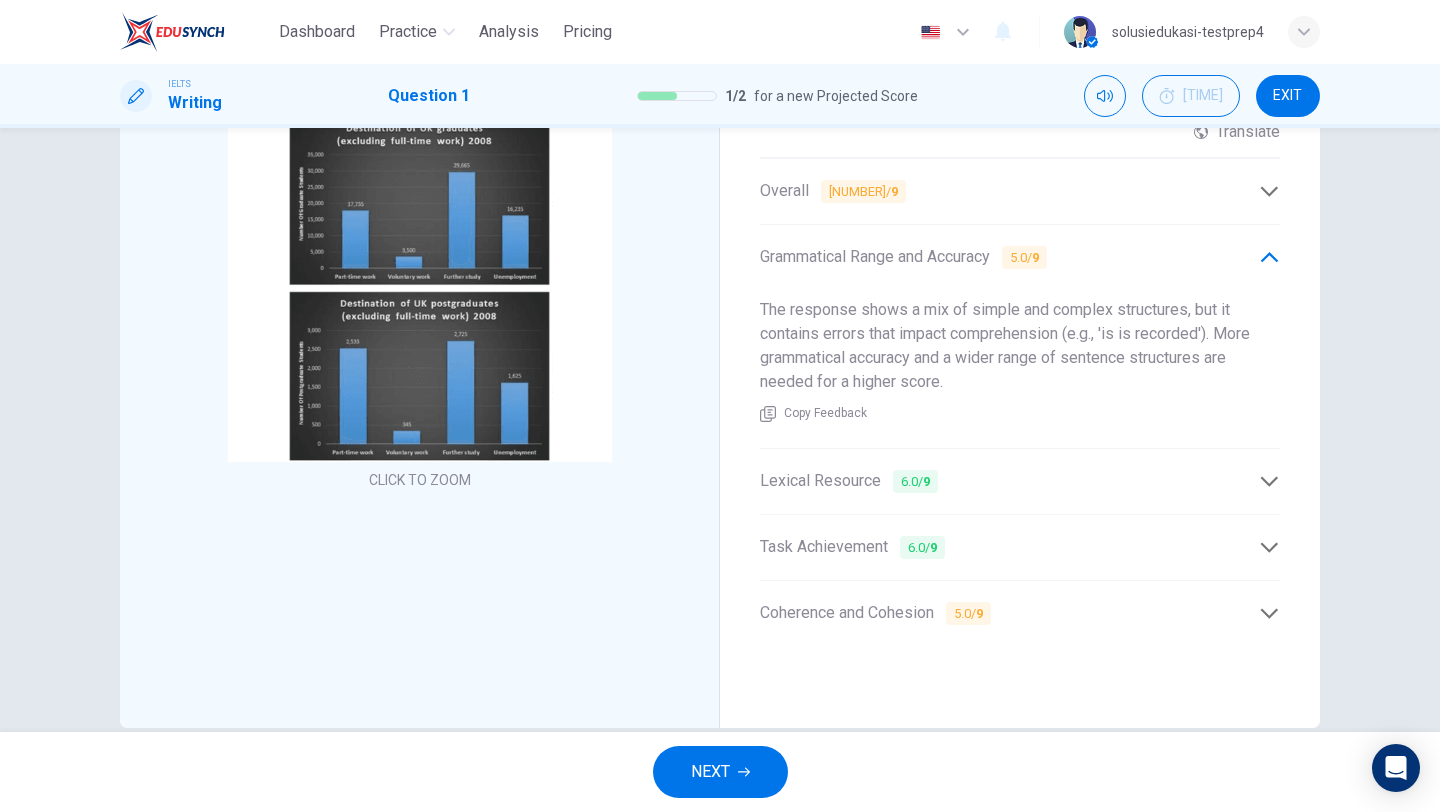 click at bounding box center [1269, 481] 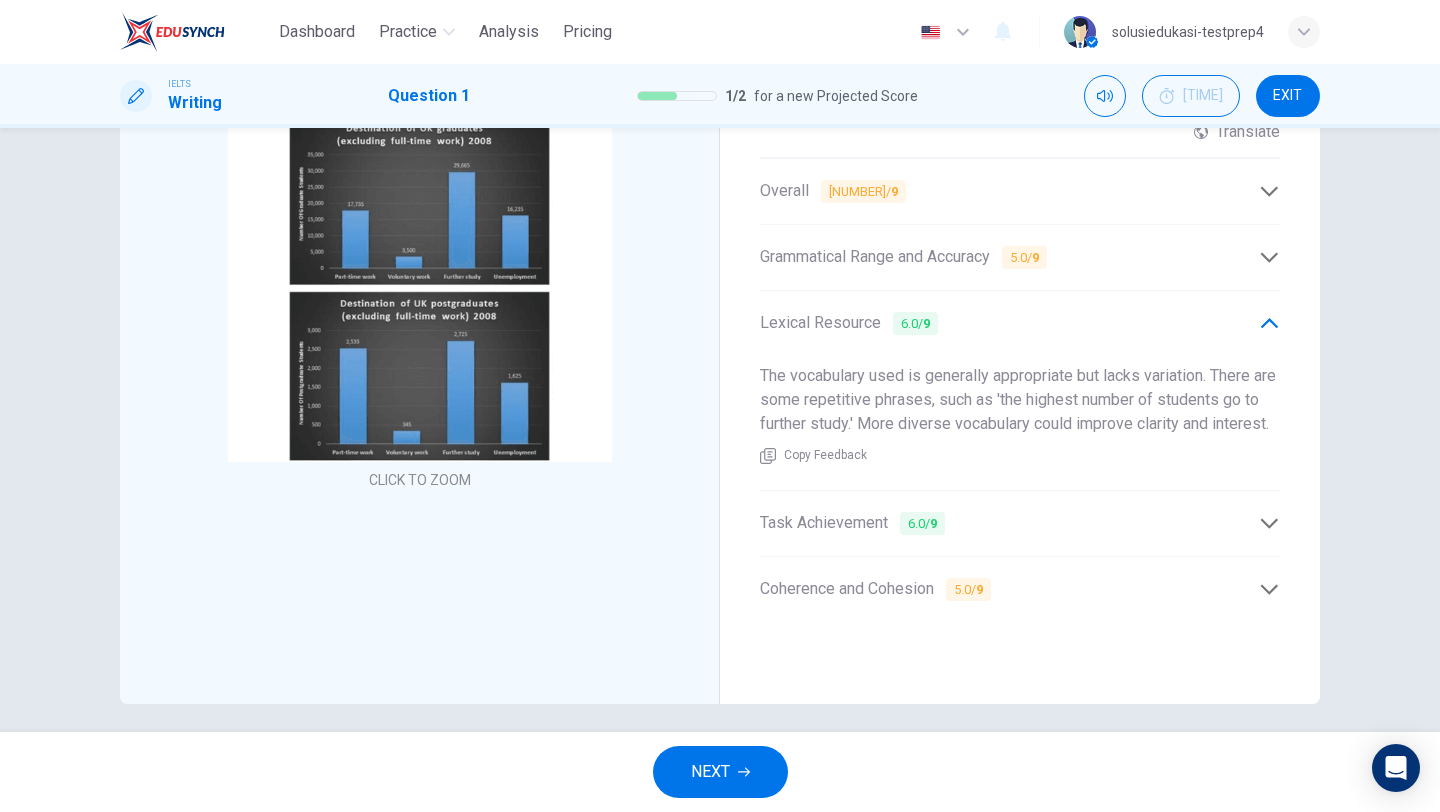 click at bounding box center [1269, 523] 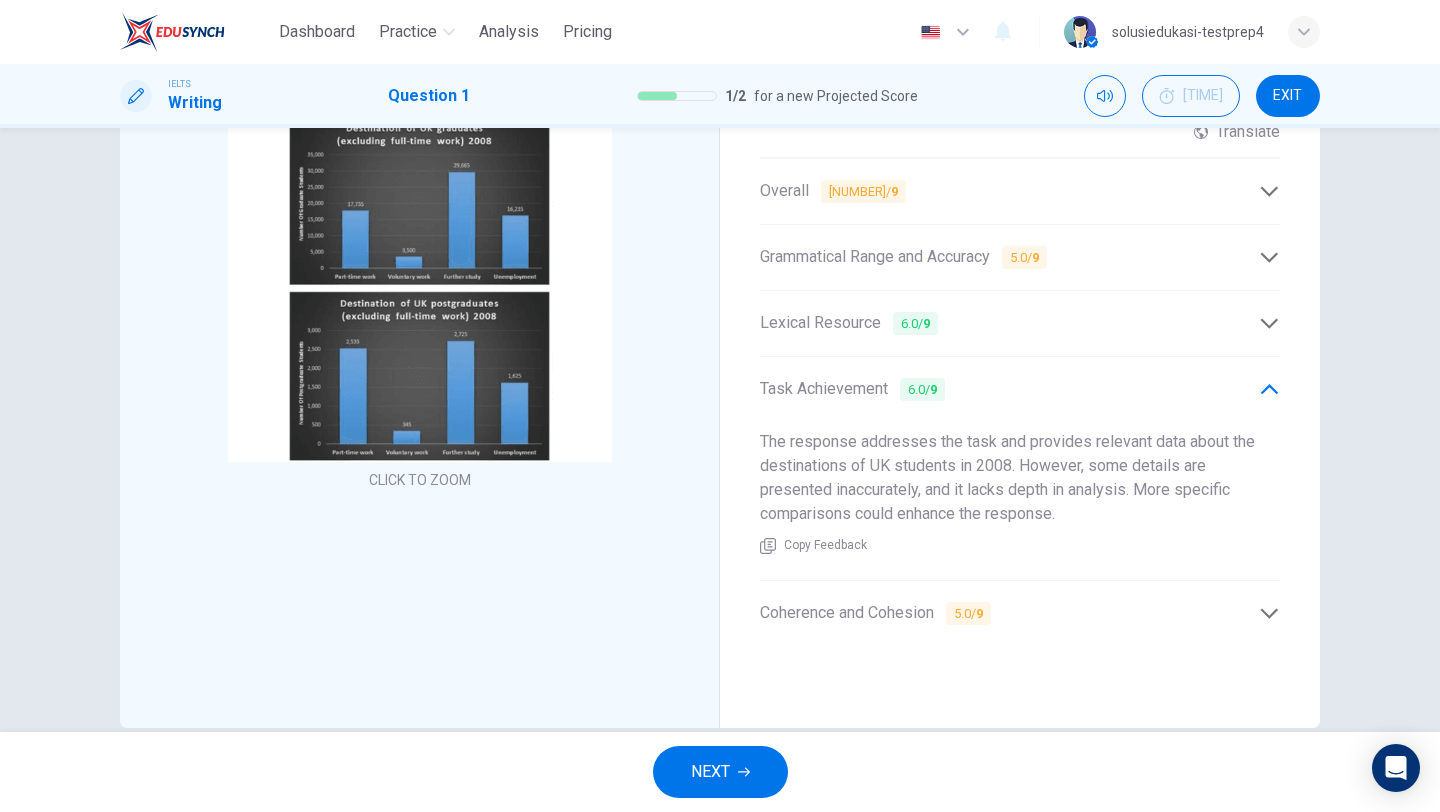 click at bounding box center [1269, 613] 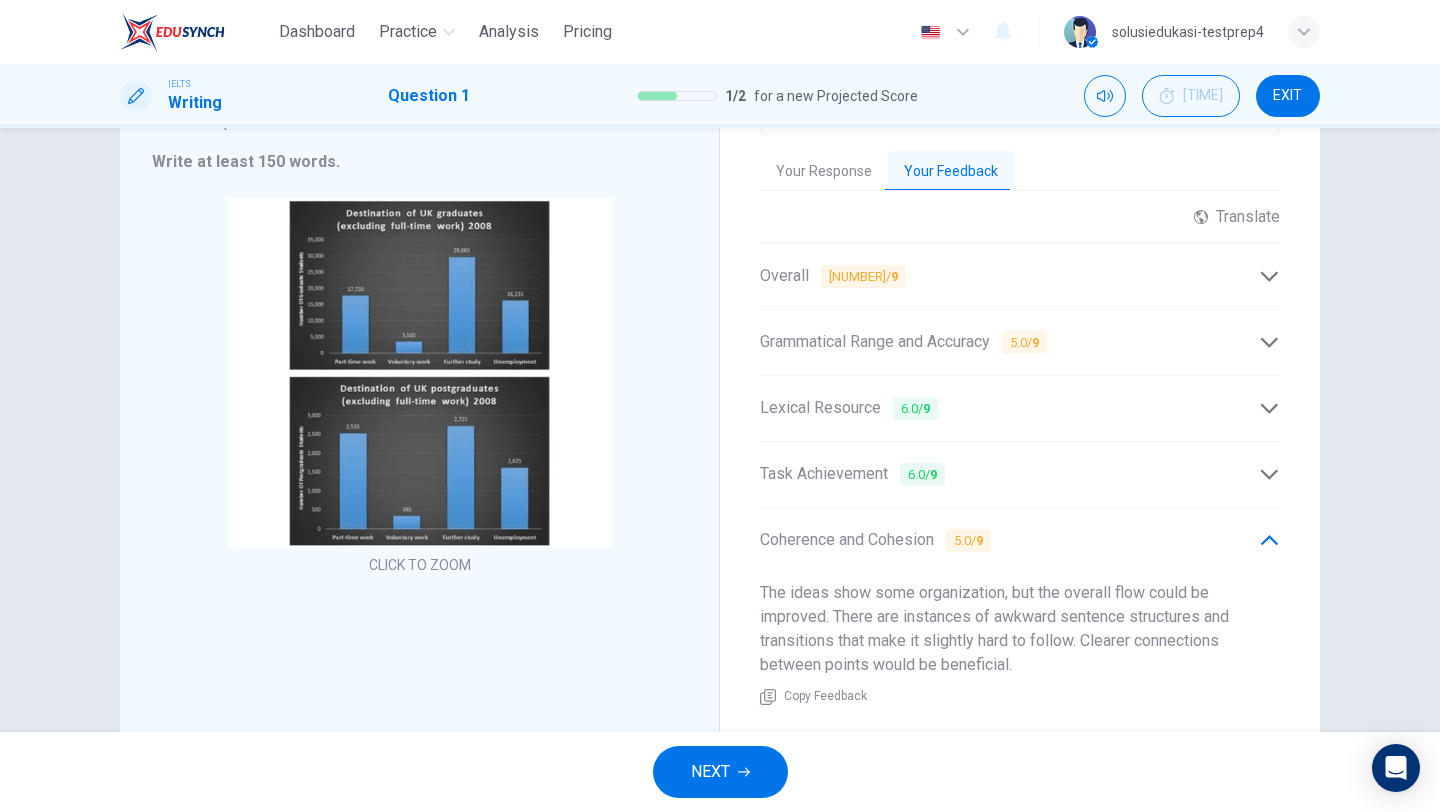 scroll, scrollTop: 254, scrollLeft: 0, axis: vertical 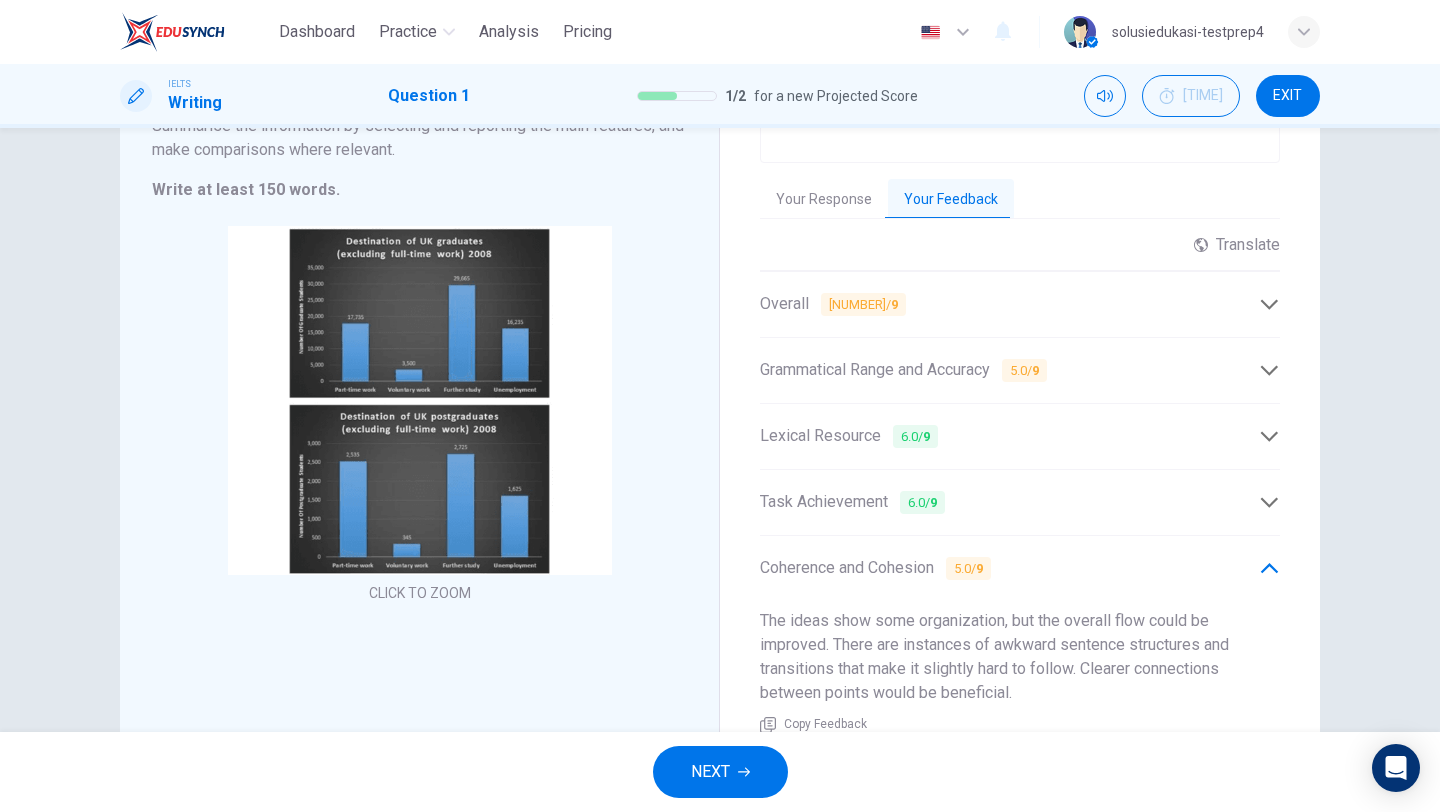 click on "Grammatical Range and Accuracy   5.0 / 9" at bounding box center [1009, 370] 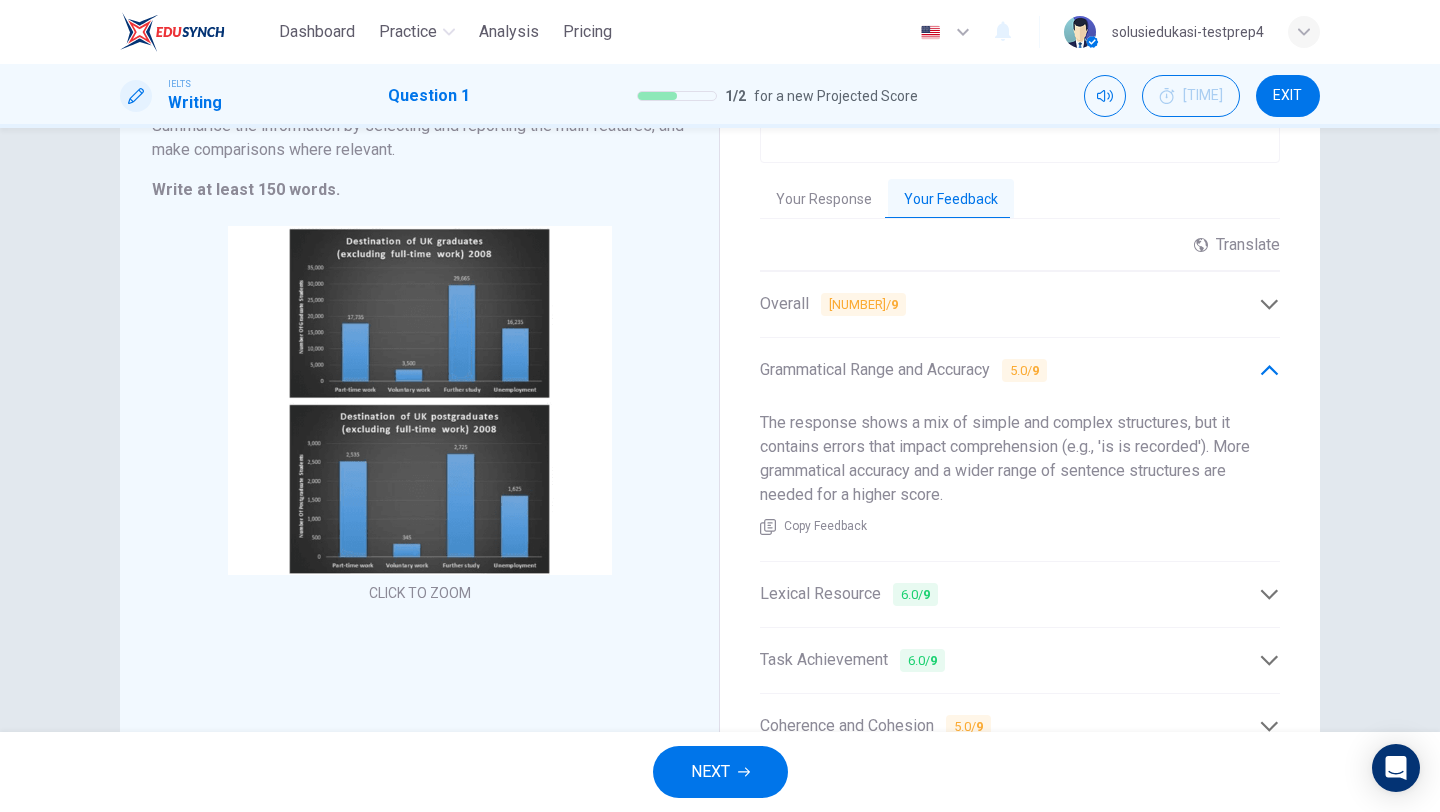 click on "Lexical Resource [NUMBER] / [NUMBER]" at bounding box center (1009, 594) 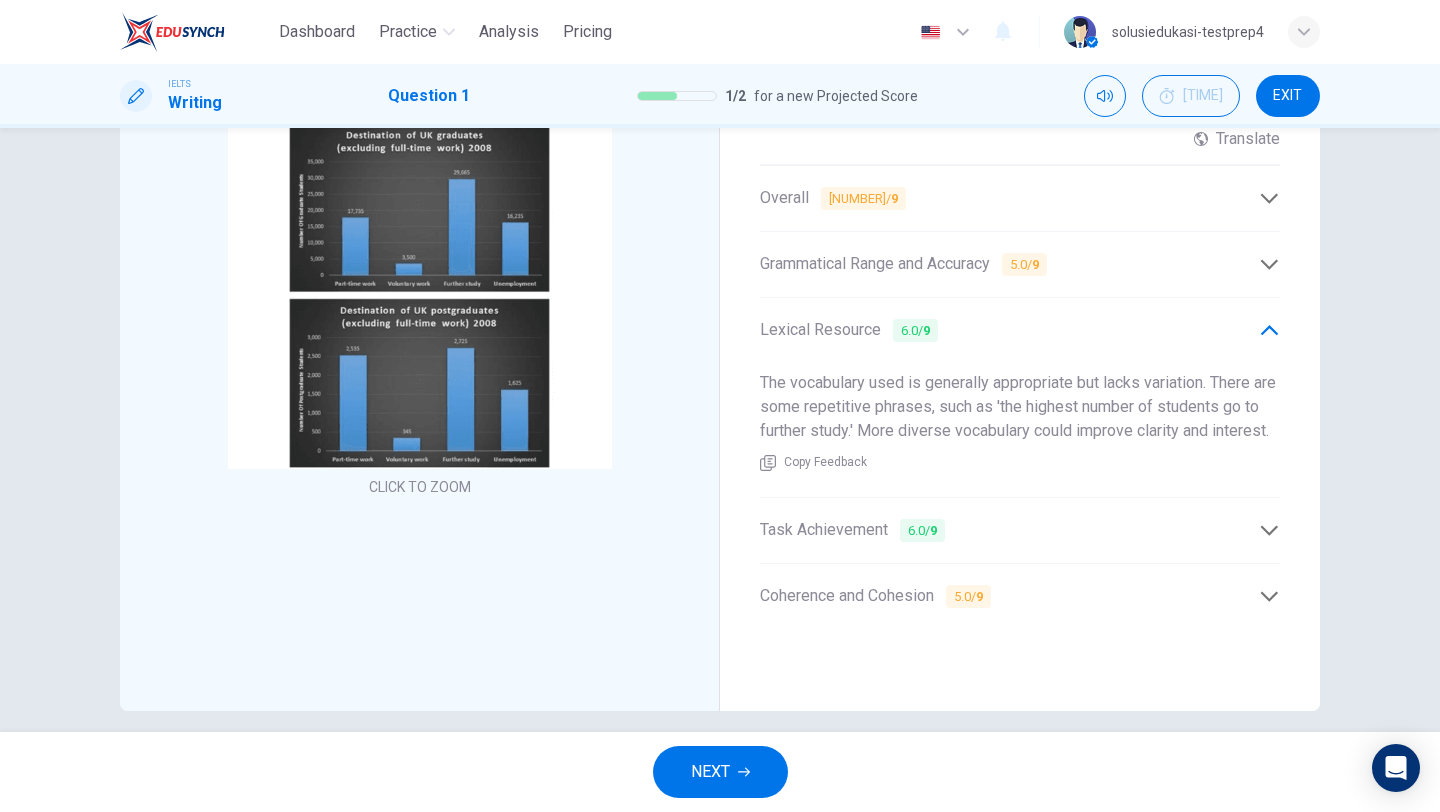 scroll, scrollTop: 362, scrollLeft: 0, axis: vertical 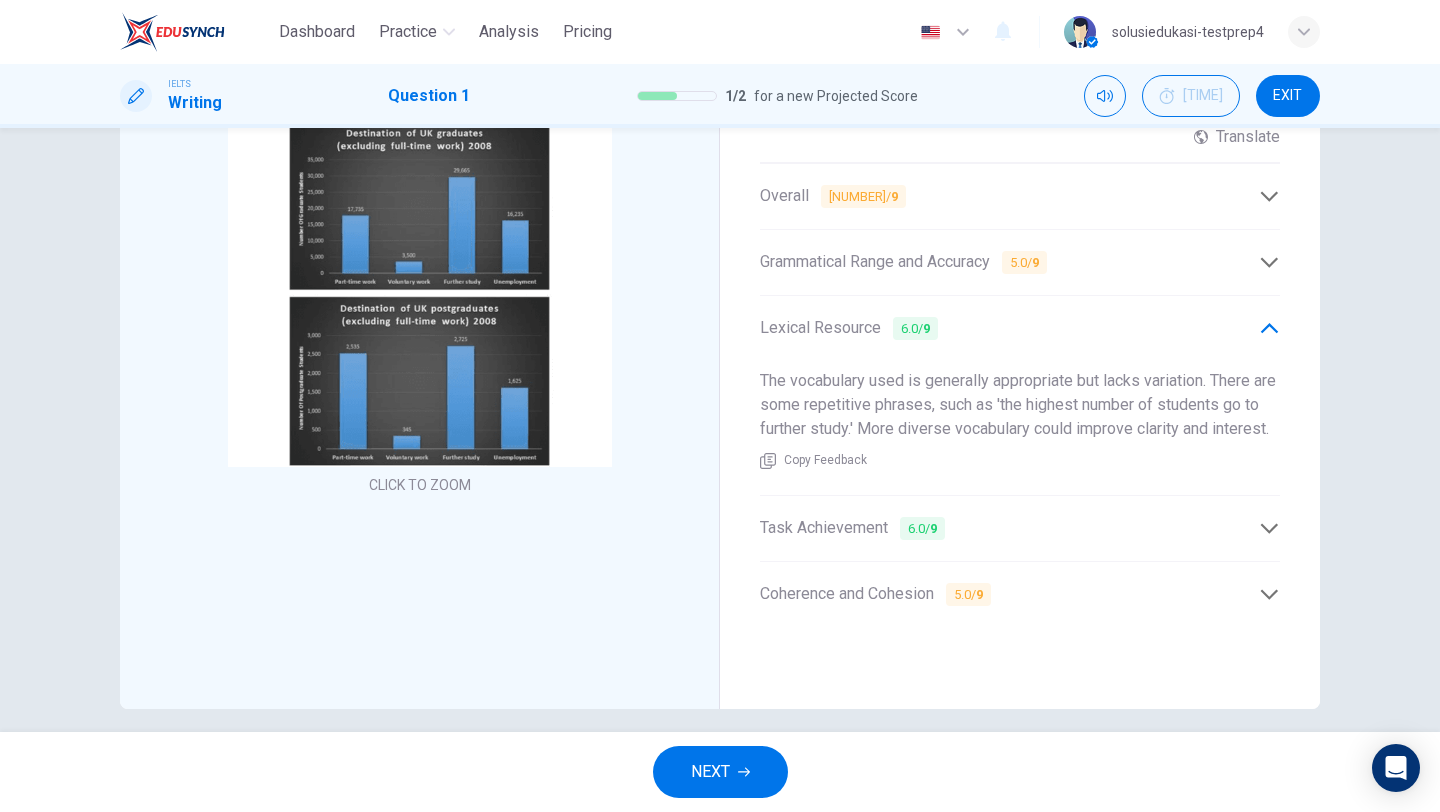 click on "Task Achievement   [NUMBER] / [NUMBER]" at bounding box center [1009, 528] 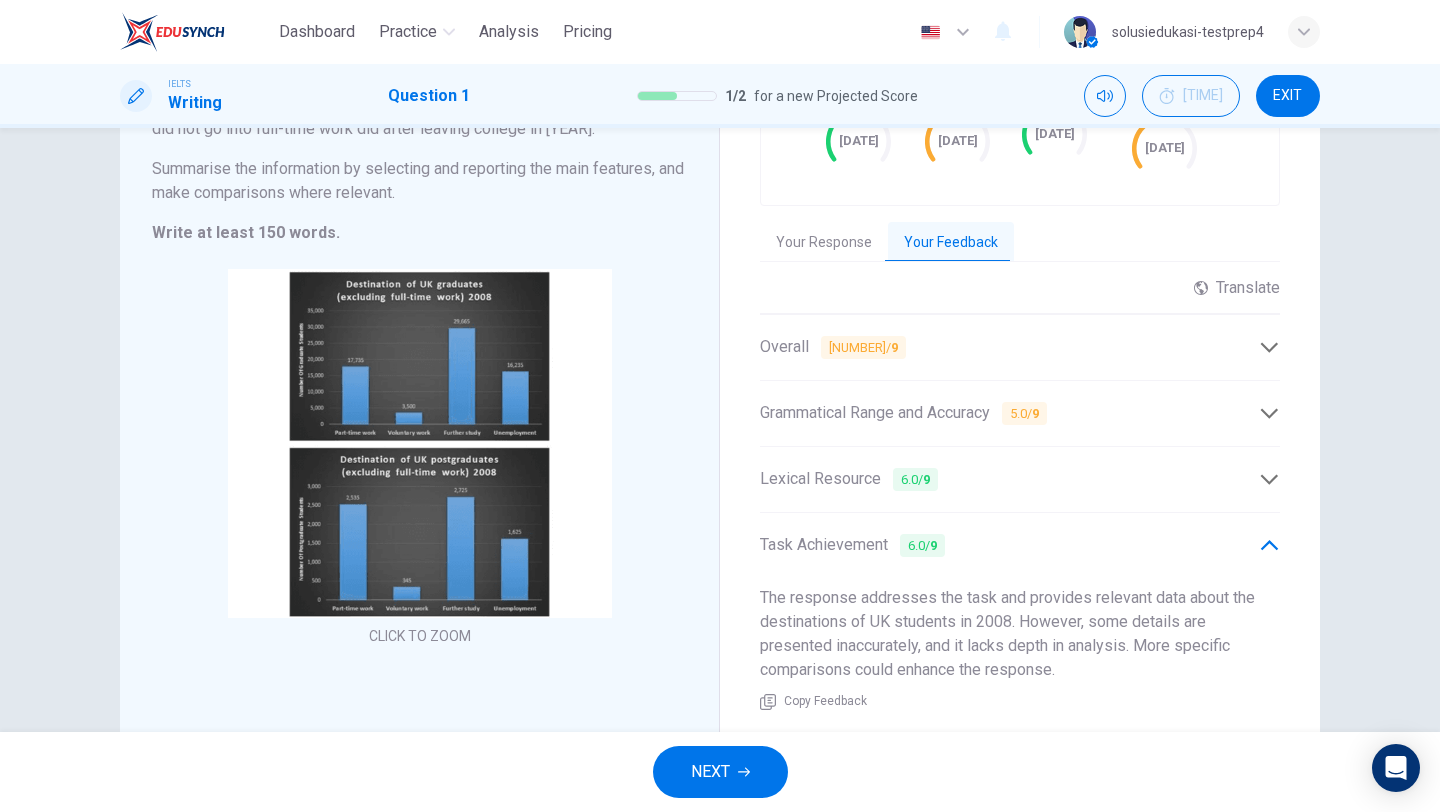 scroll, scrollTop: 210, scrollLeft: 0, axis: vertical 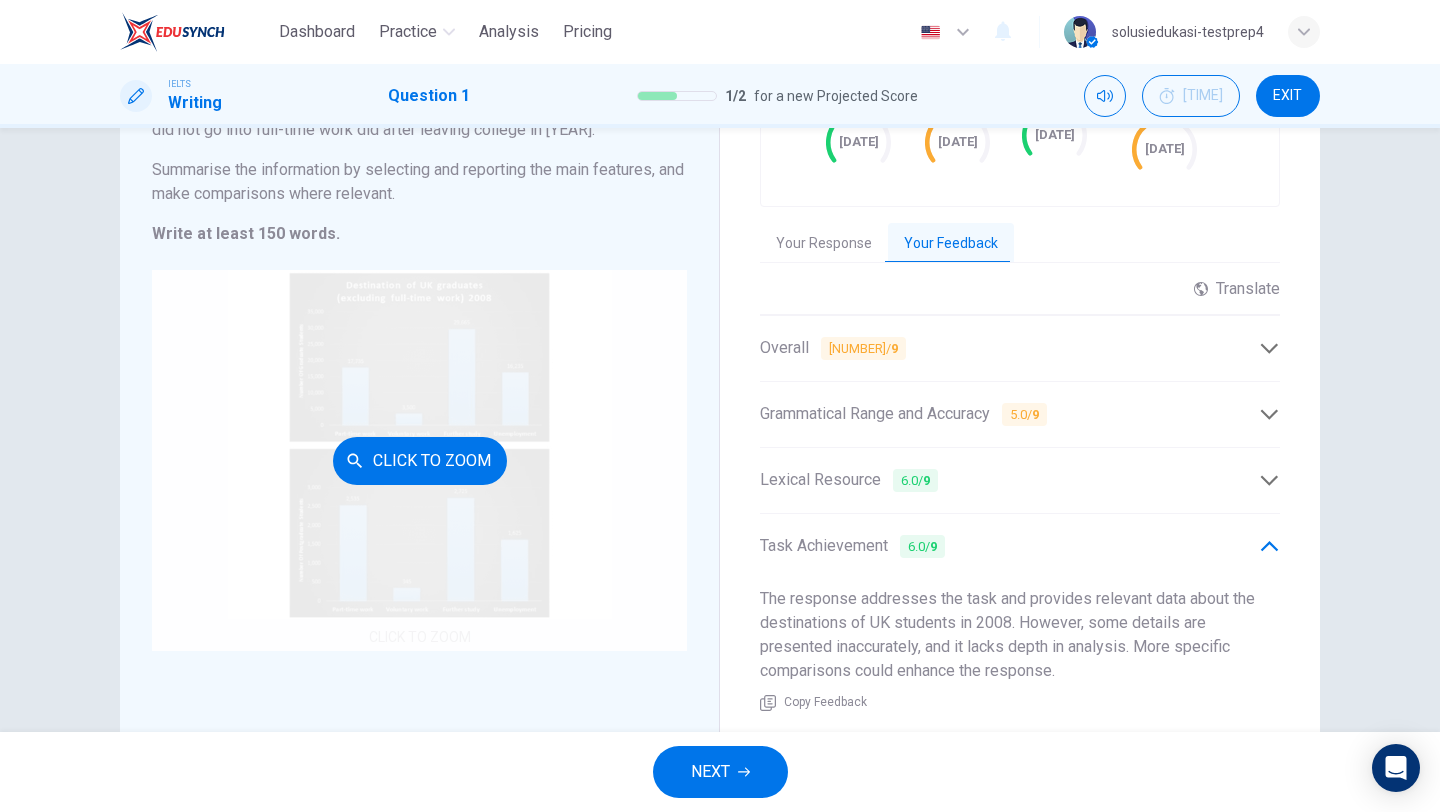 click on "Click to Zoom" at bounding box center (420, 461) 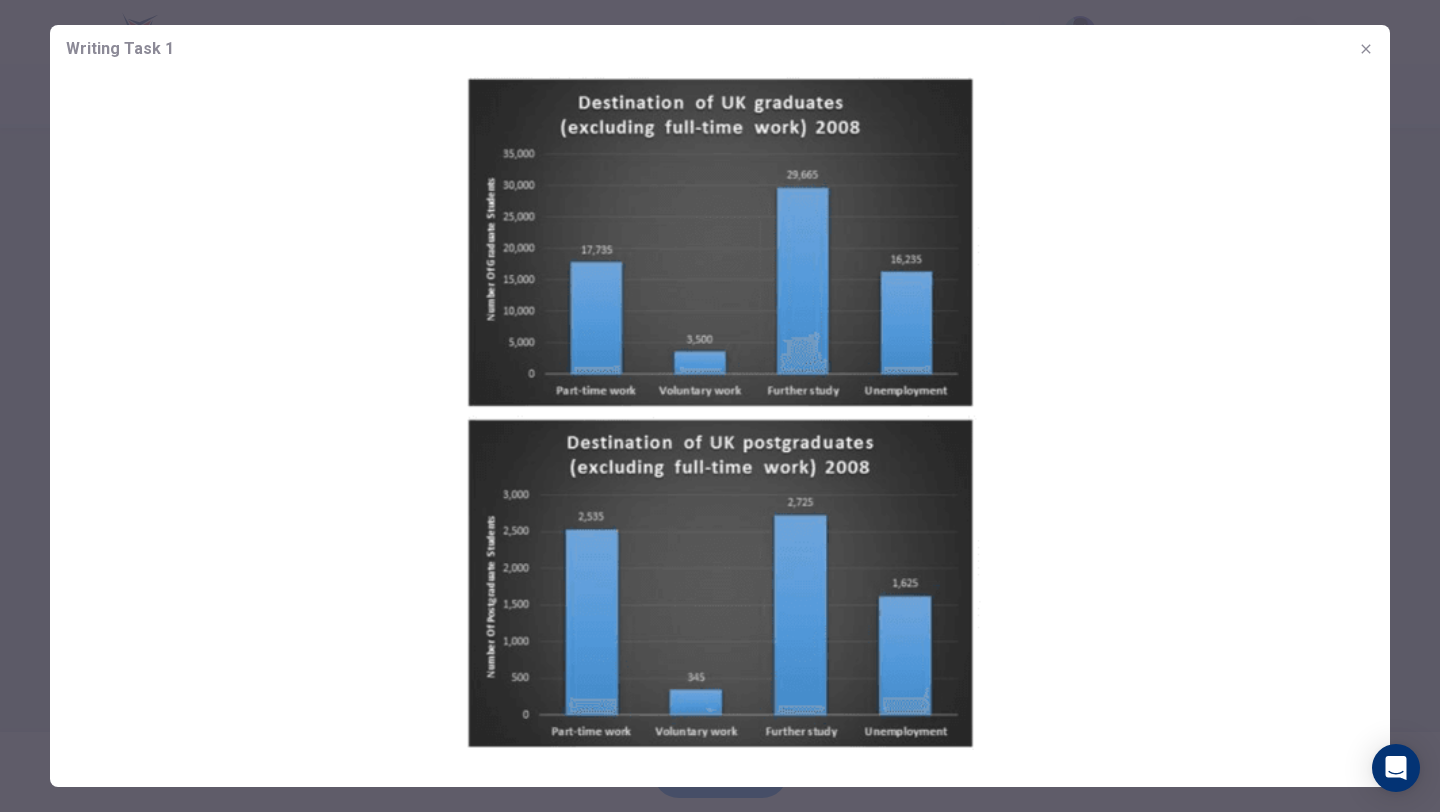 click at bounding box center (1366, 49) 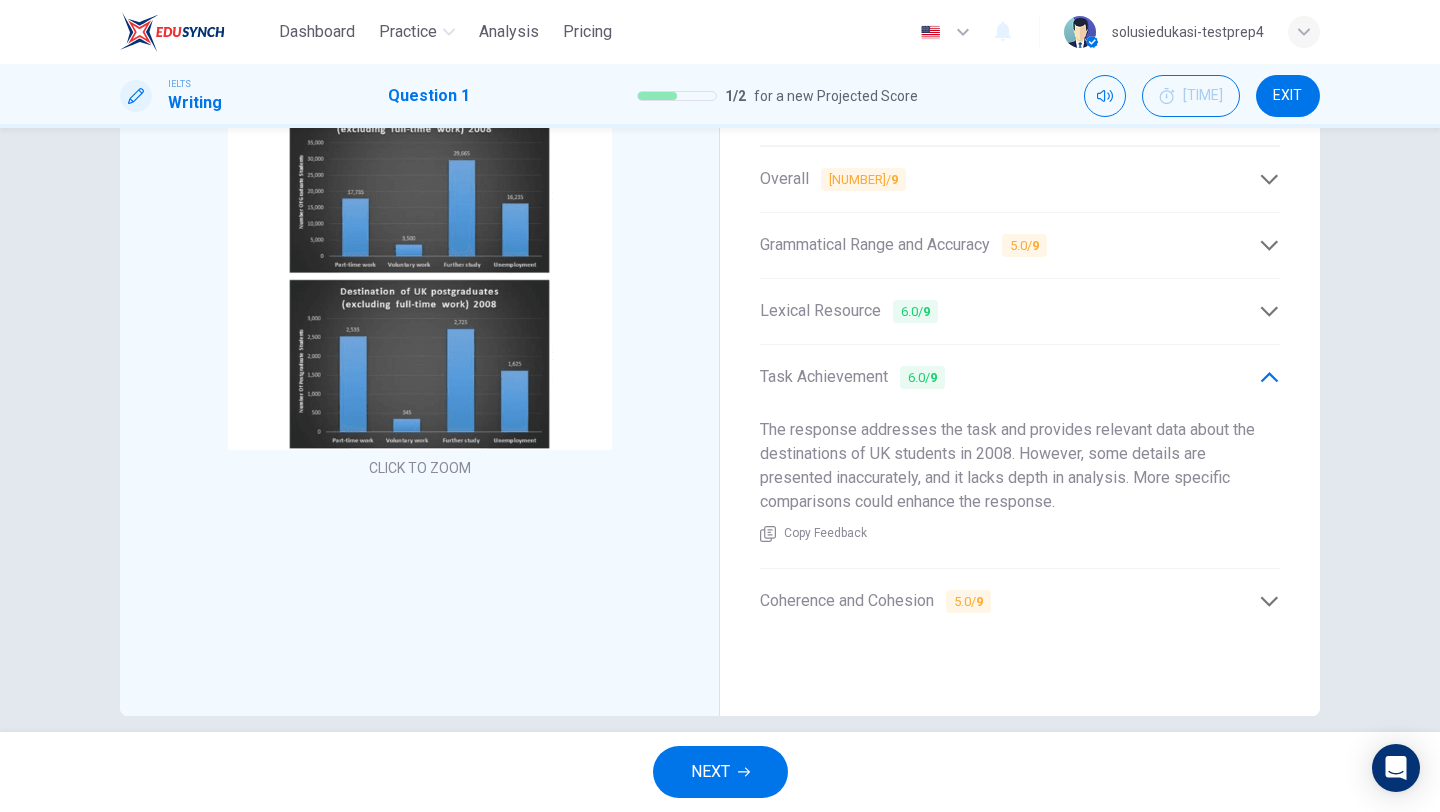 scroll, scrollTop: 385, scrollLeft: 0, axis: vertical 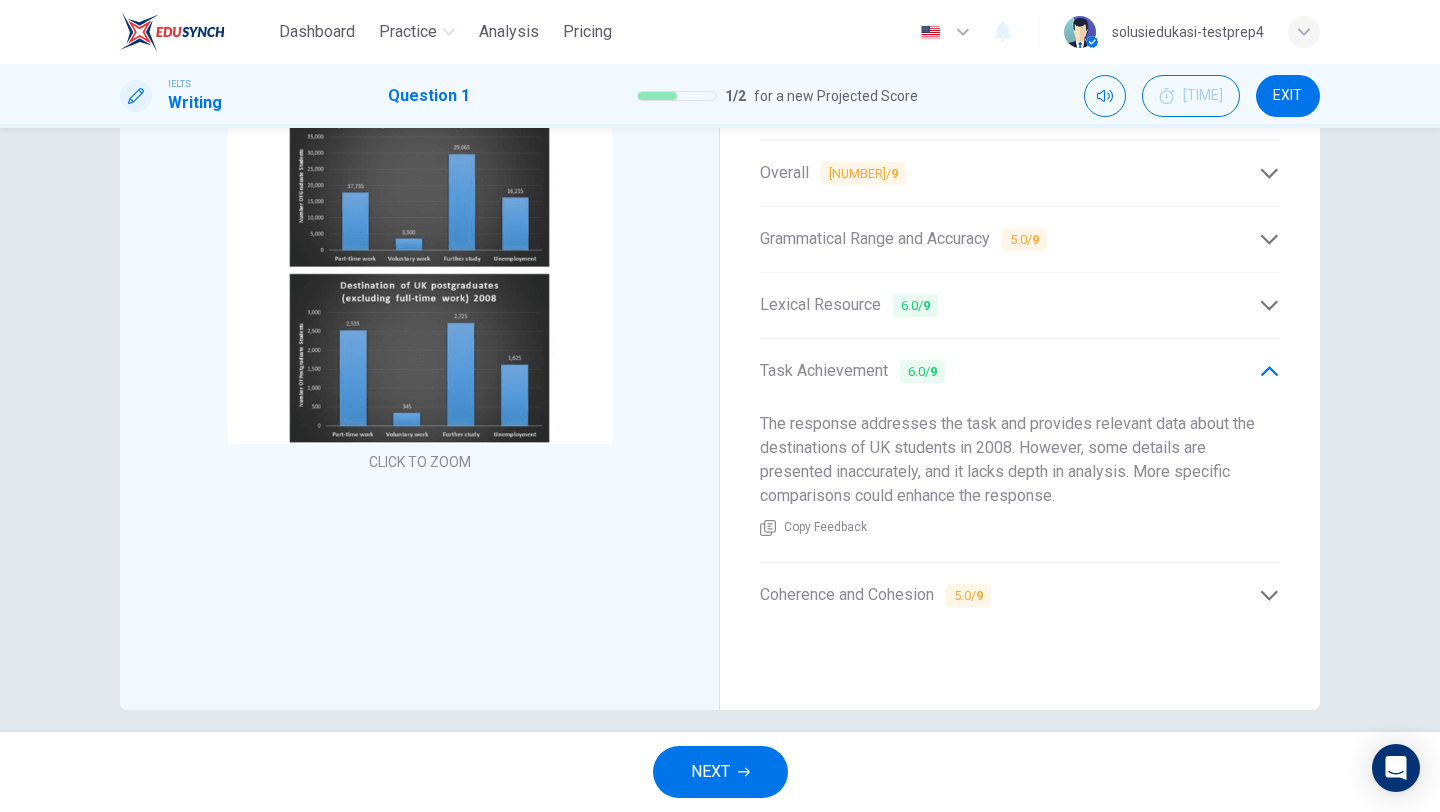 click on "Coherence and Cohesion   [NUMBER] / [NUMBER]" at bounding box center (1009, 595) 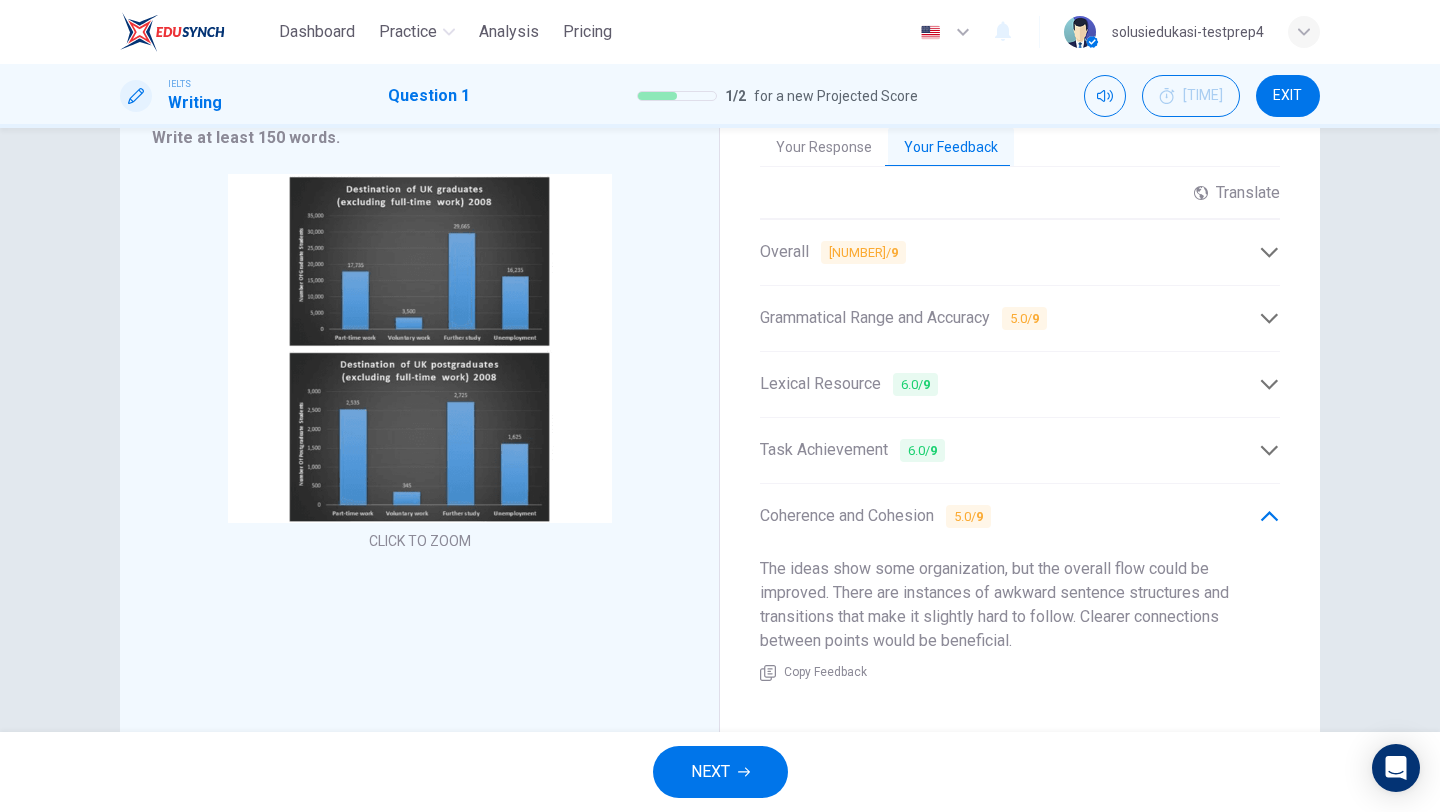 scroll, scrollTop: 308, scrollLeft: 0, axis: vertical 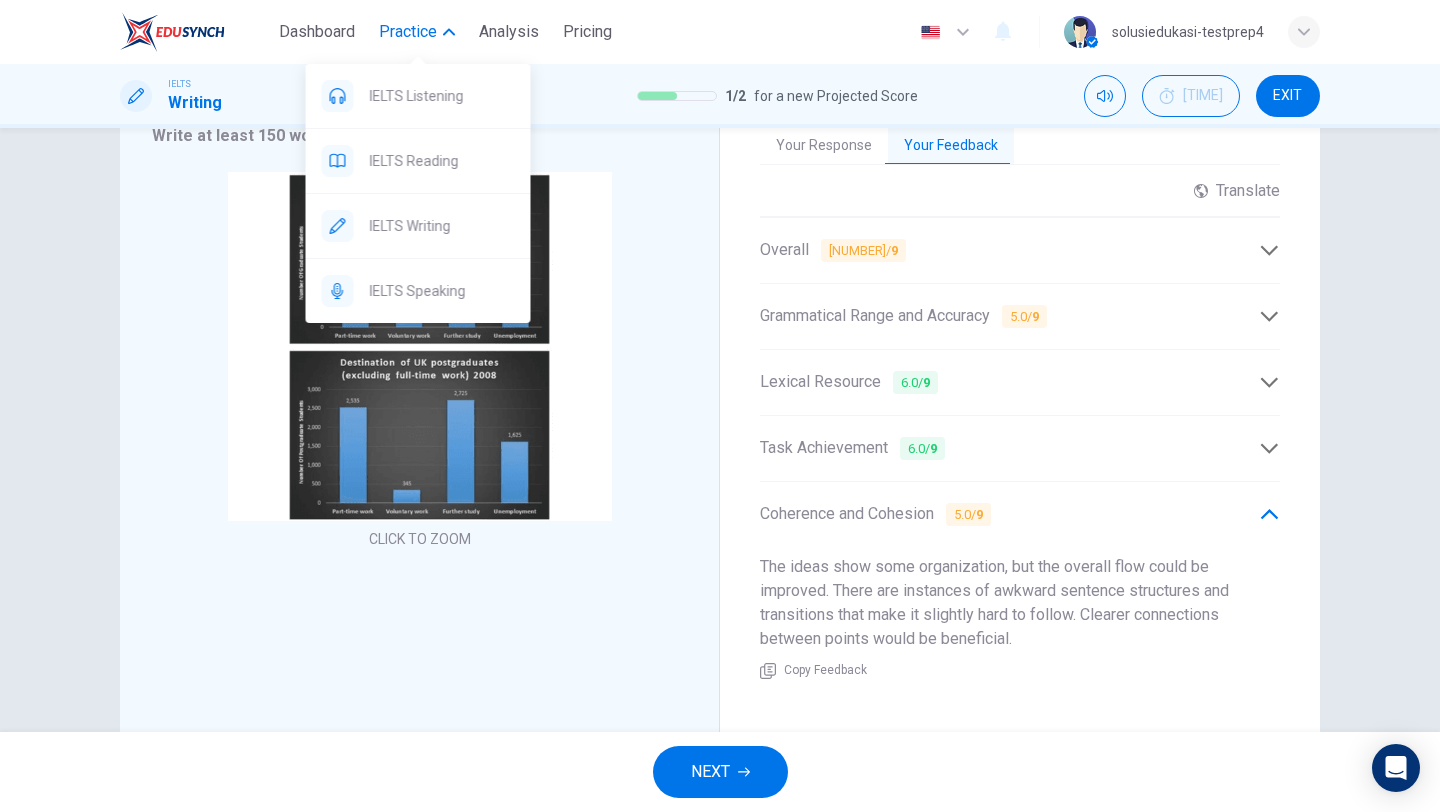 click on "Practice" at bounding box center (408, 32) 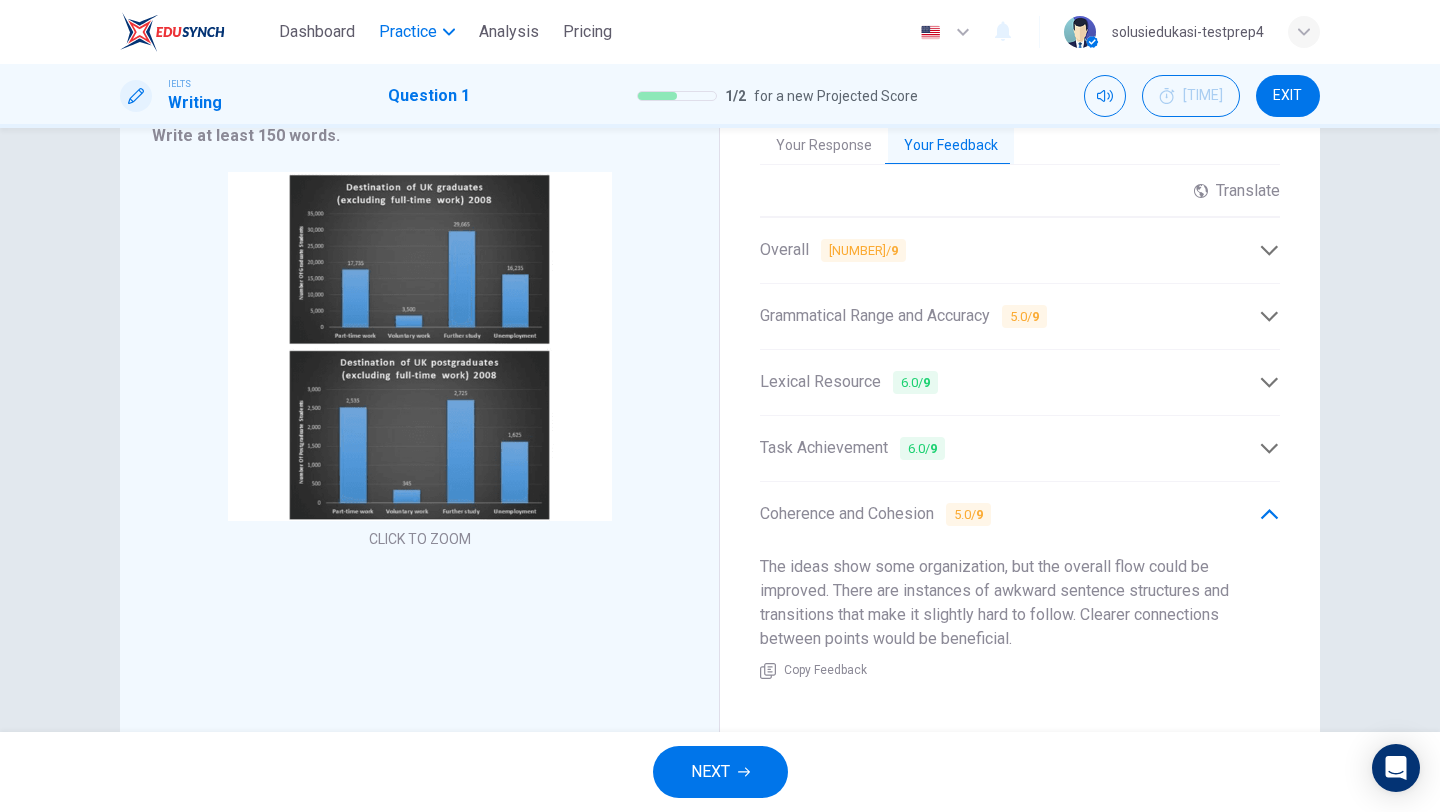 click on "Practice" at bounding box center [408, 32] 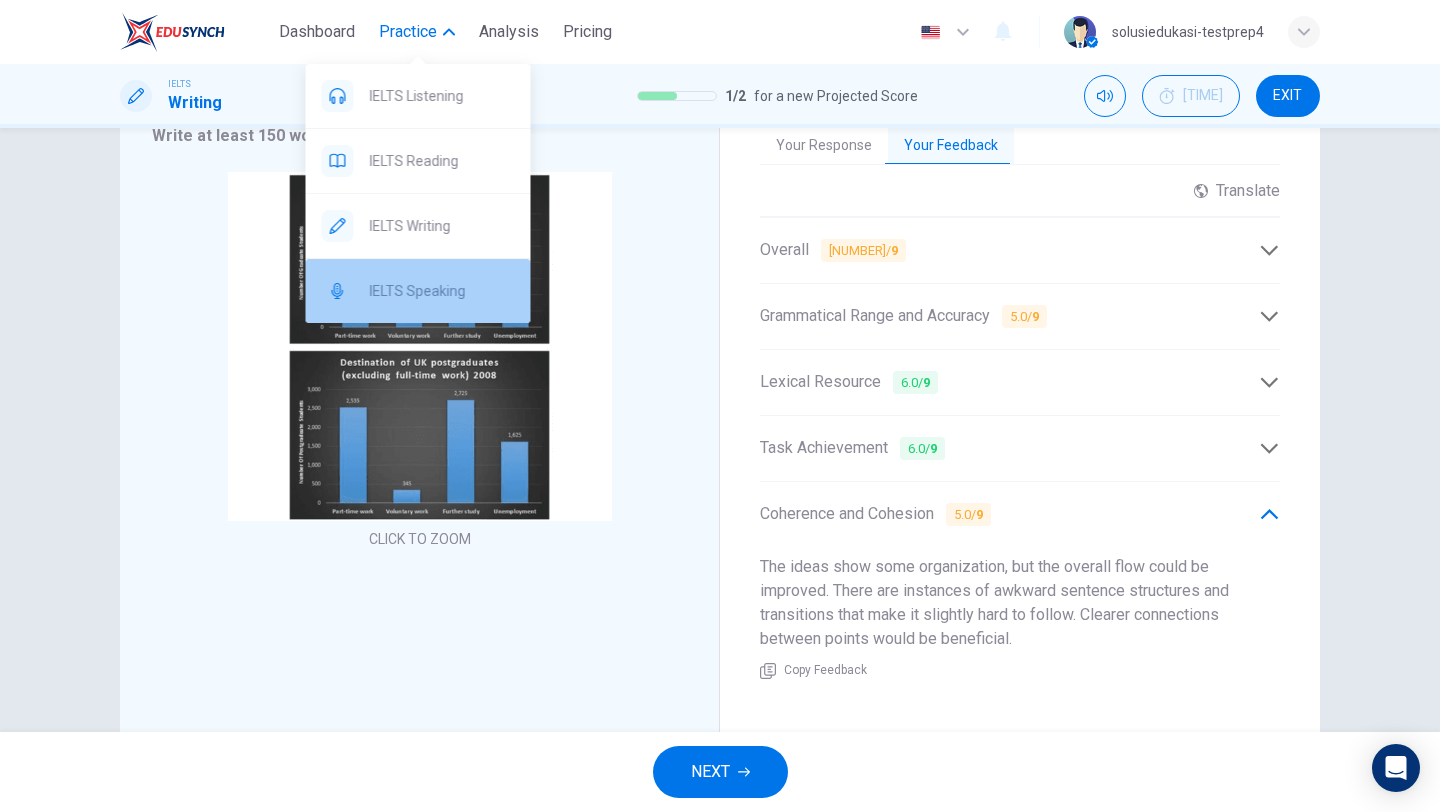 click on "IELTS Speaking" at bounding box center [442, 96] 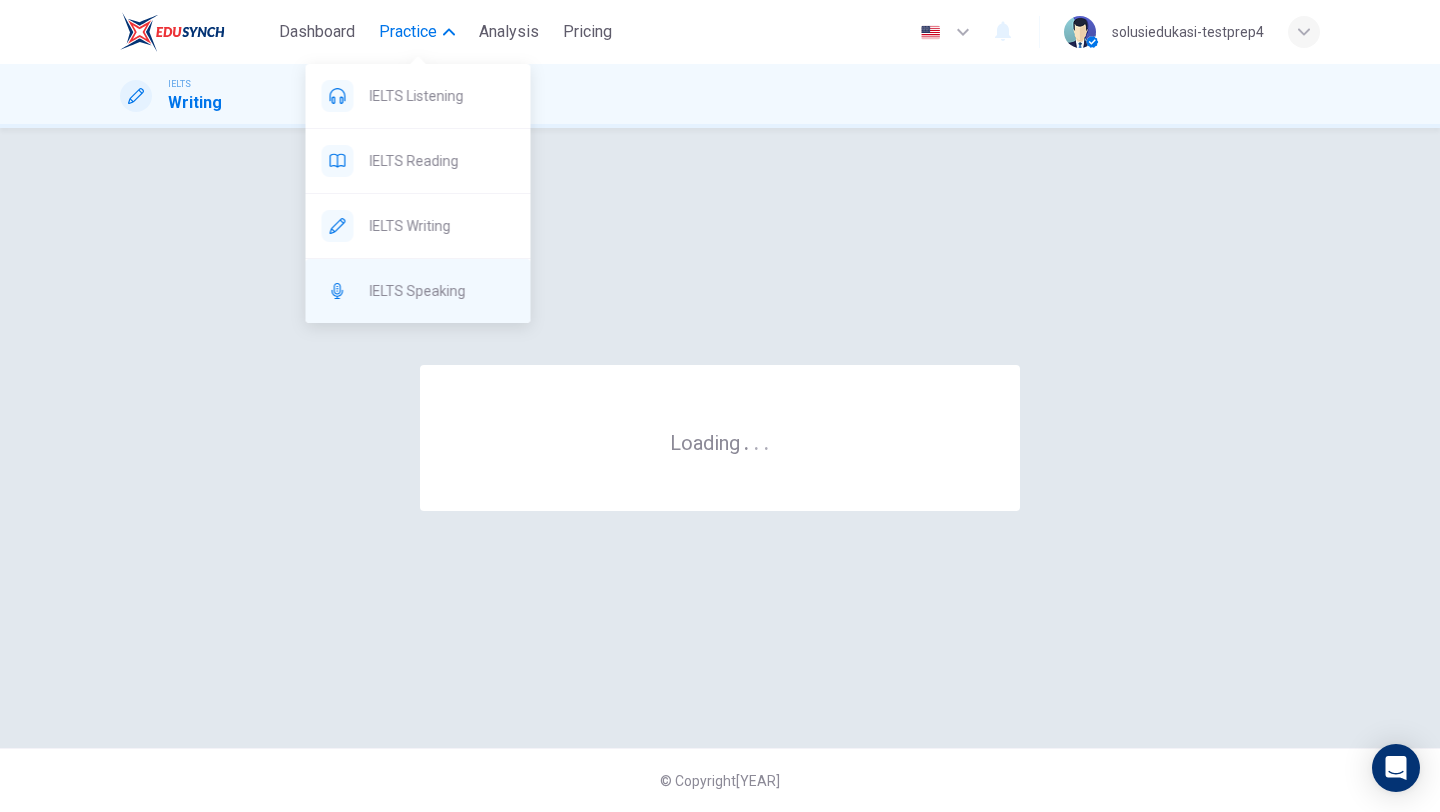 scroll, scrollTop: 0, scrollLeft: 0, axis: both 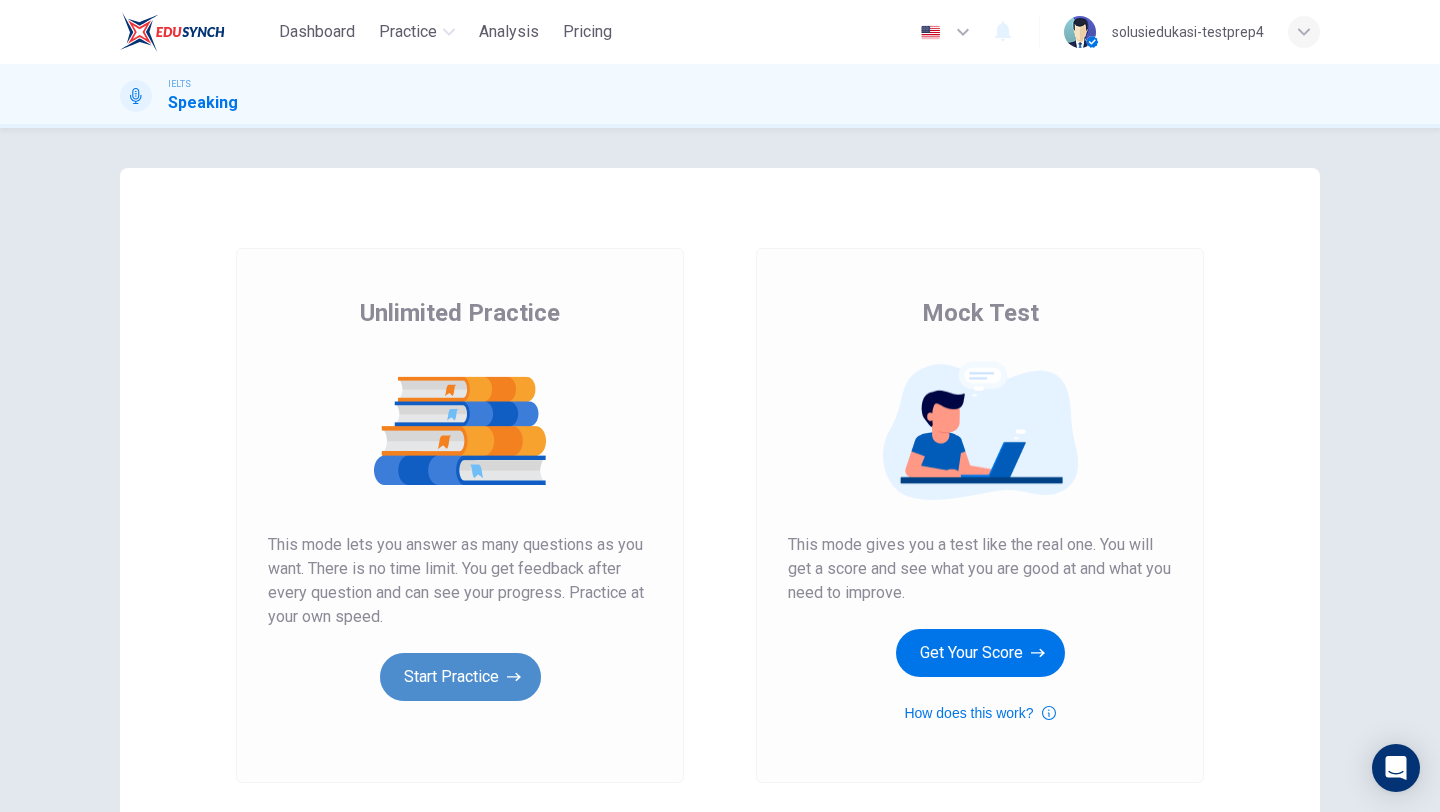 click on "Start Practice" at bounding box center [460, 677] 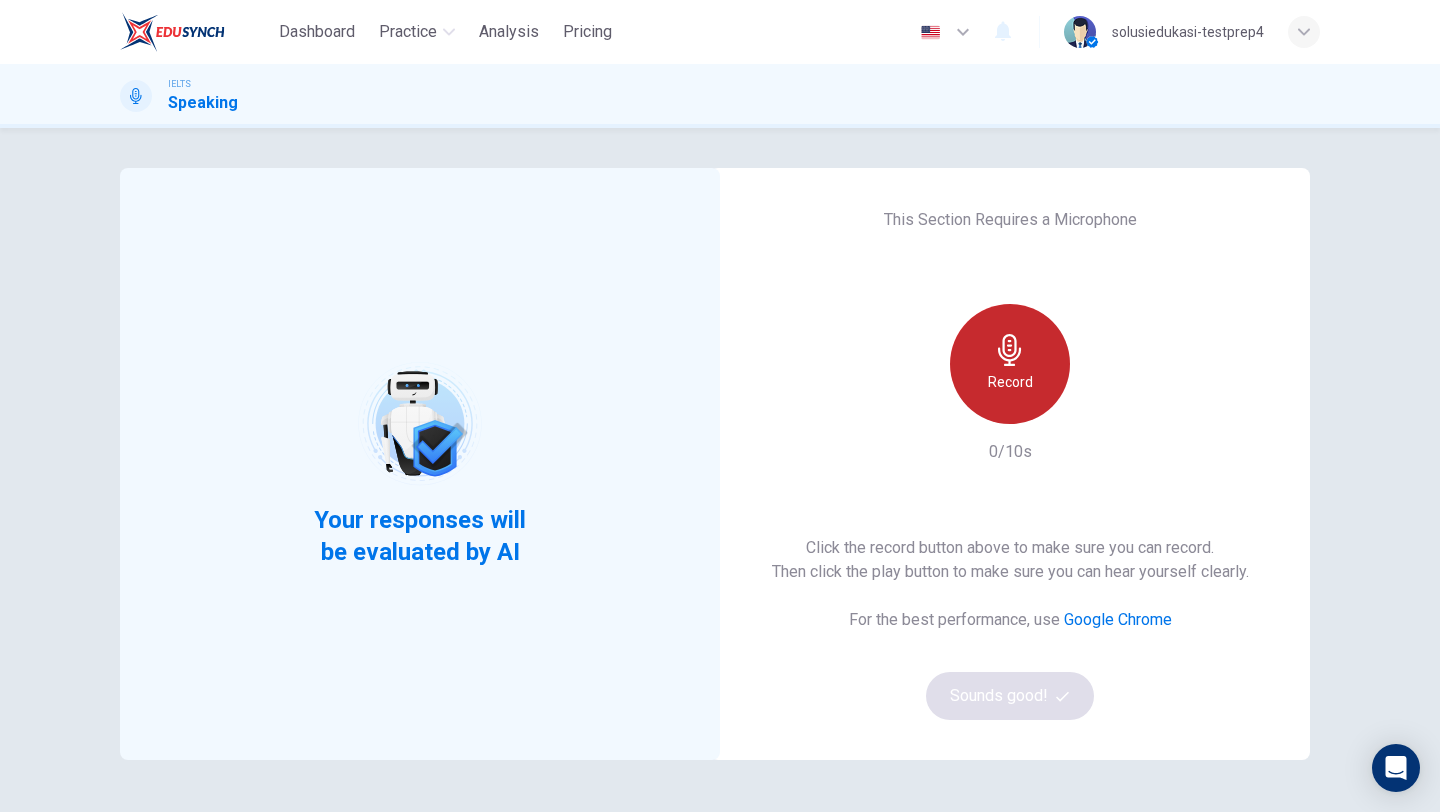 click at bounding box center (1010, 350) 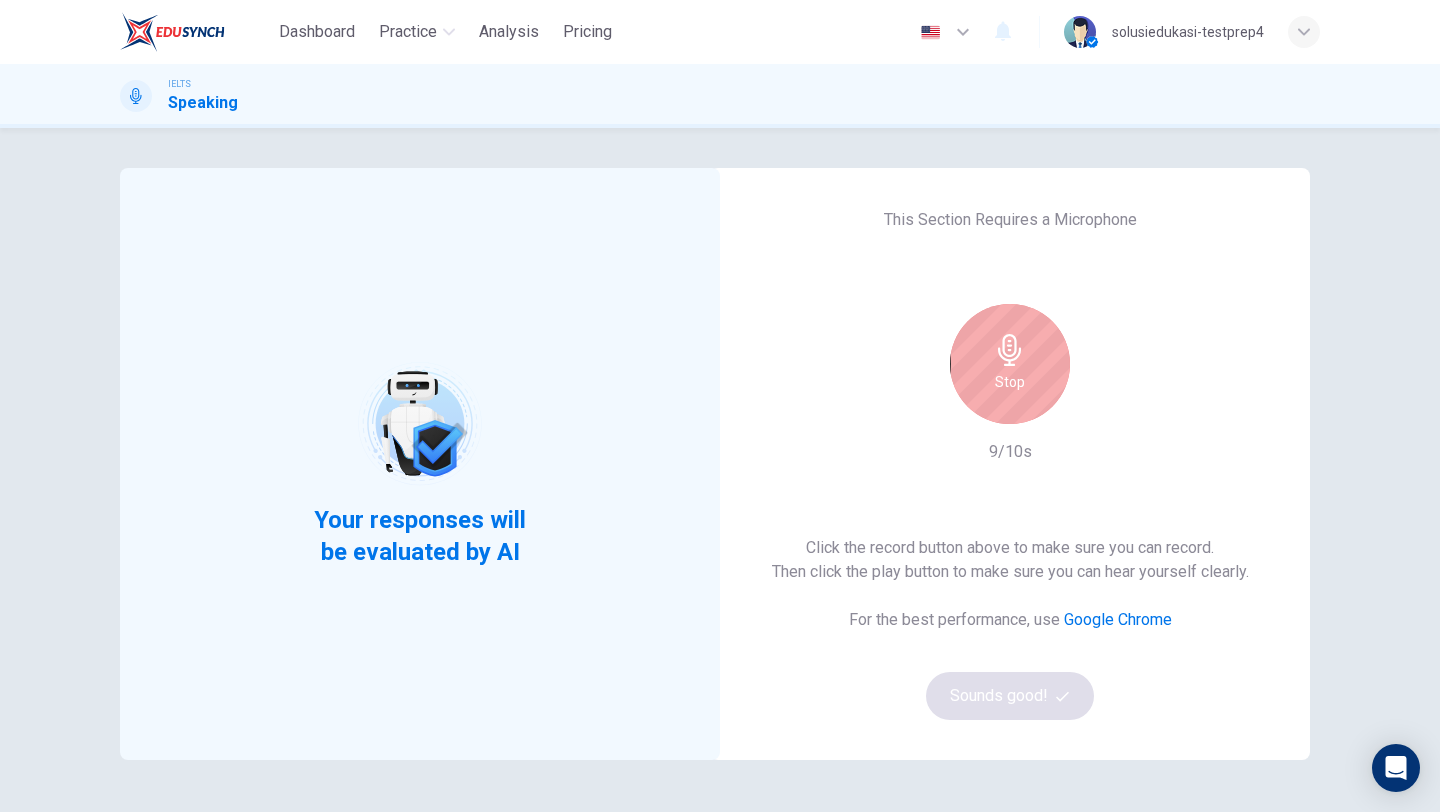 click at bounding box center (1010, 350) 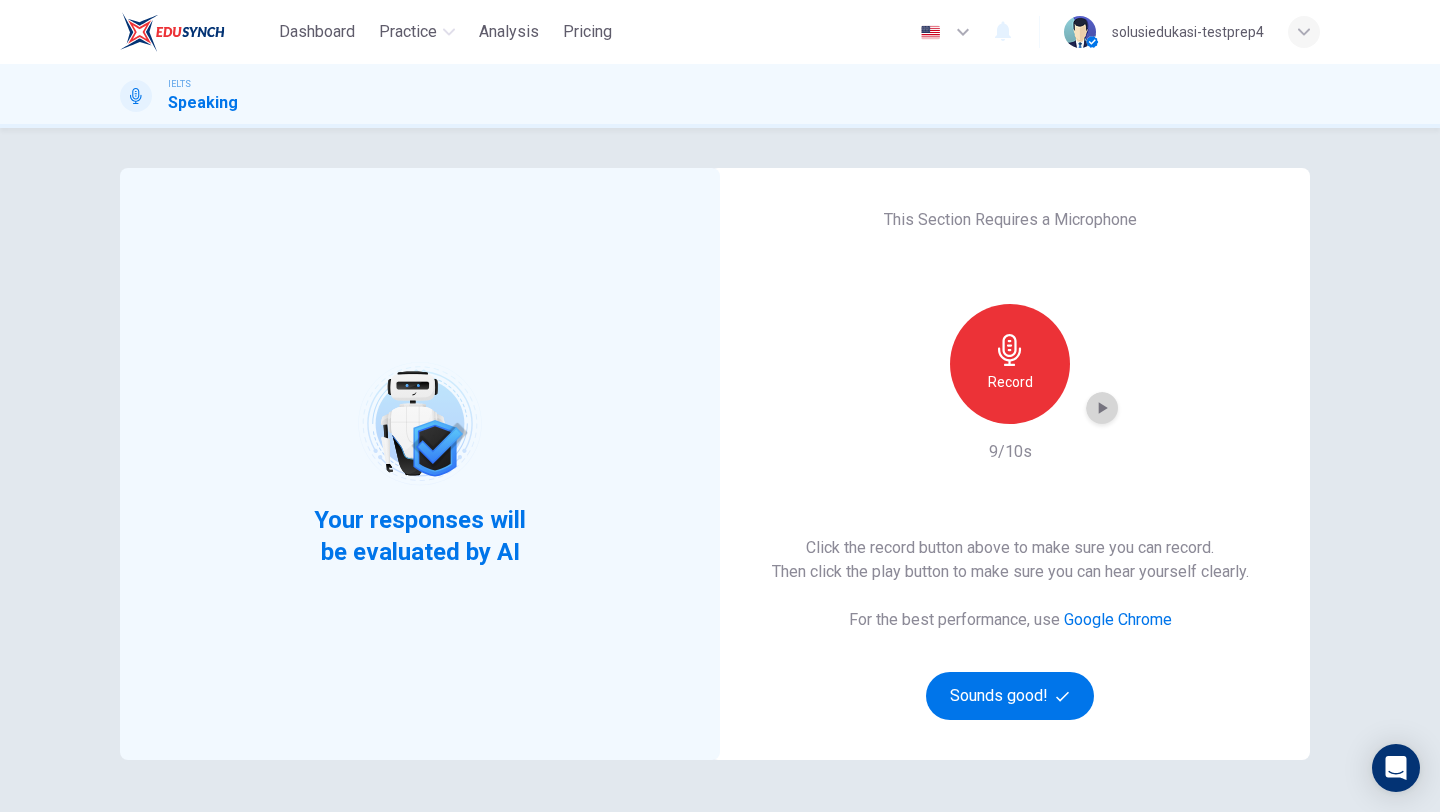 click at bounding box center [1102, 408] 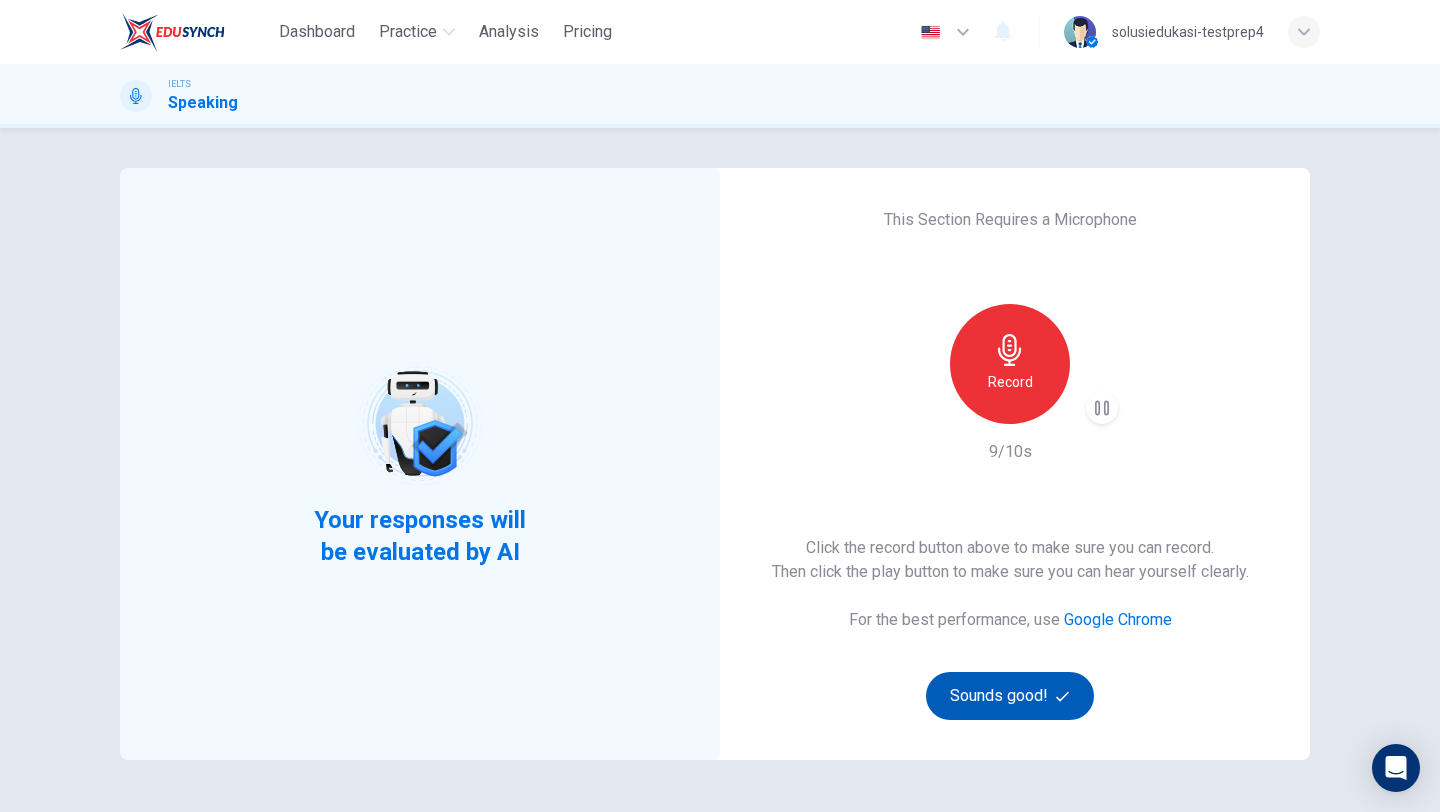 click on "Sounds good!" at bounding box center (1010, 696) 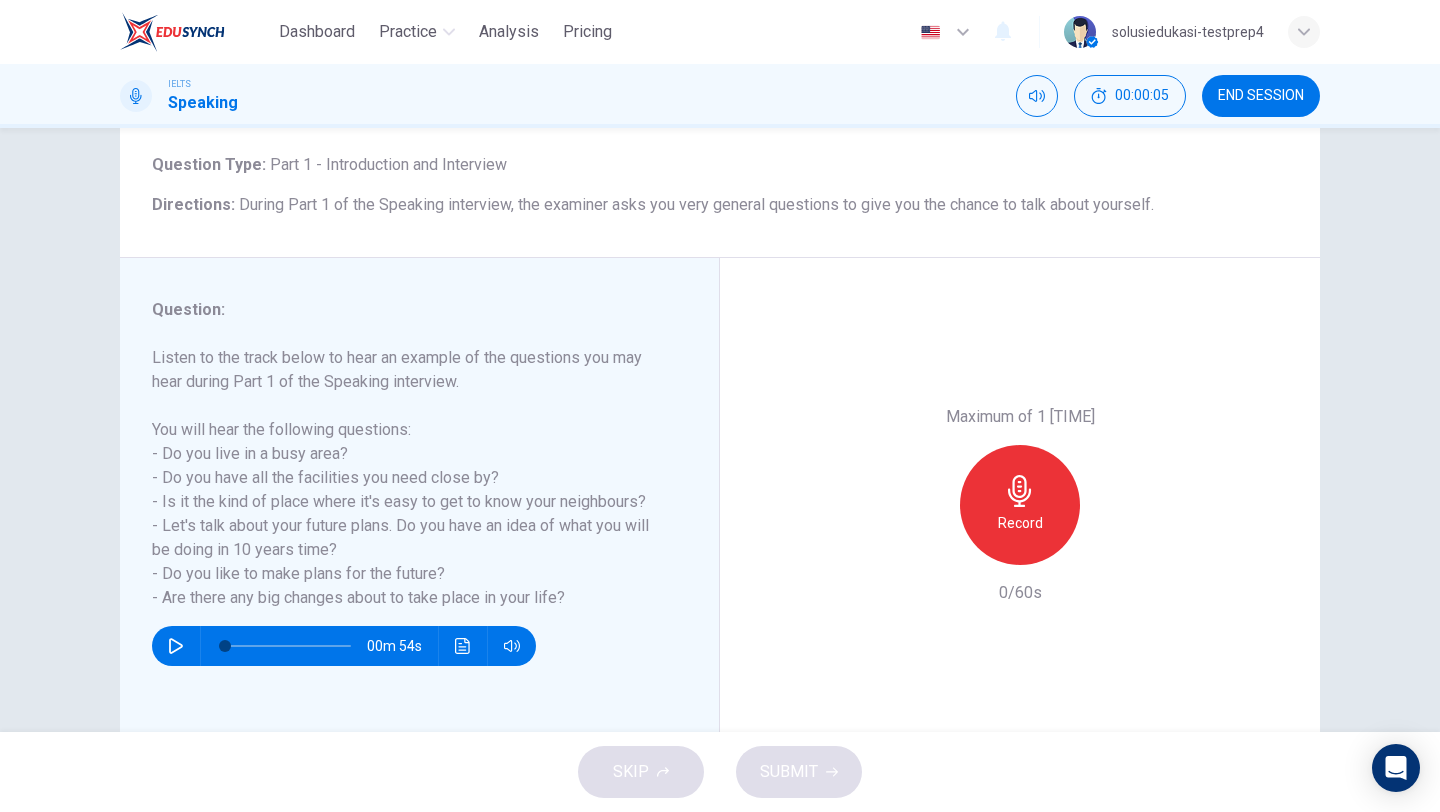 scroll, scrollTop: 113, scrollLeft: 0, axis: vertical 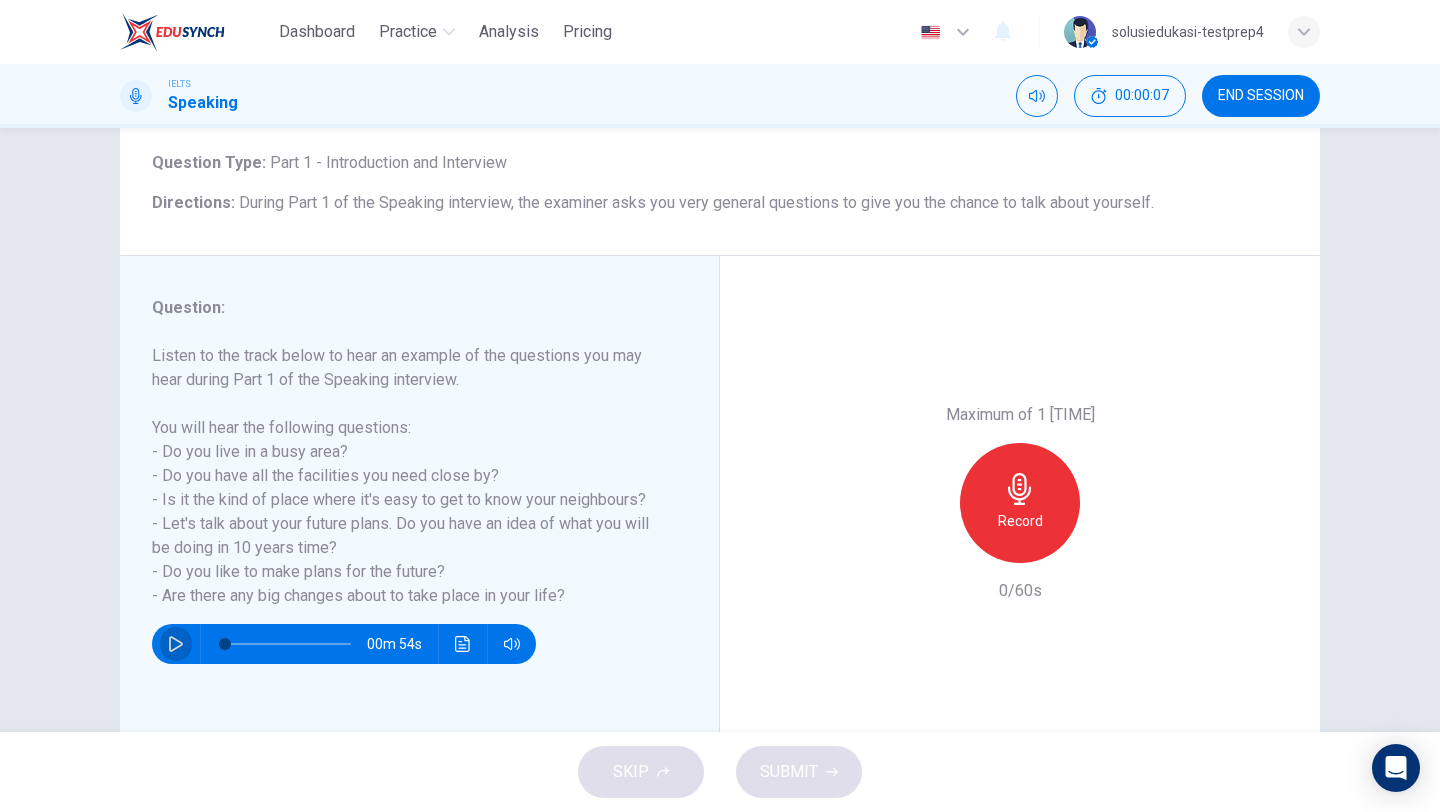 click at bounding box center (176, 644) 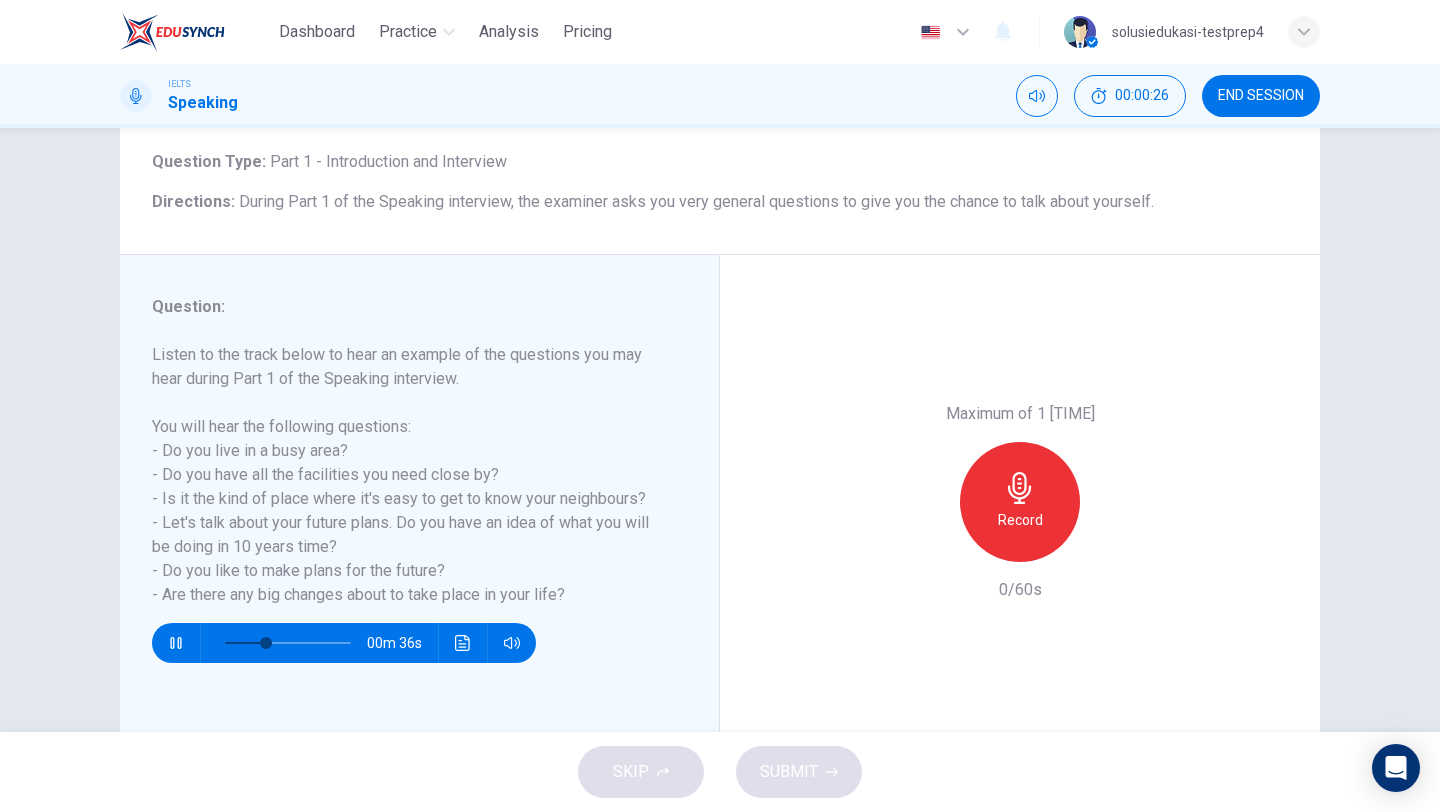scroll, scrollTop: 116, scrollLeft: 0, axis: vertical 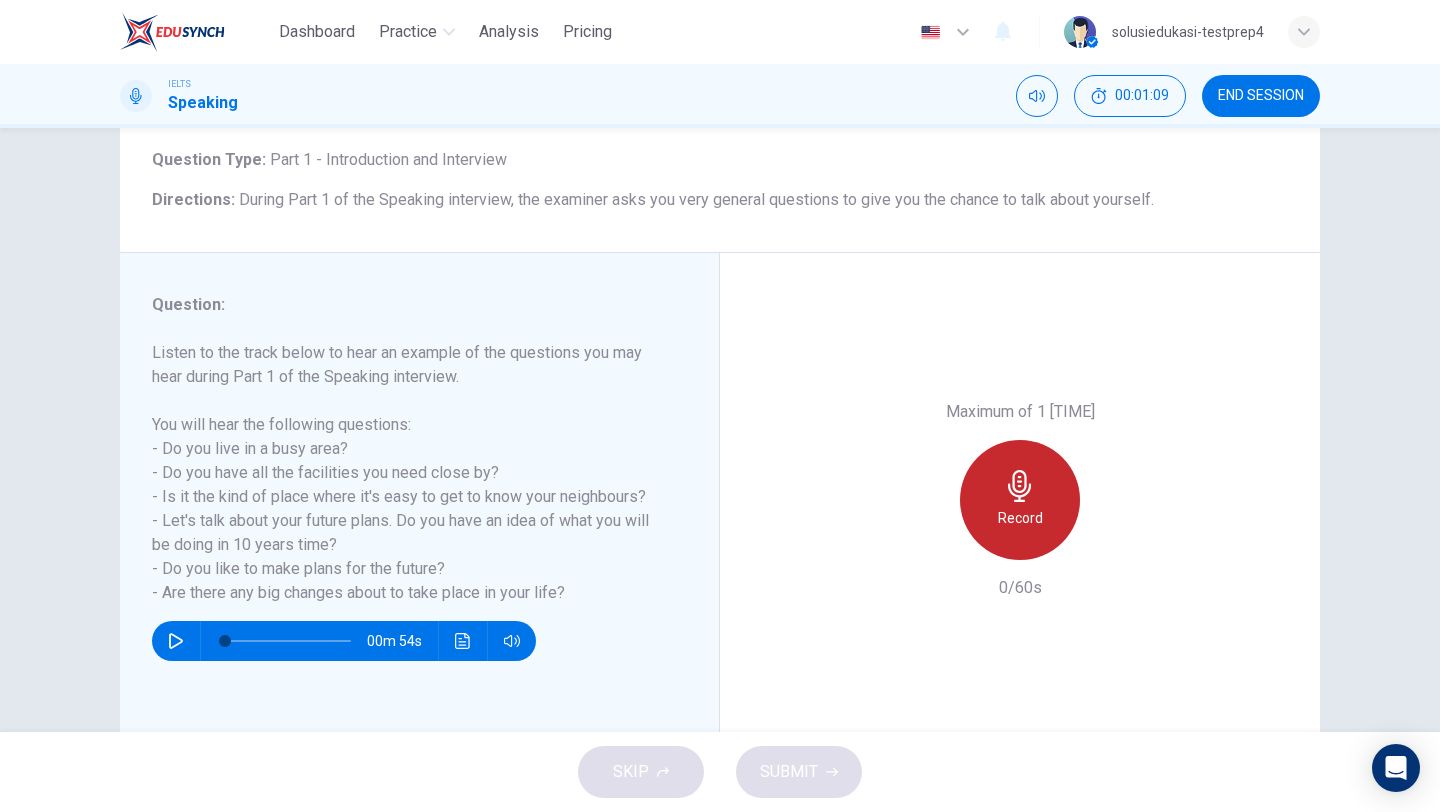 click on "Record" at bounding box center [1020, 500] 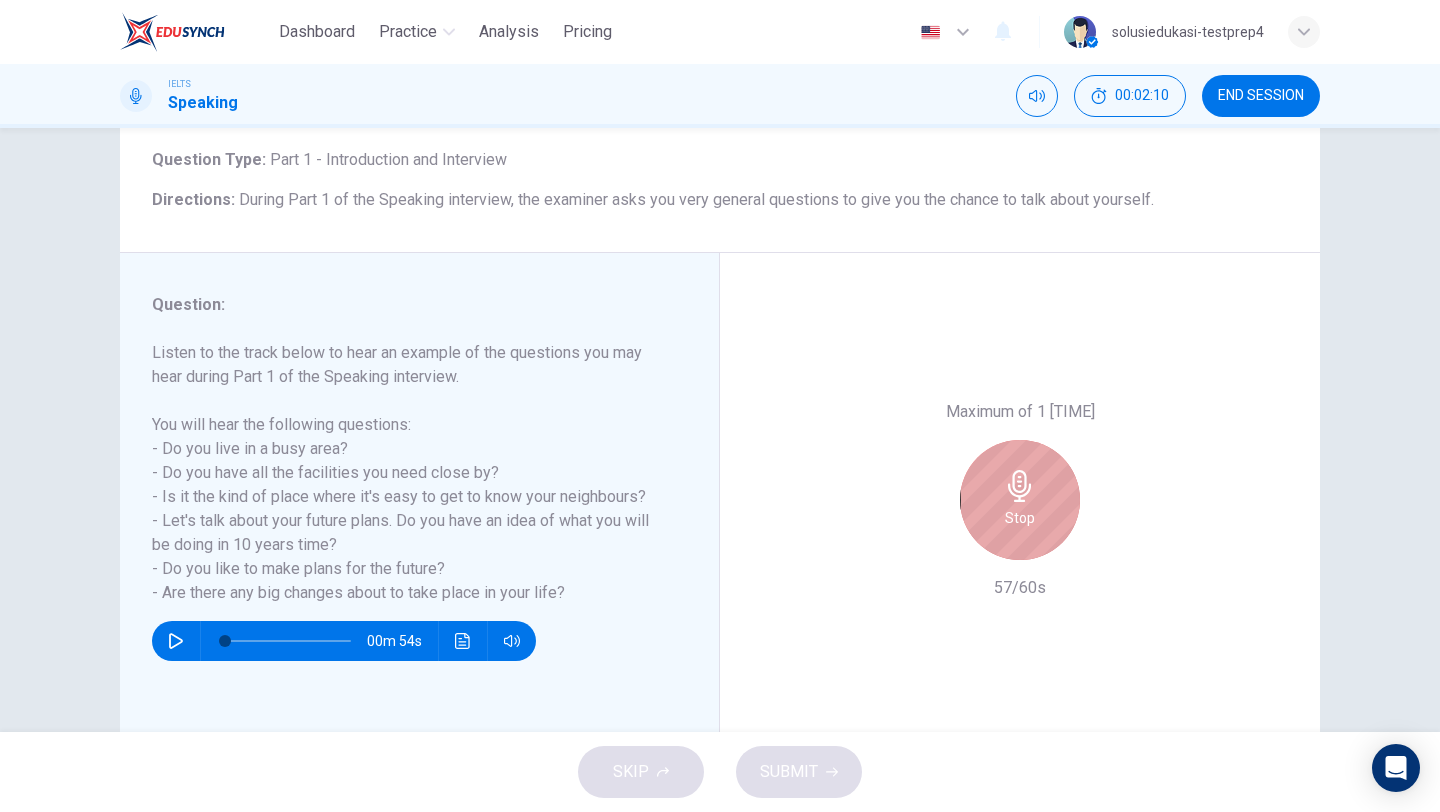 click at bounding box center [1019, 486] 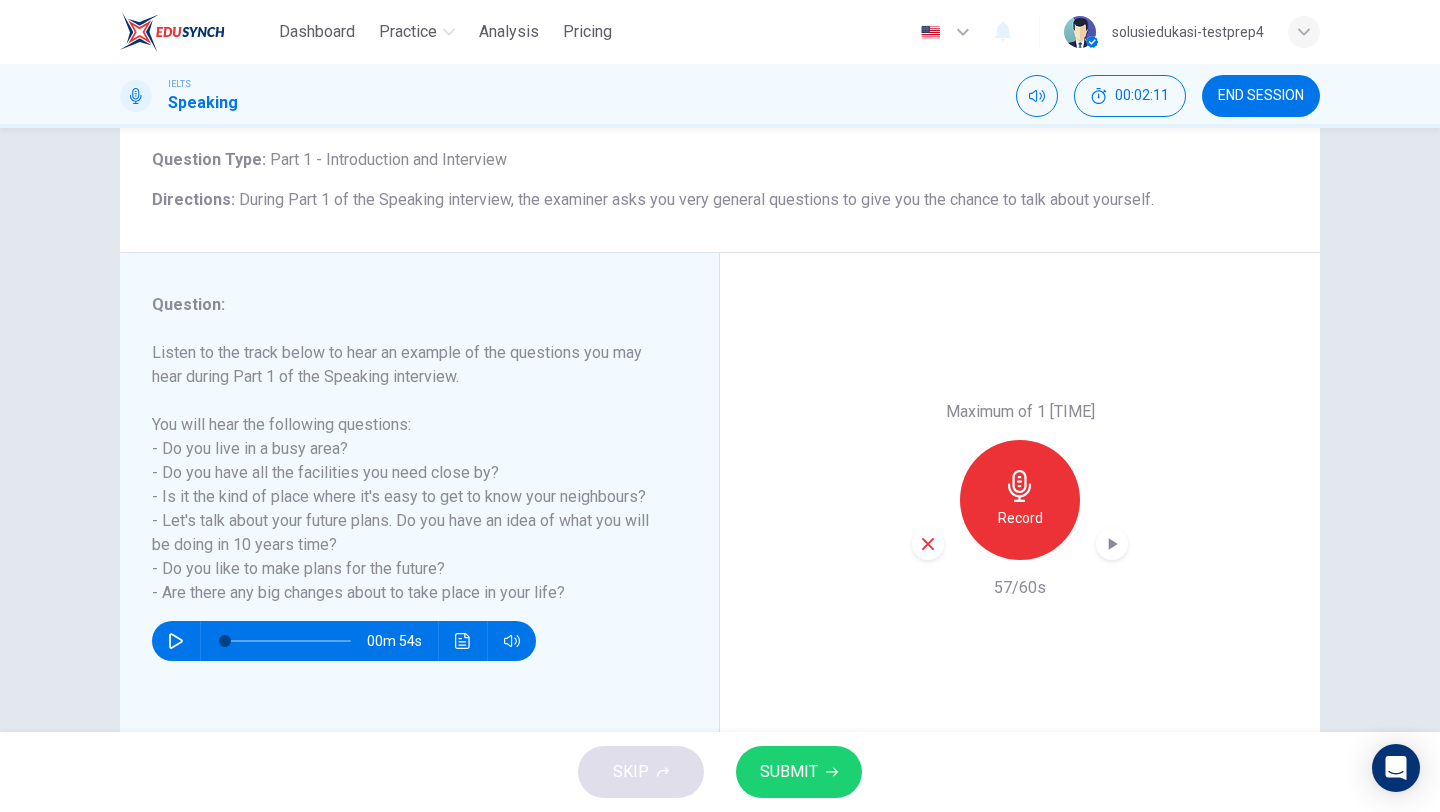 click at bounding box center (832, 772) 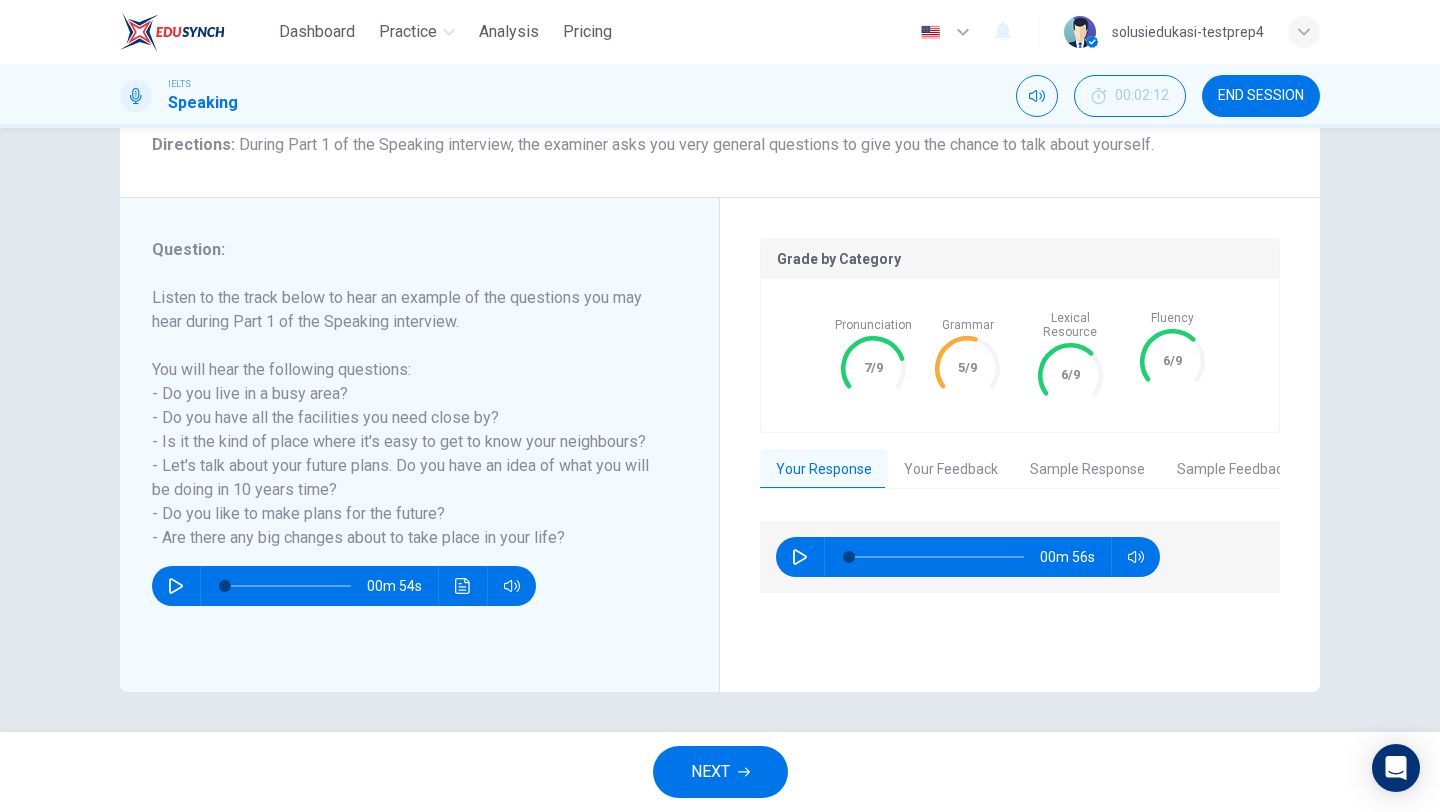 scroll, scrollTop: 170, scrollLeft: 0, axis: vertical 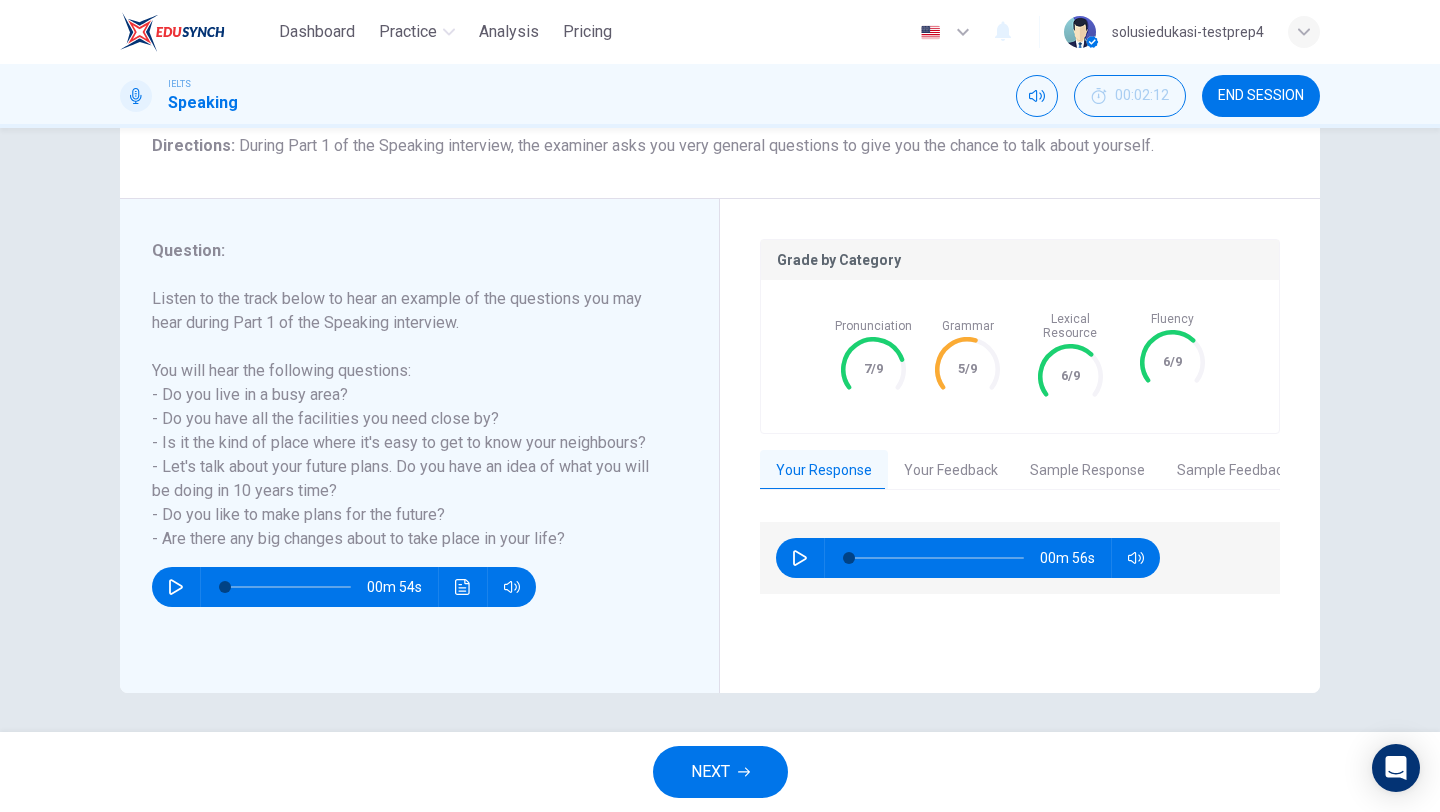 click on "Your Feedback" at bounding box center (951, 471) 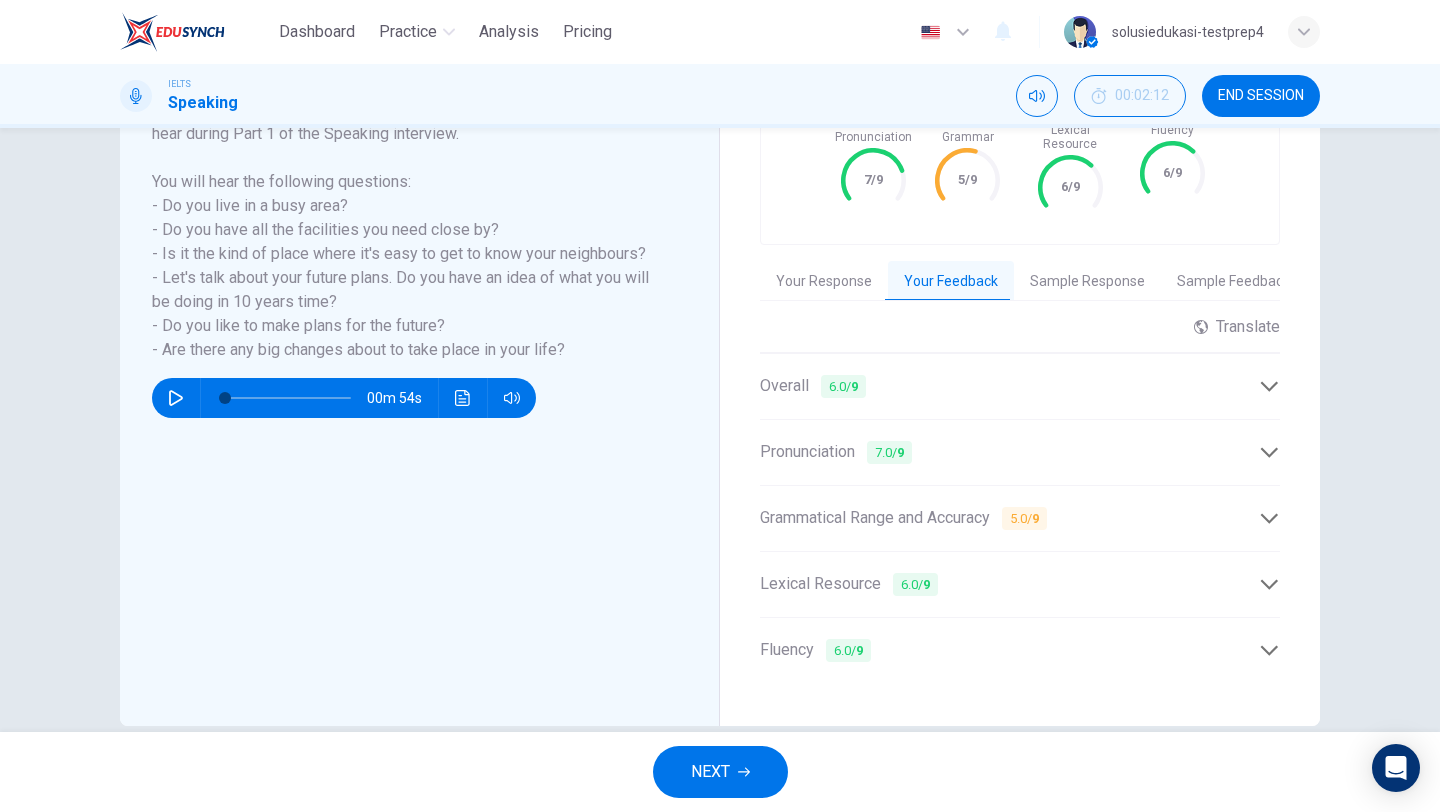 scroll, scrollTop: 378, scrollLeft: 0, axis: vertical 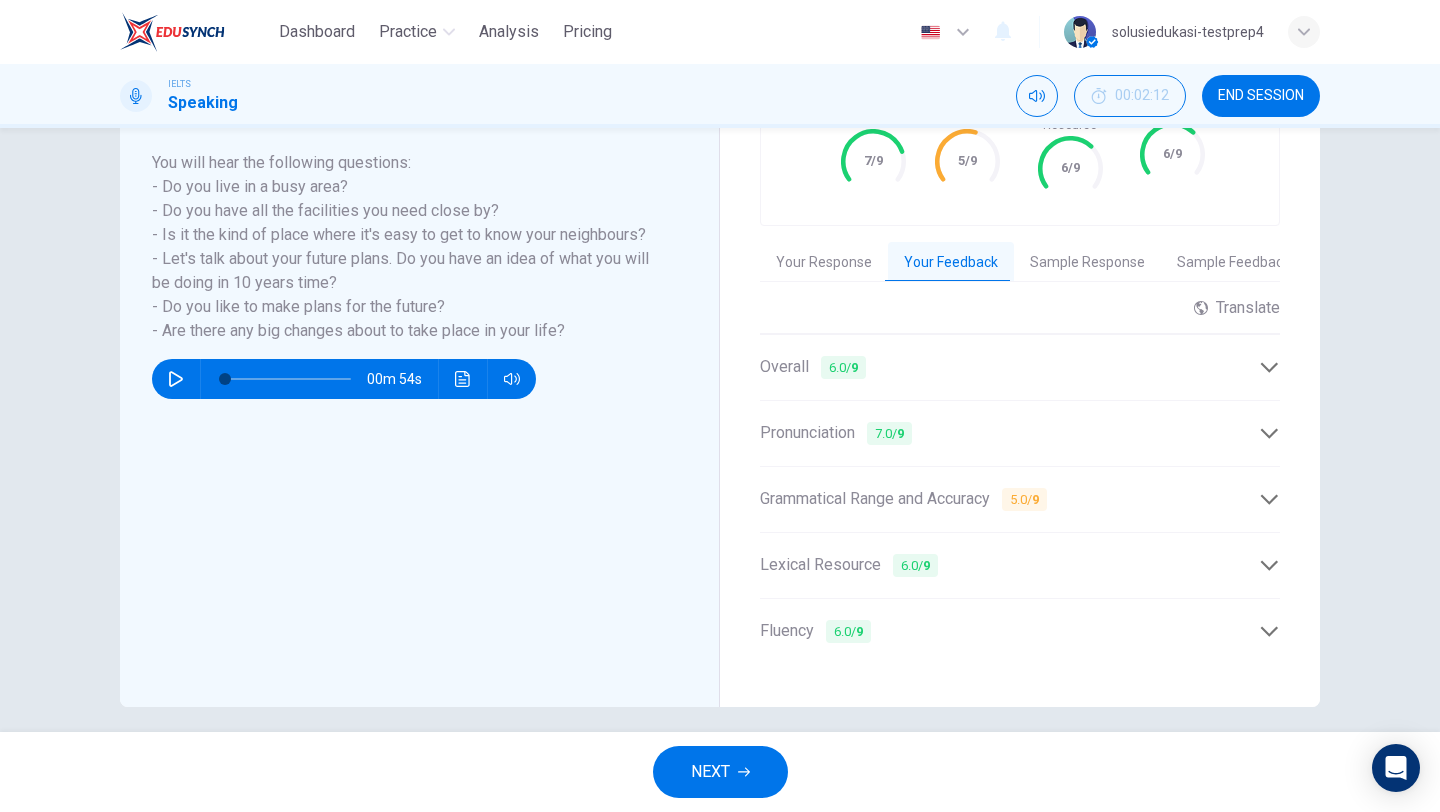 click on "Overall   6.0 / 9" at bounding box center [1020, 367] 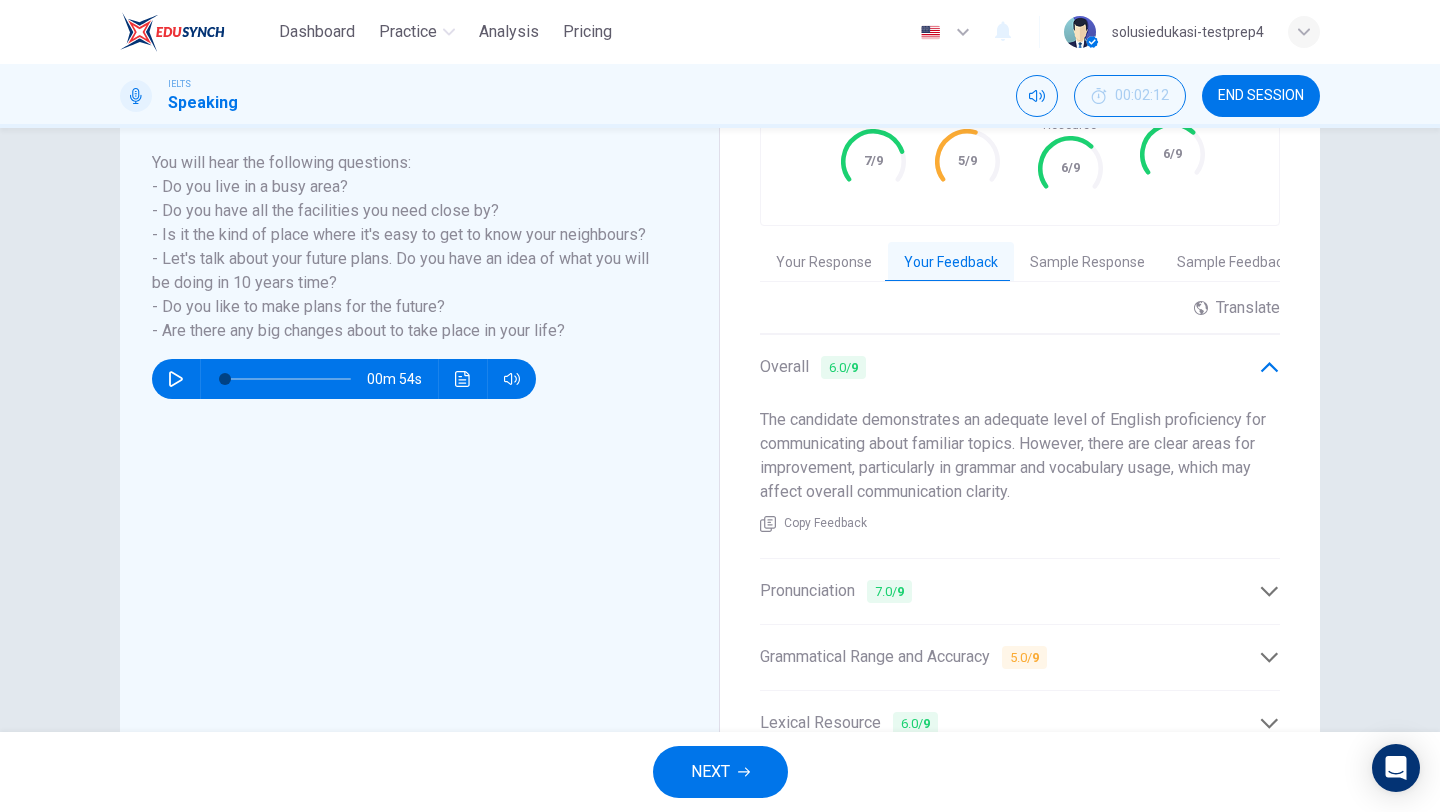 click on "Overall   6.0 / 9" at bounding box center [1020, 367] 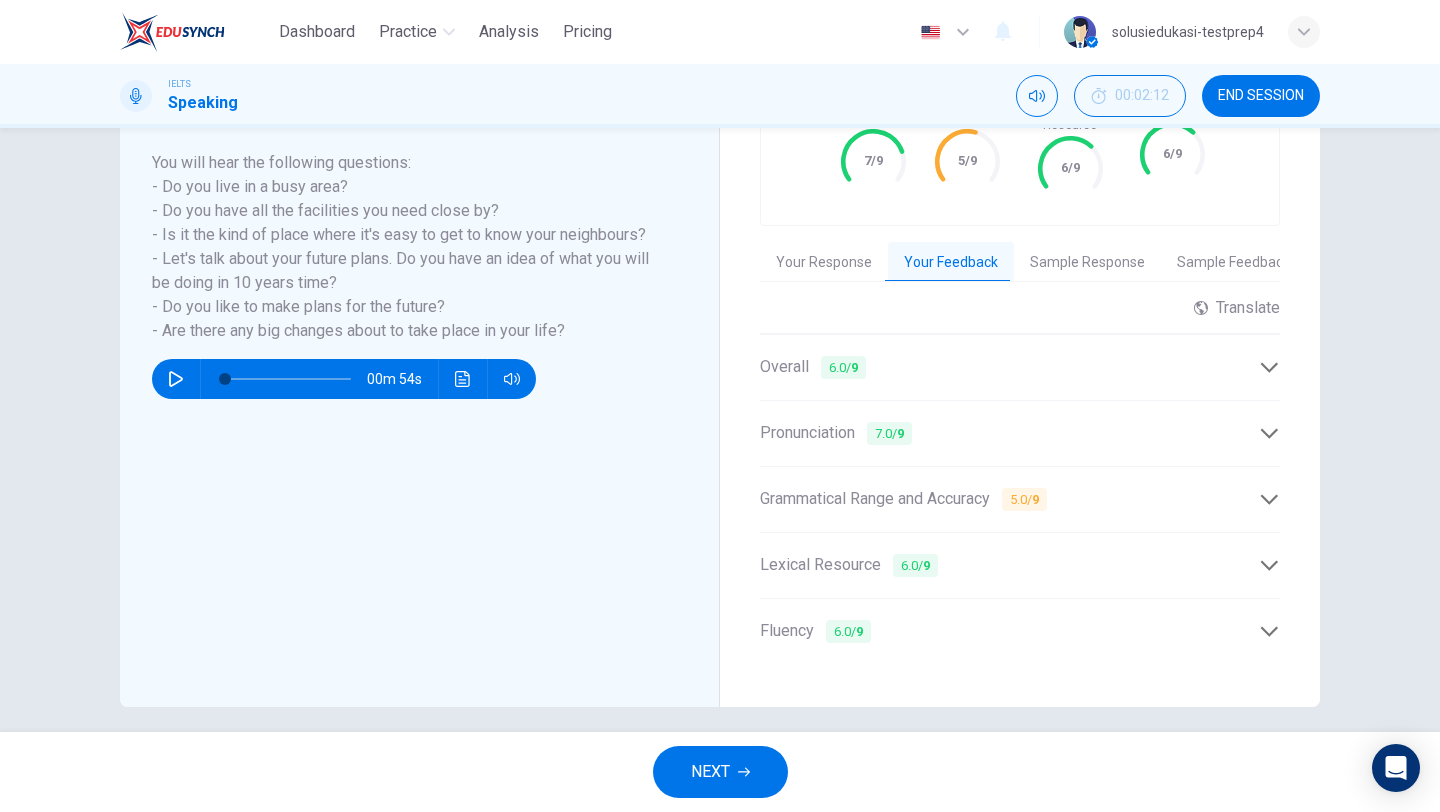 click on "Pronunciation   7.0 / 9" at bounding box center (1009, 433) 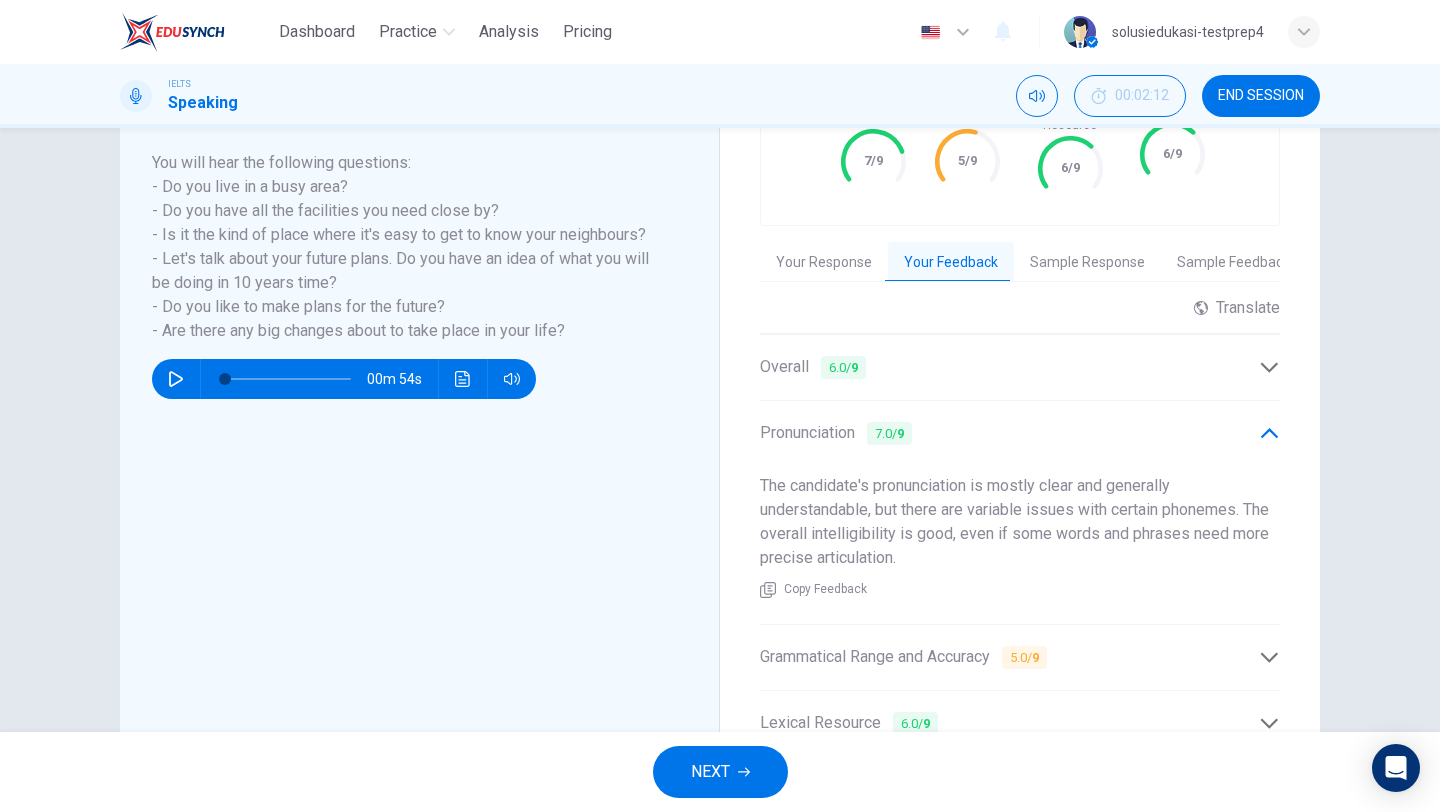 click on "Pronunciation   7.0 / 9" at bounding box center (1009, 433) 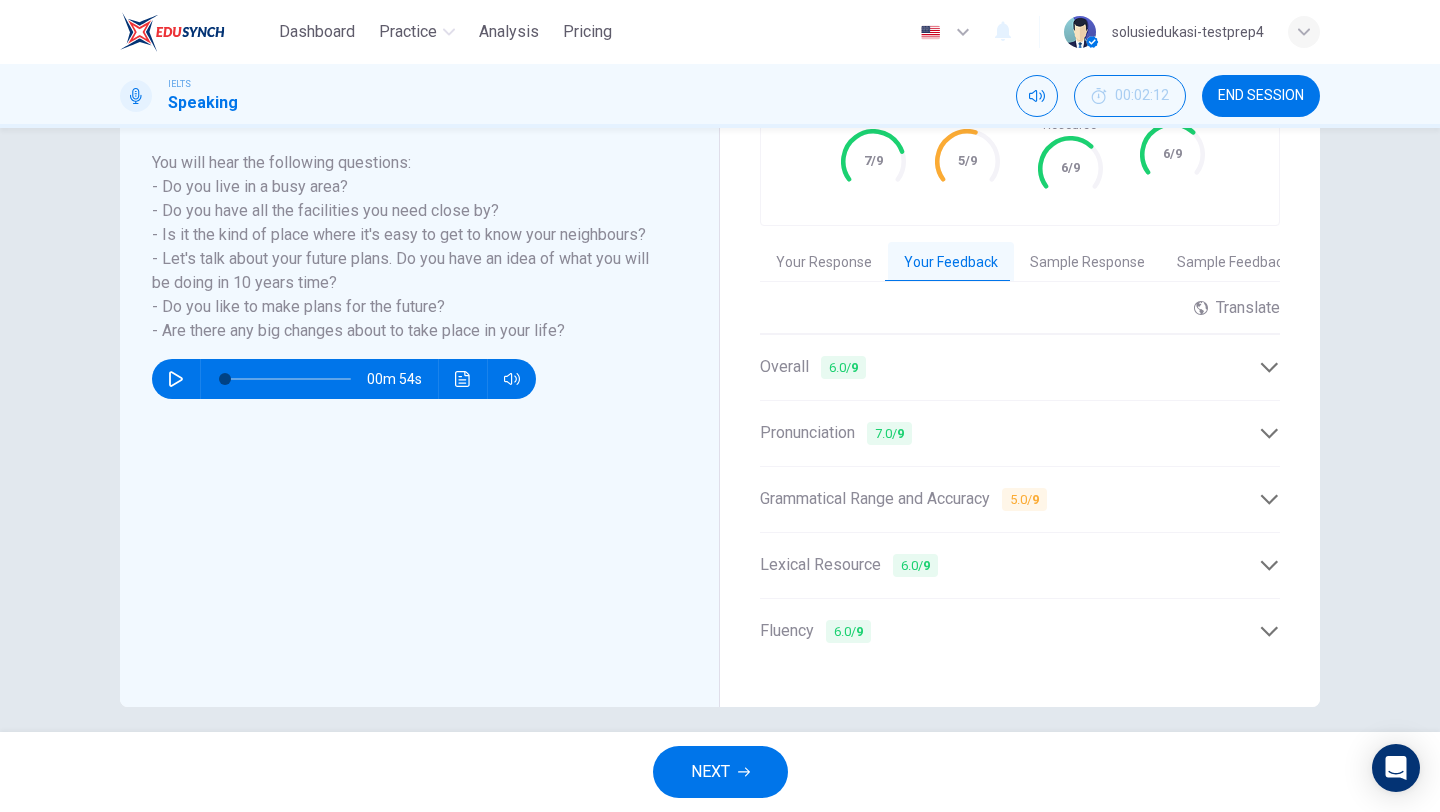 click on "Grammatical Range and Accuracy   5.0 / 9" at bounding box center (1020, 499) 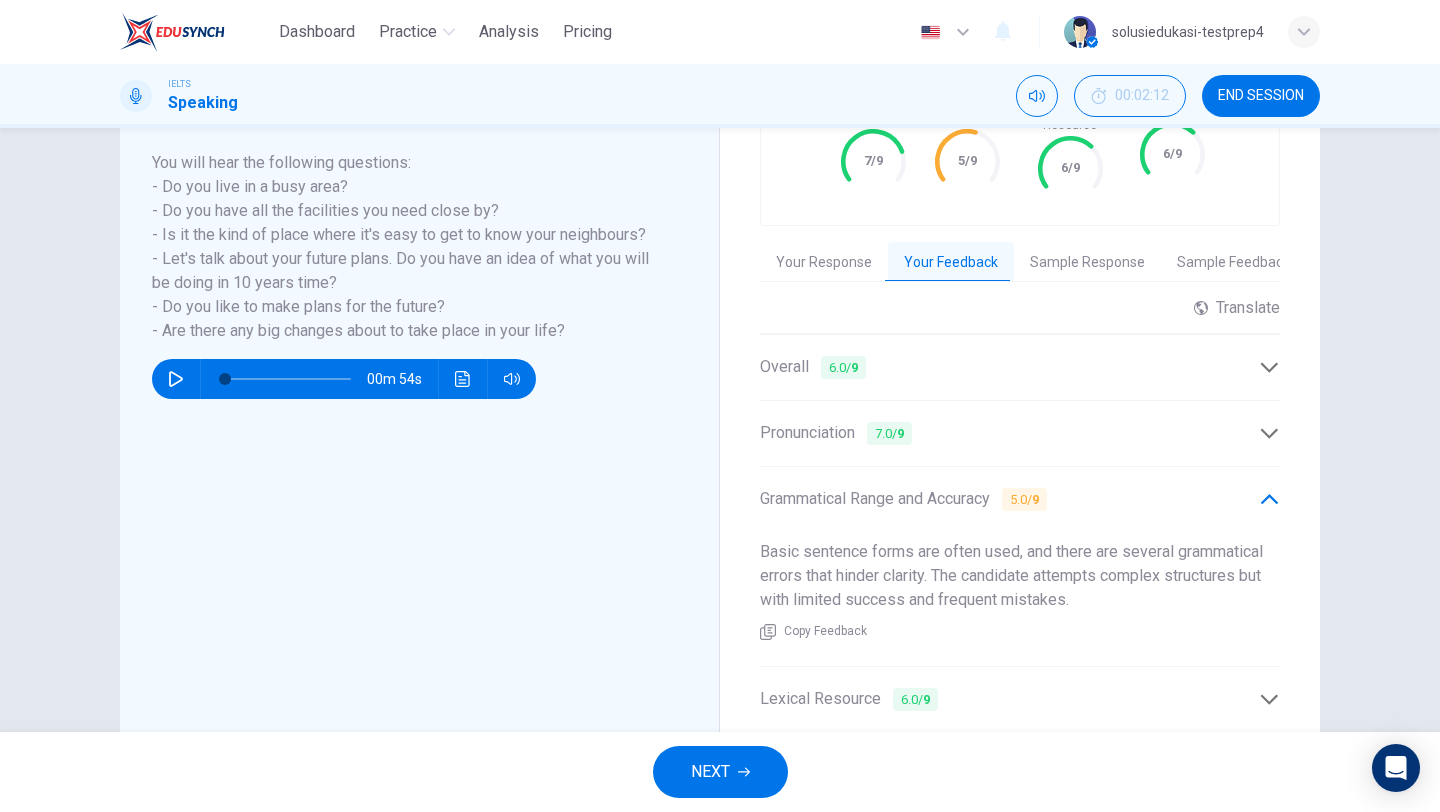 click on "Grammatical Range and Accuracy   5.0 / 9" at bounding box center [1009, 499] 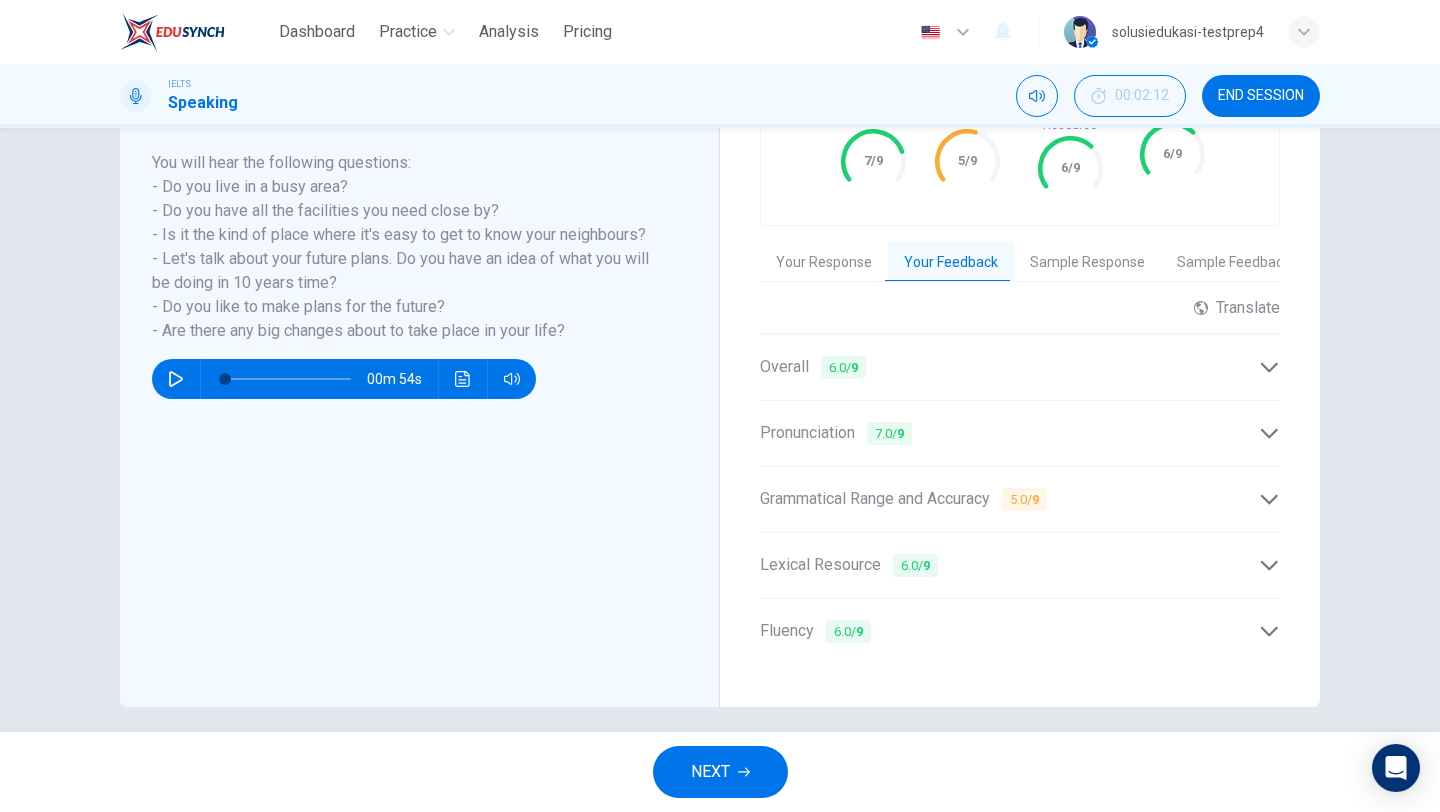click on "Lexical Resource   6.0 / 9" at bounding box center [1020, 565] 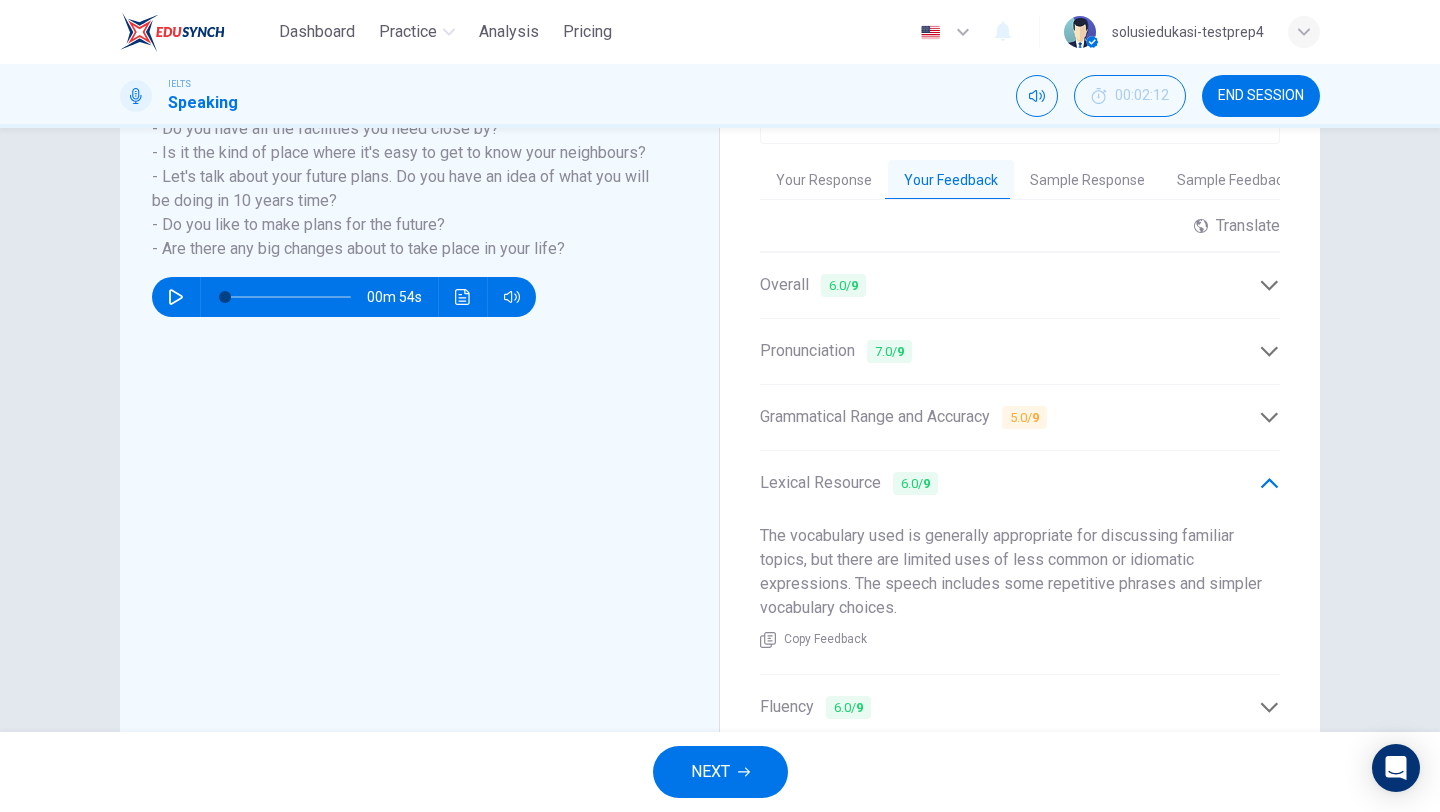 scroll, scrollTop: 459, scrollLeft: 0, axis: vertical 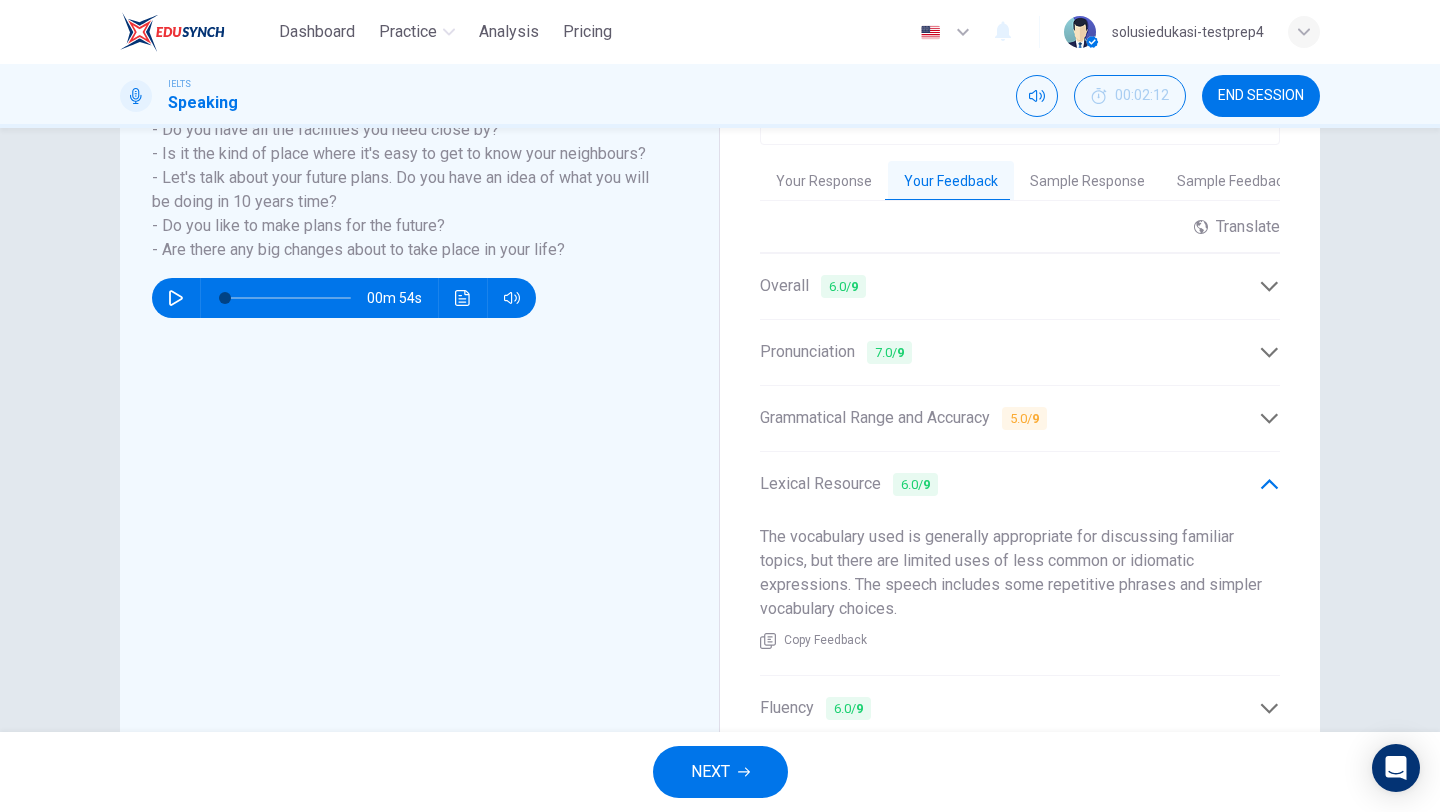 click on "Lexical Resource   6.0 / 9" at bounding box center (1009, 484) 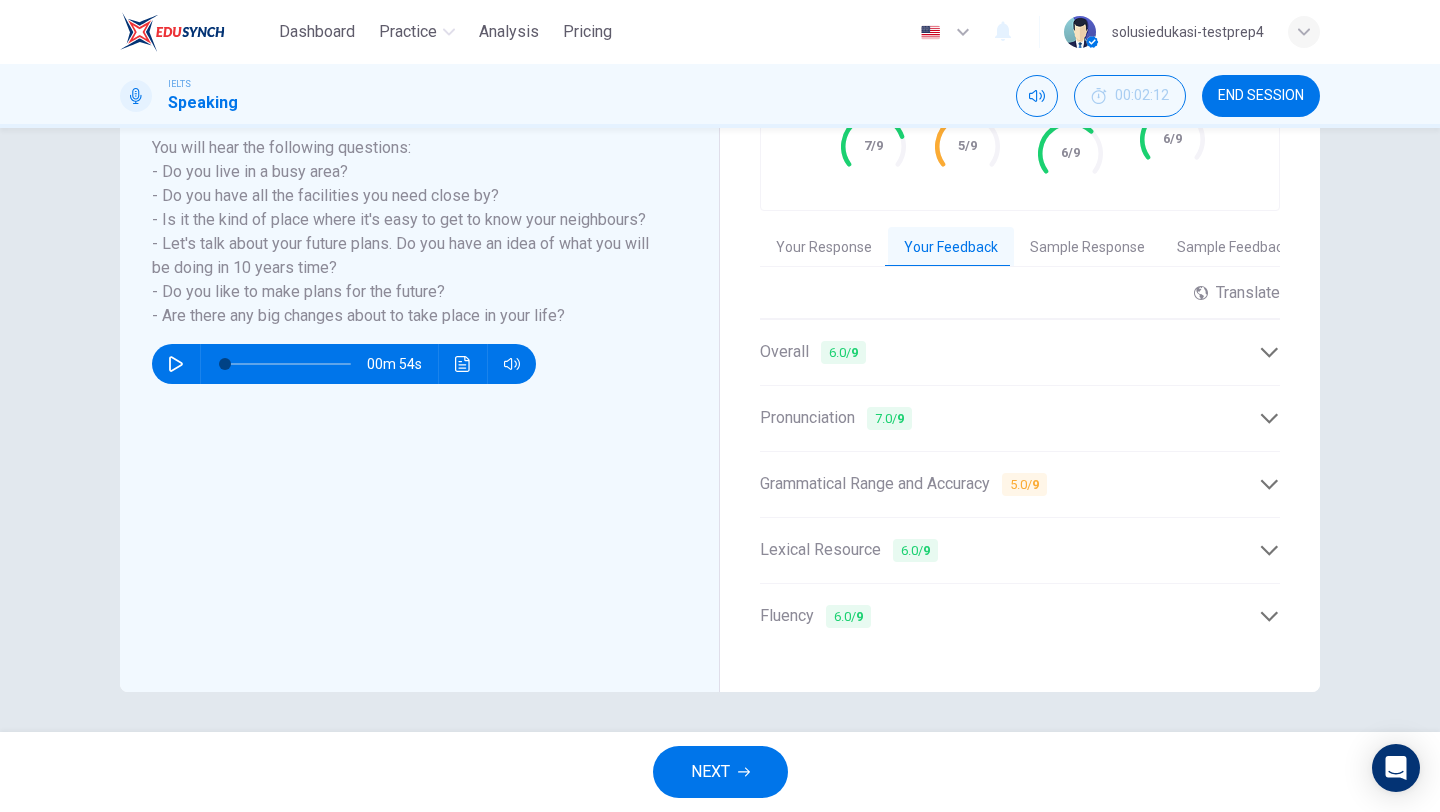 scroll, scrollTop: 378, scrollLeft: 0, axis: vertical 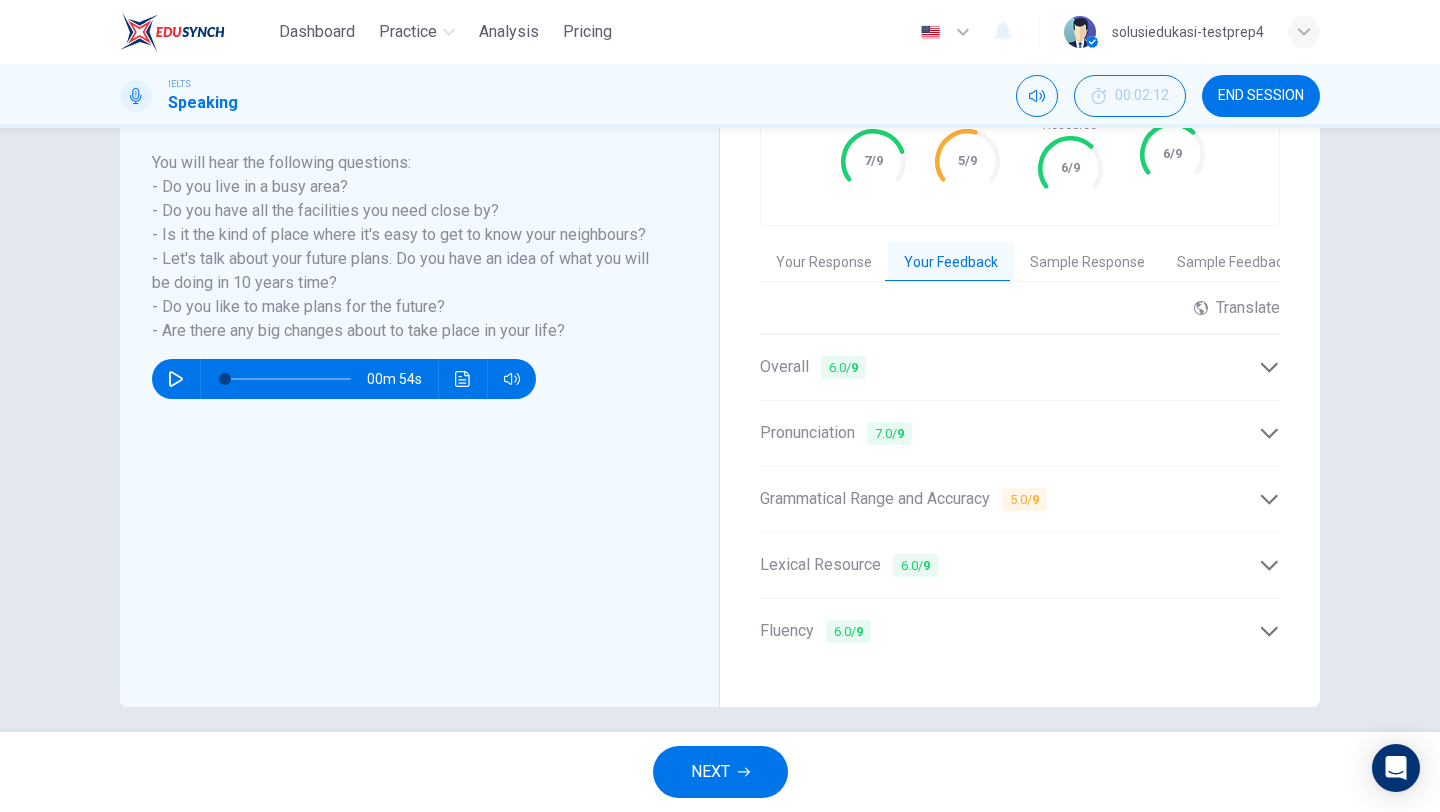 click on "Fluency   6.0 / 9" at bounding box center [1009, 631] 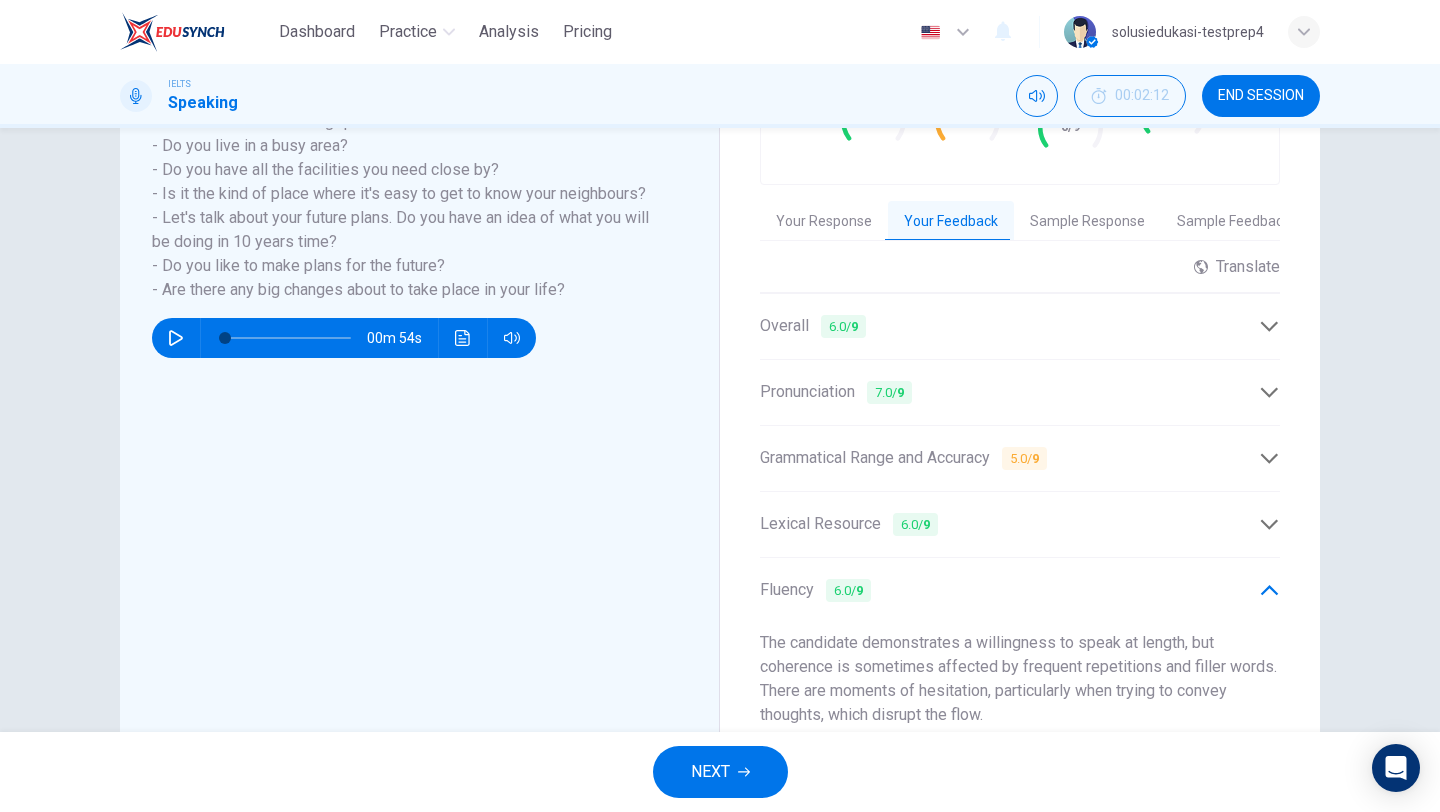 scroll, scrollTop: 428, scrollLeft: 0, axis: vertical 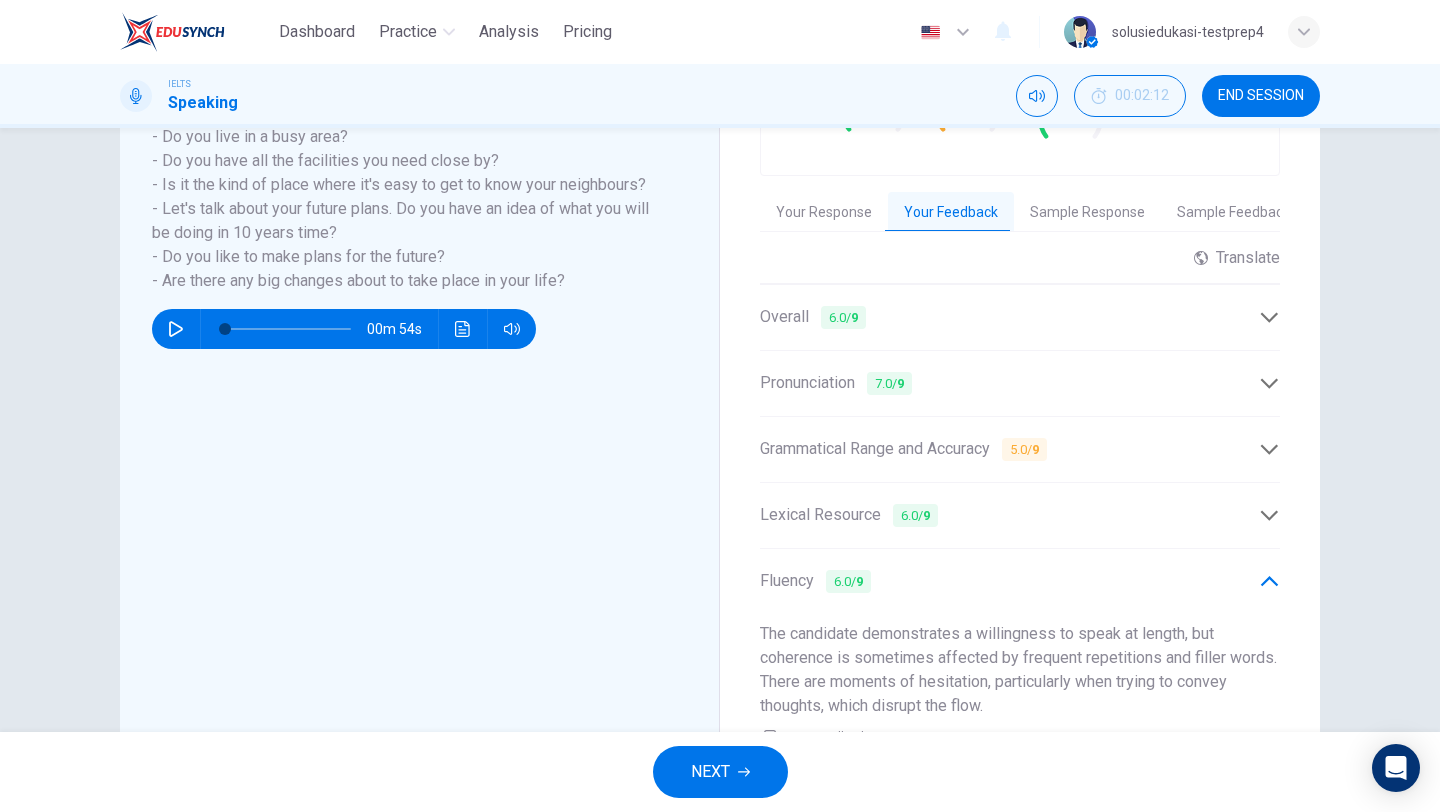 click on "Fluency   6.0 / 9" at bounding box center [1009, 581] 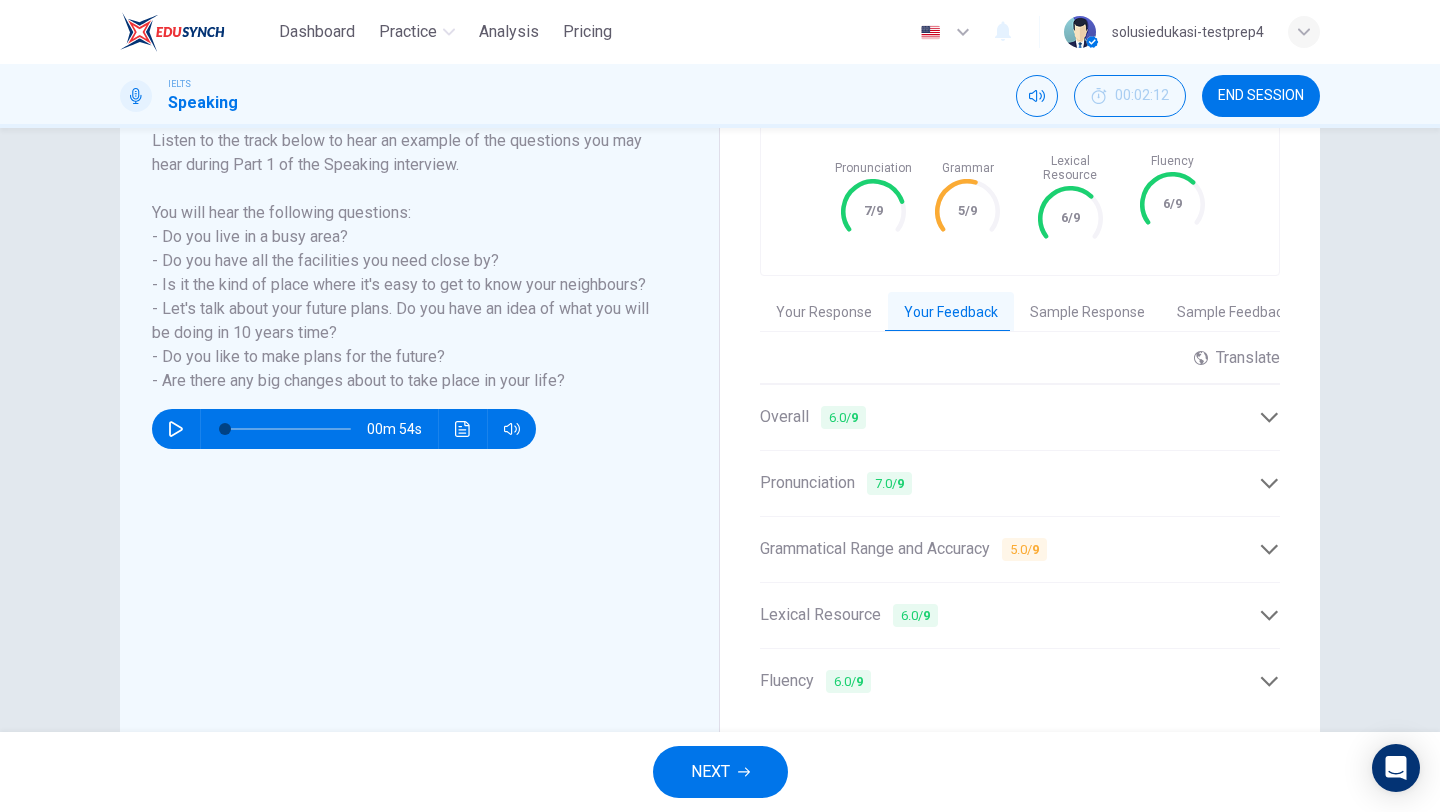 click on "Sample Response" at bounding box center (1087, 313) 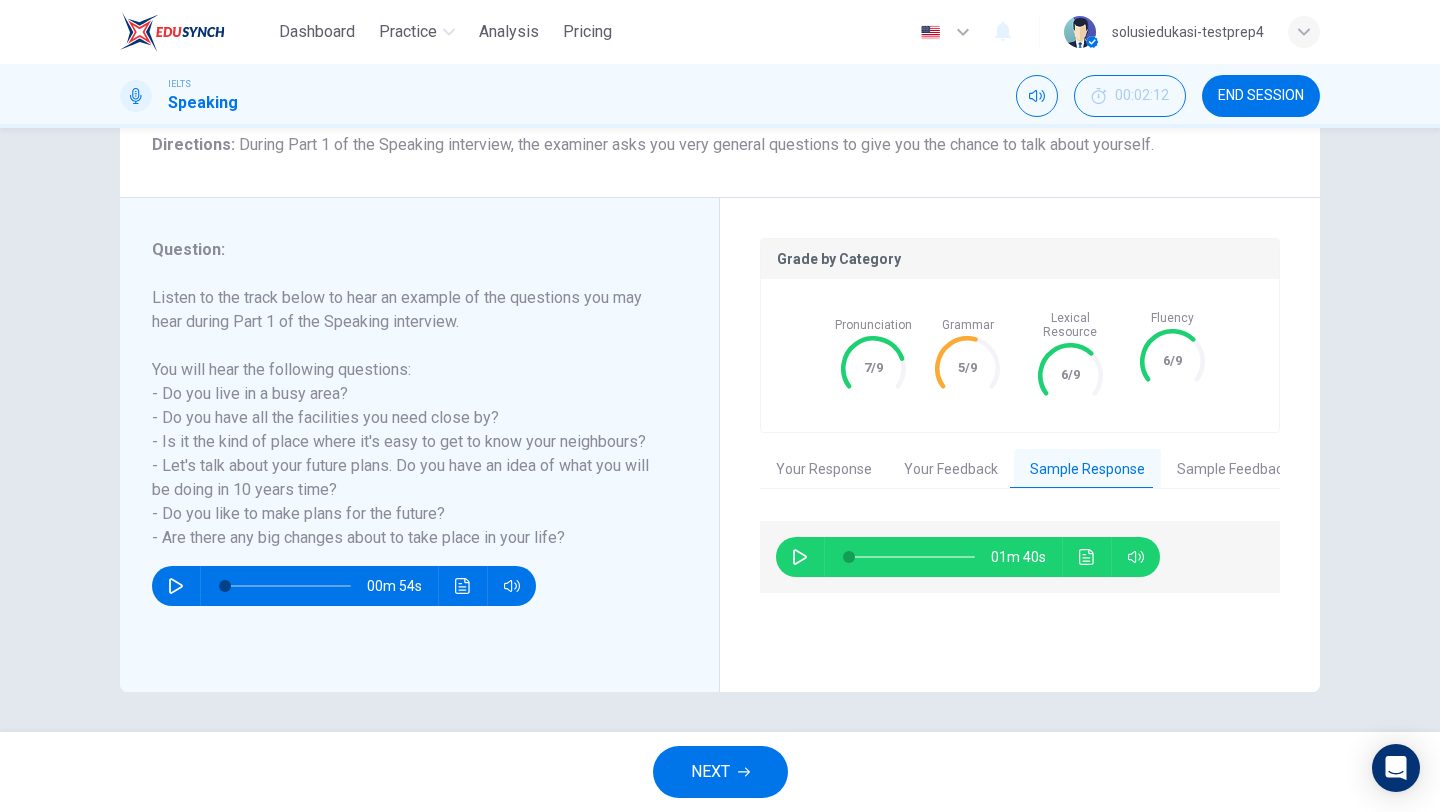 scroll, scrollTop: 171, scrollLeft: 0, axis: vertical 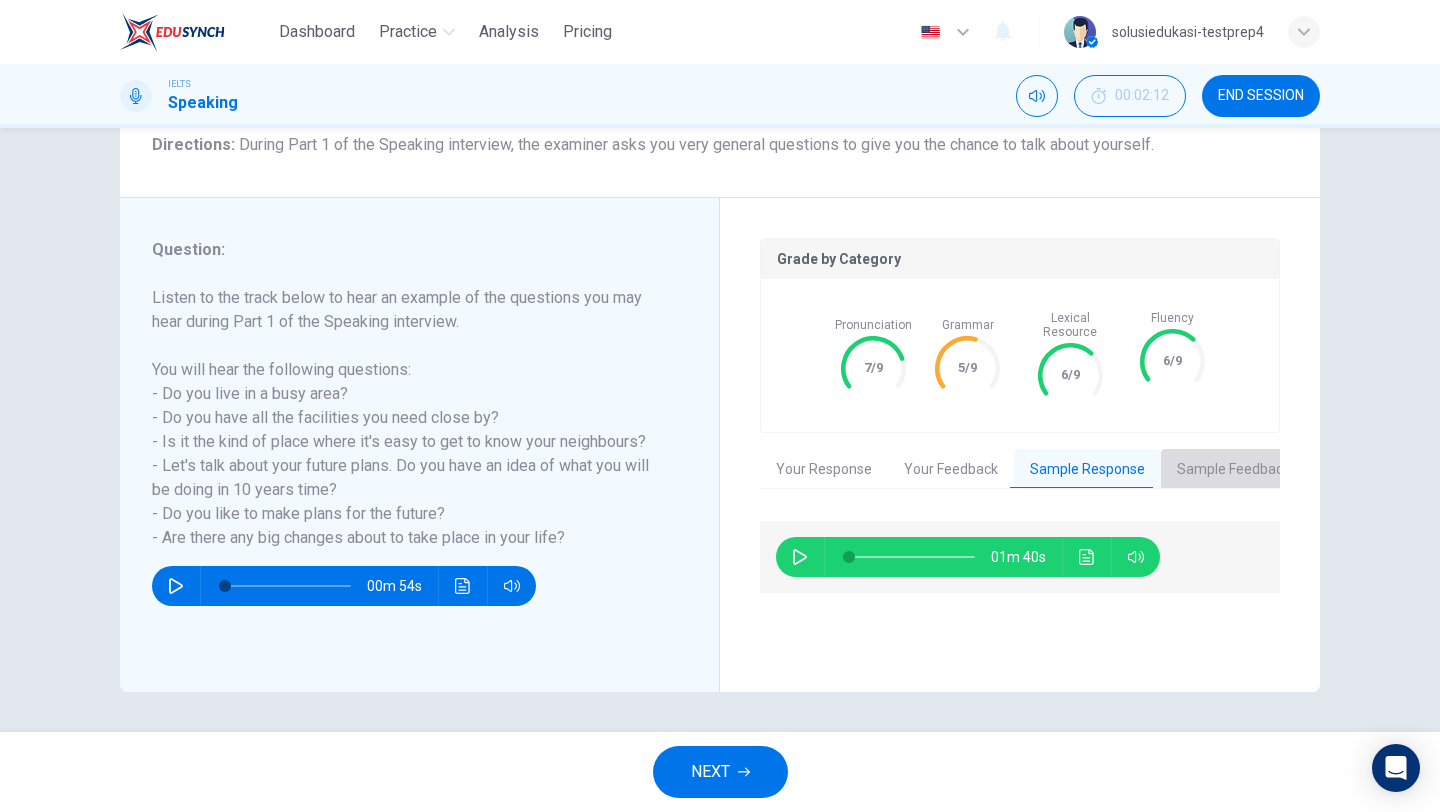 click on "Sample Feedback" at bounding box center [1233, 470] 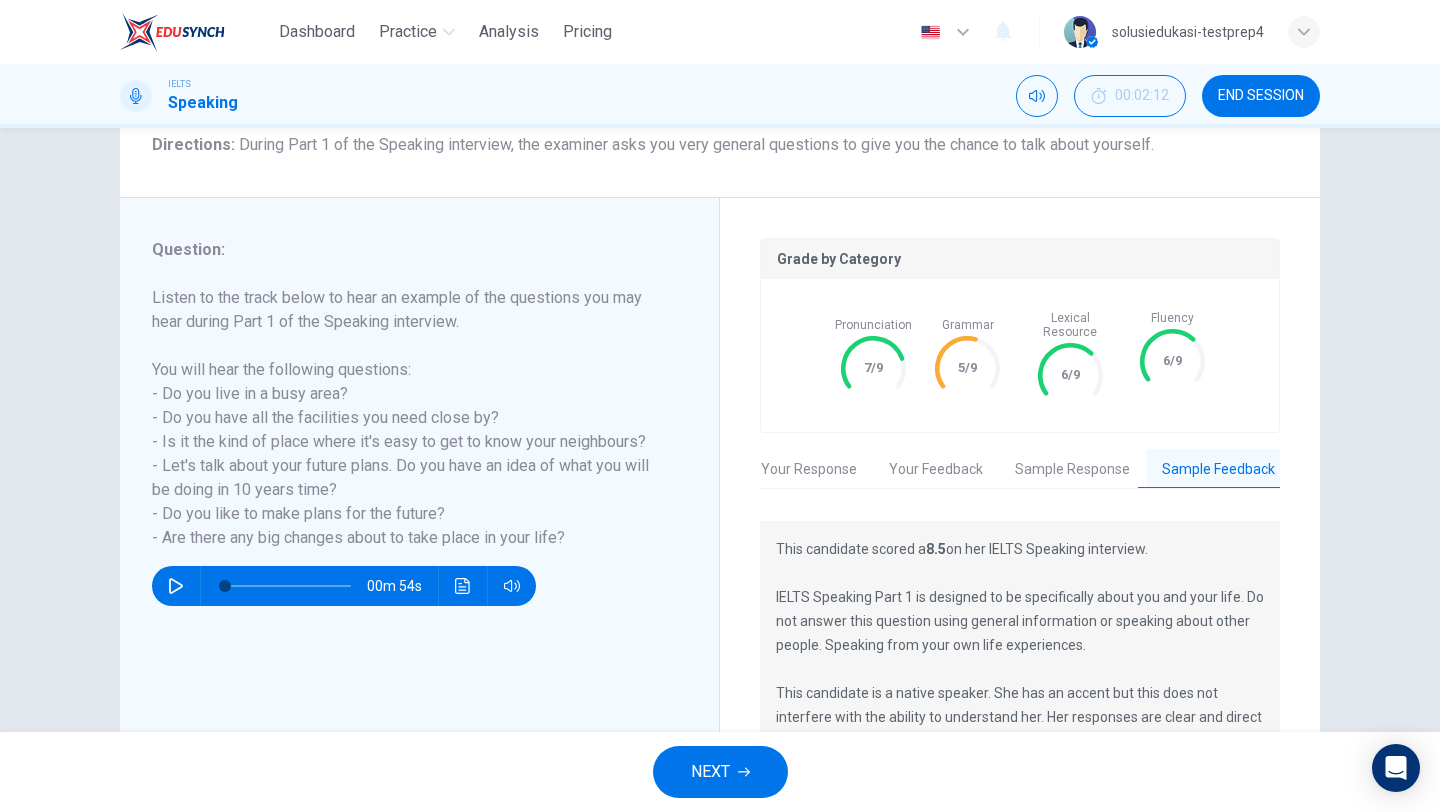 scroll, scrollTop: 0, scrollLeft: 16, axis: horizontal 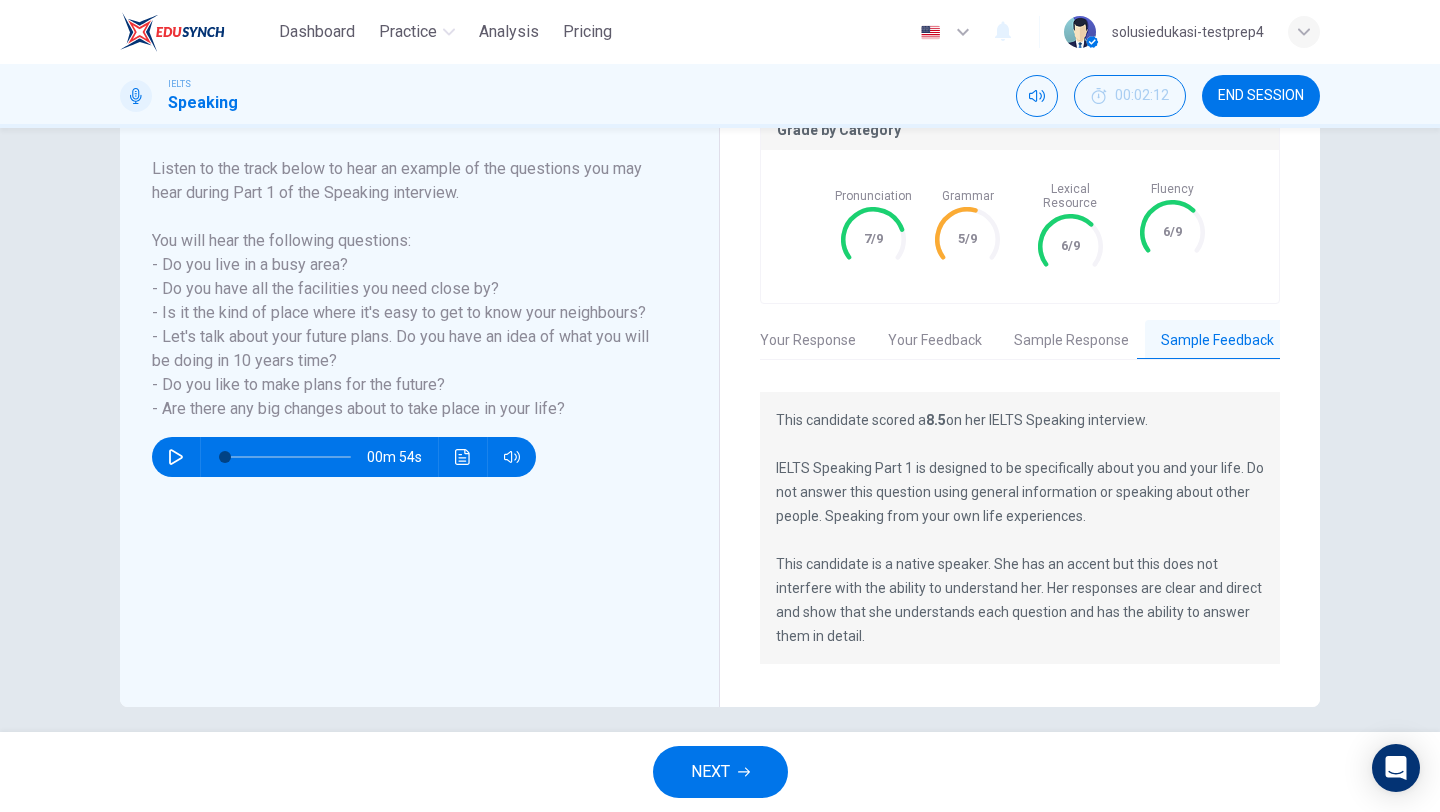click on "NEXT" at bounding box center (710, 772) 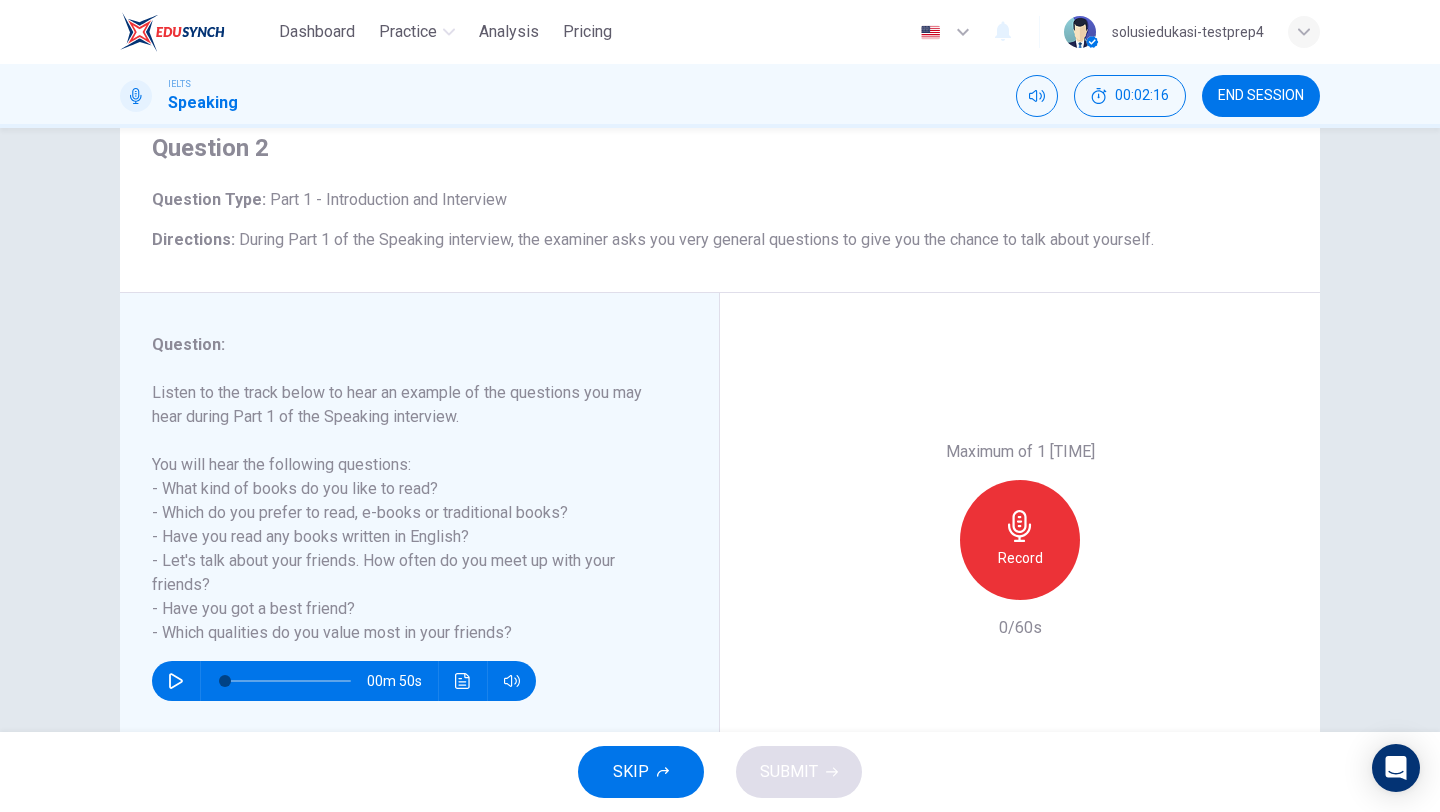 scroll, scrollTop: 73, scrollLeft: 0, axis: vertical 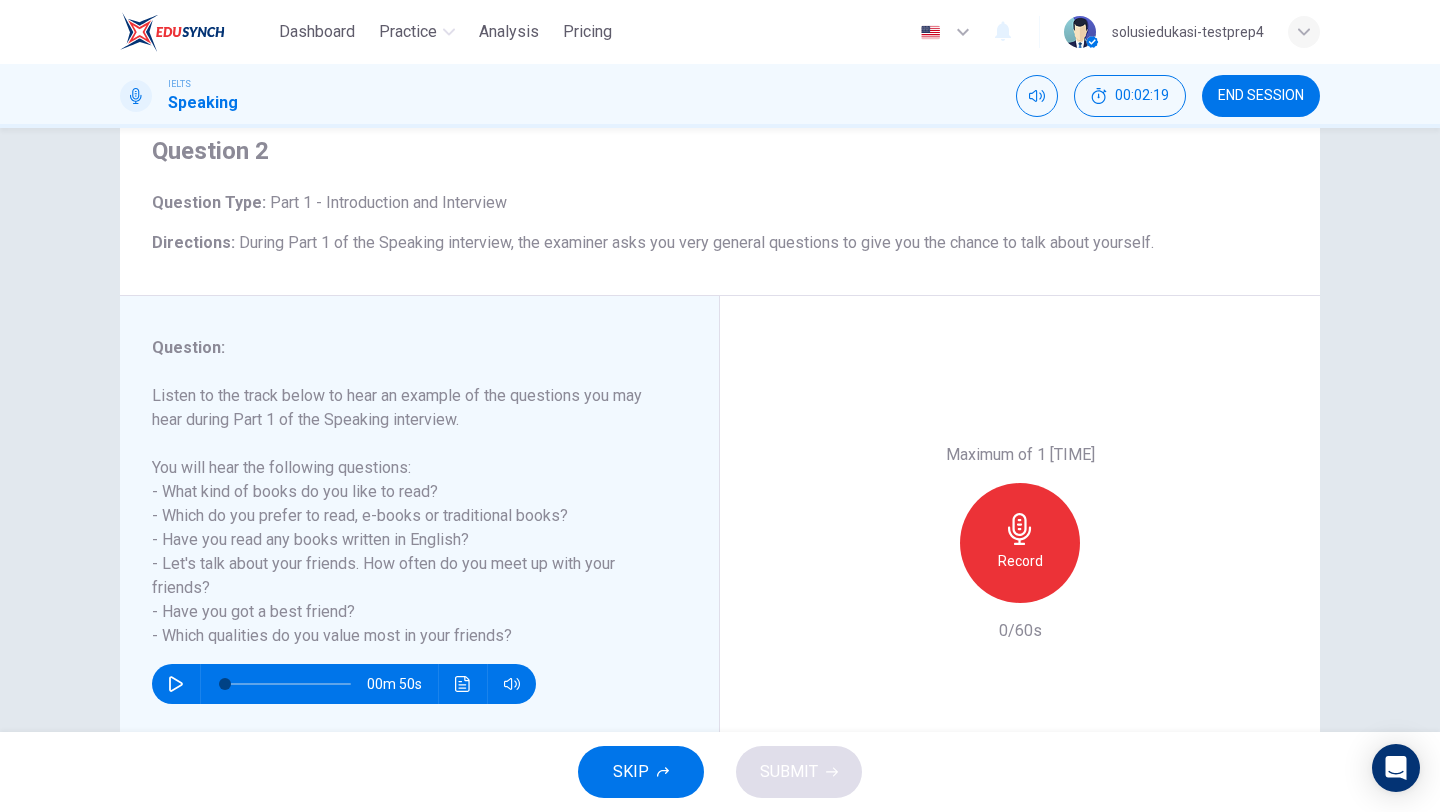 click on "Record" at bounding box center [1020, 561] 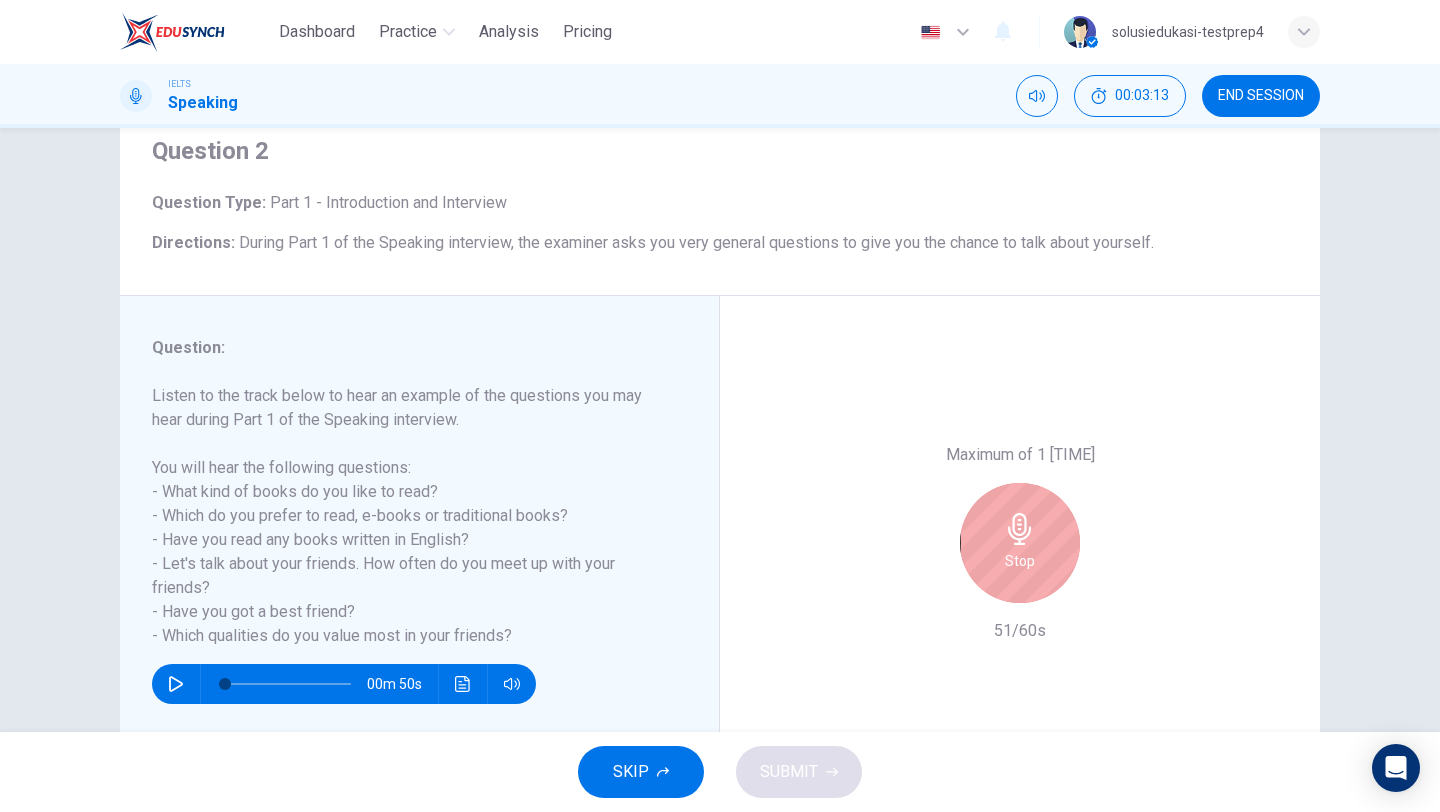 click at bounding box center (1020, 529) 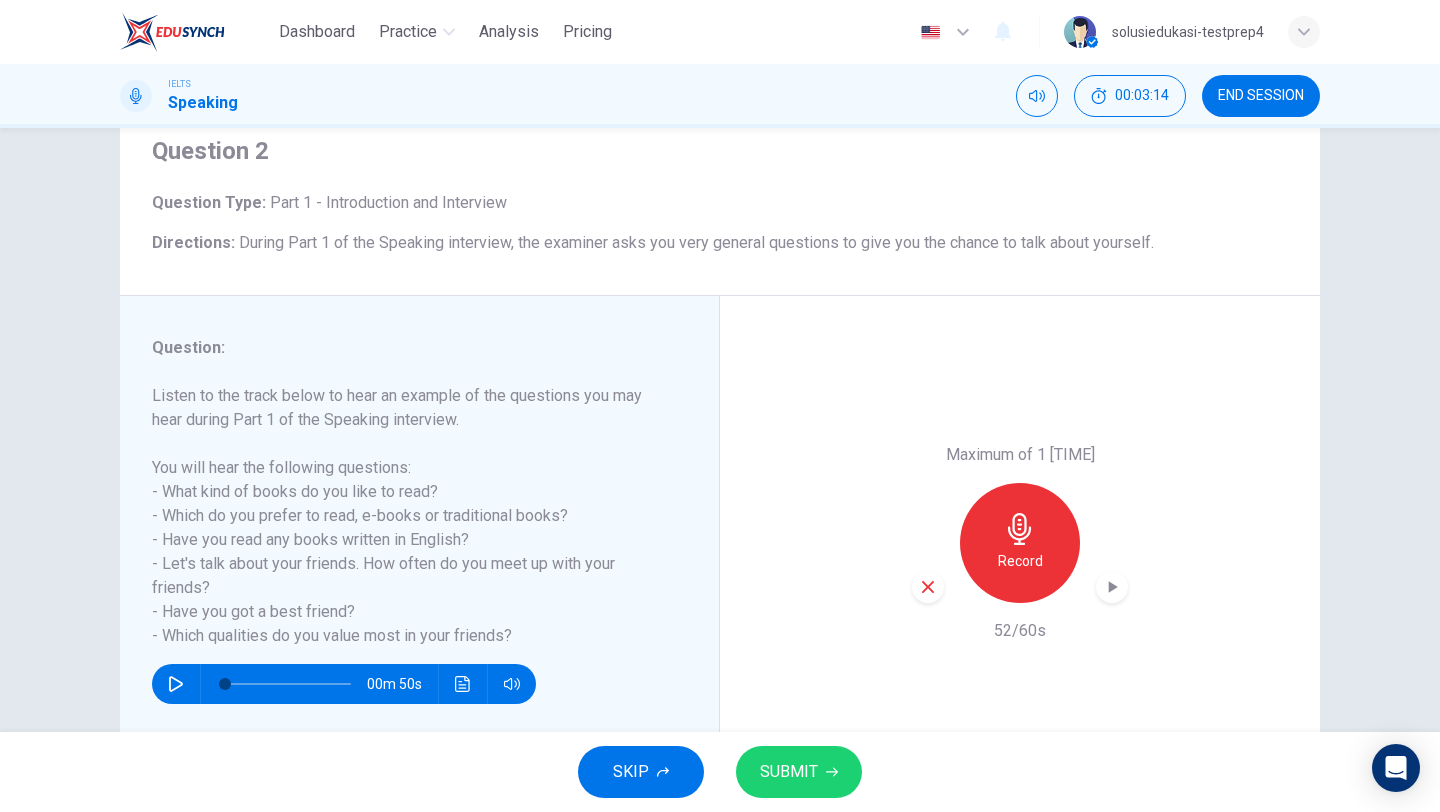 click on "SUBMIT" at bounding box center (789, 772) 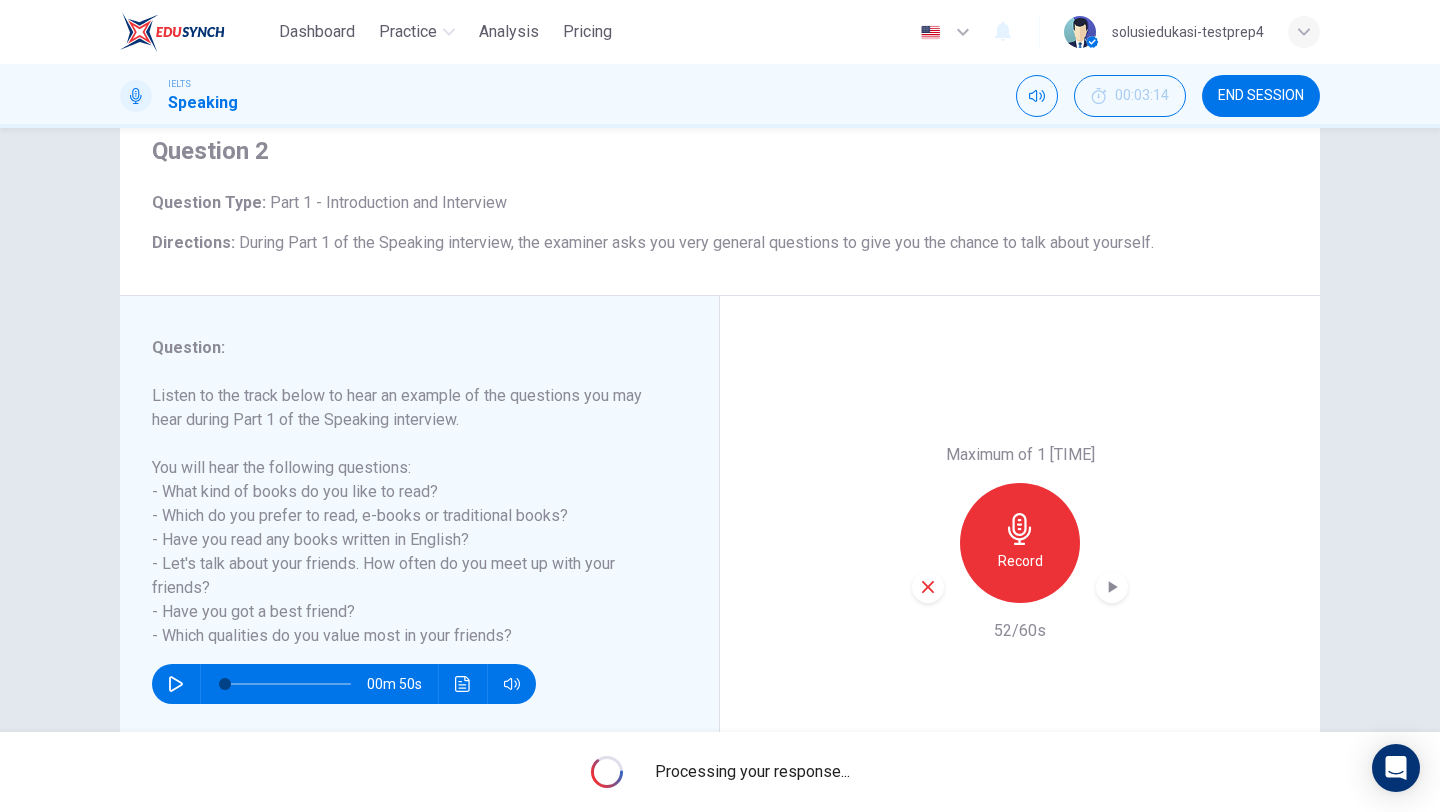 scroll, scrollTop: 171, scrollLeft: 0, axis: vertical 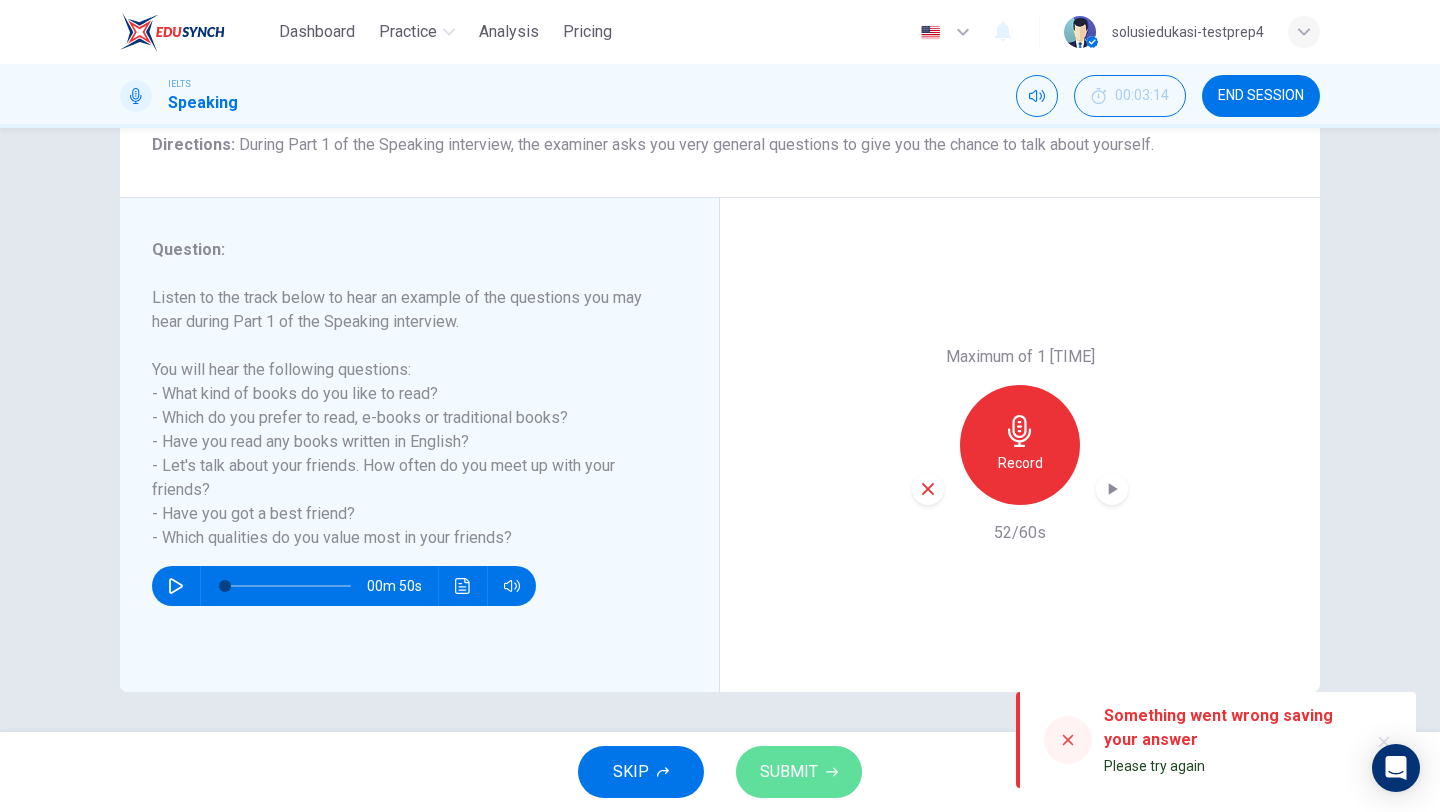 click on "SUBMIT" at bounding box center (789, 772) 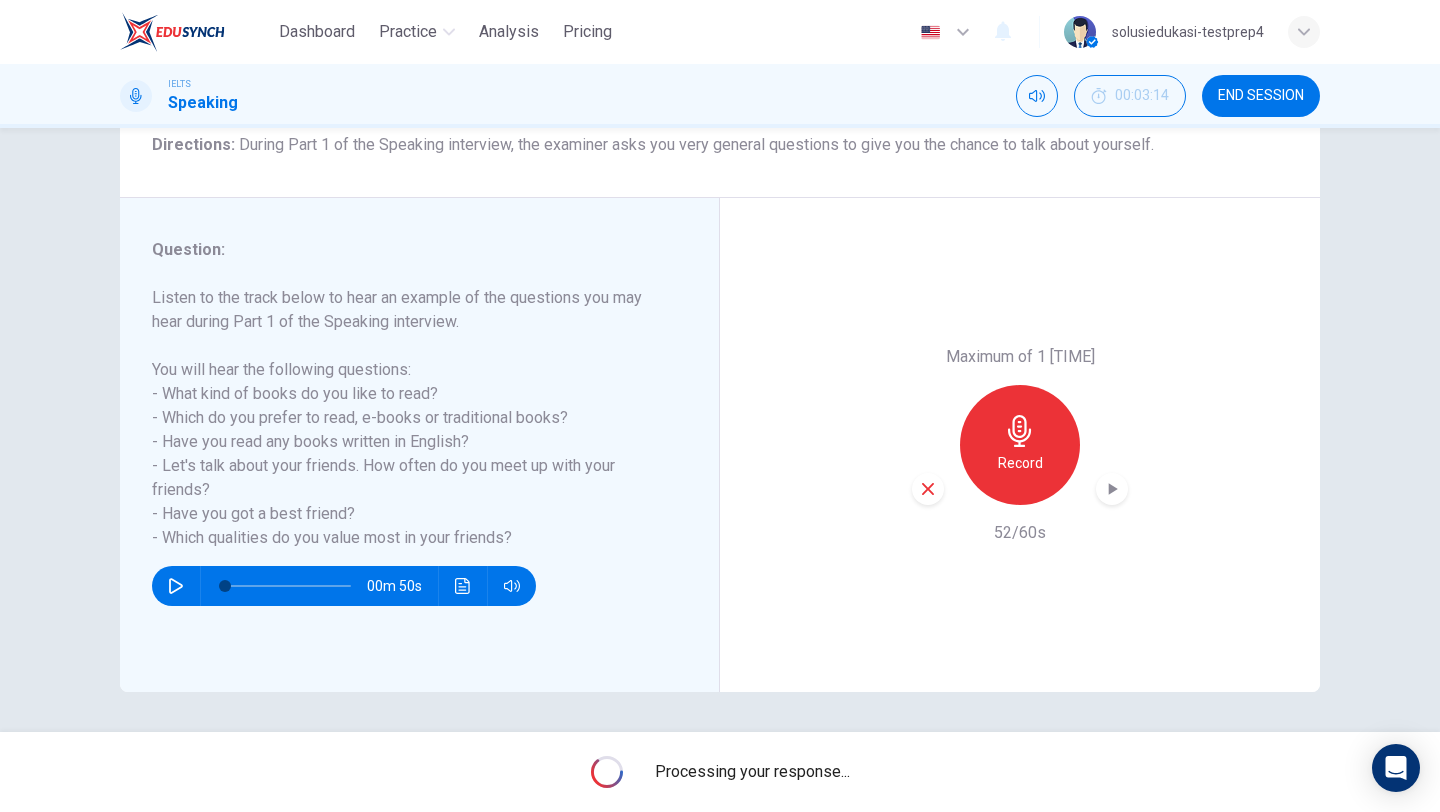 click on "Maximum of 1 minutes Record 52/60s" at bounding box center [1020, 445] 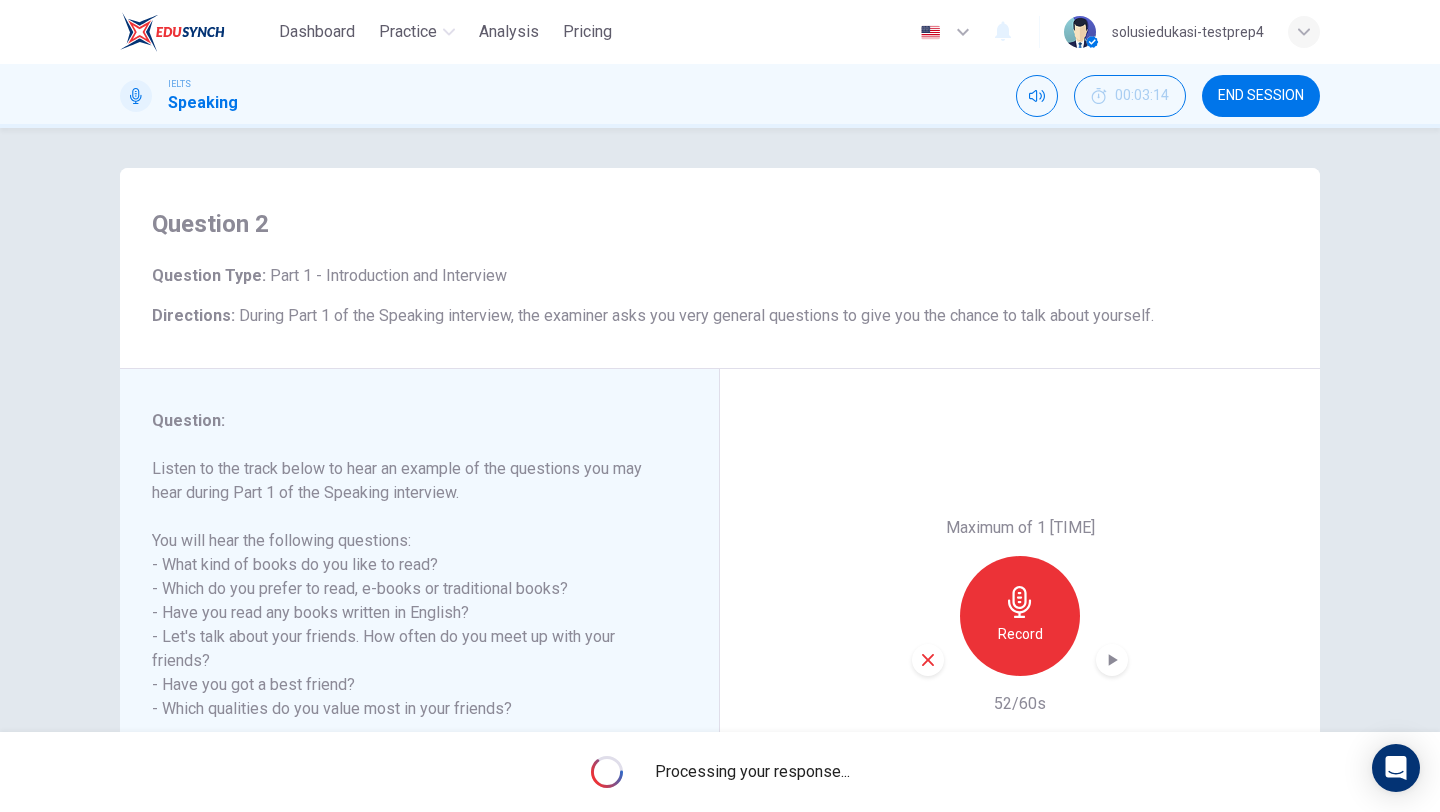 scroll, scrollTop: 171, scrollLeft: 0, axis: vertical 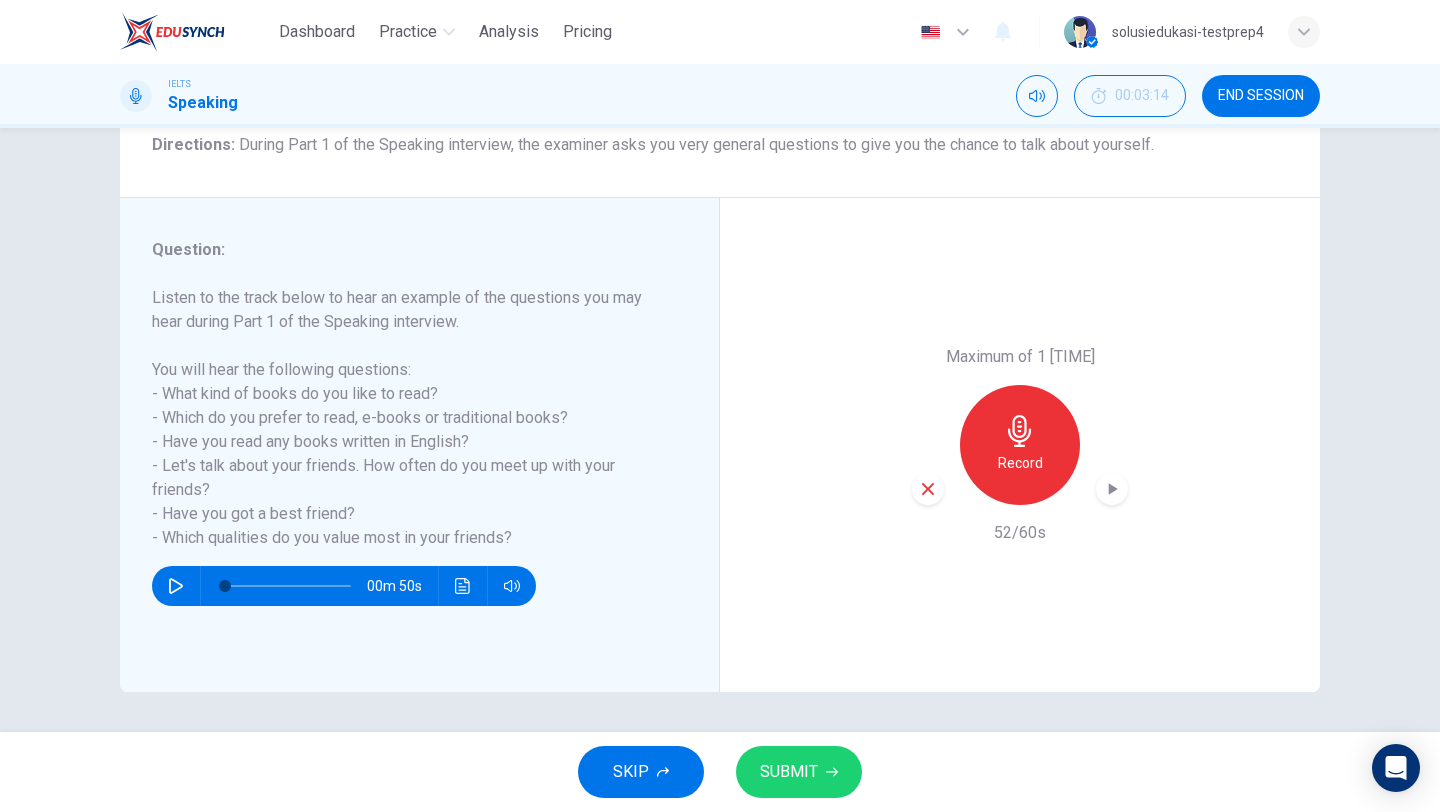 click on "SUBMIT" at bounding box center [789, 772] 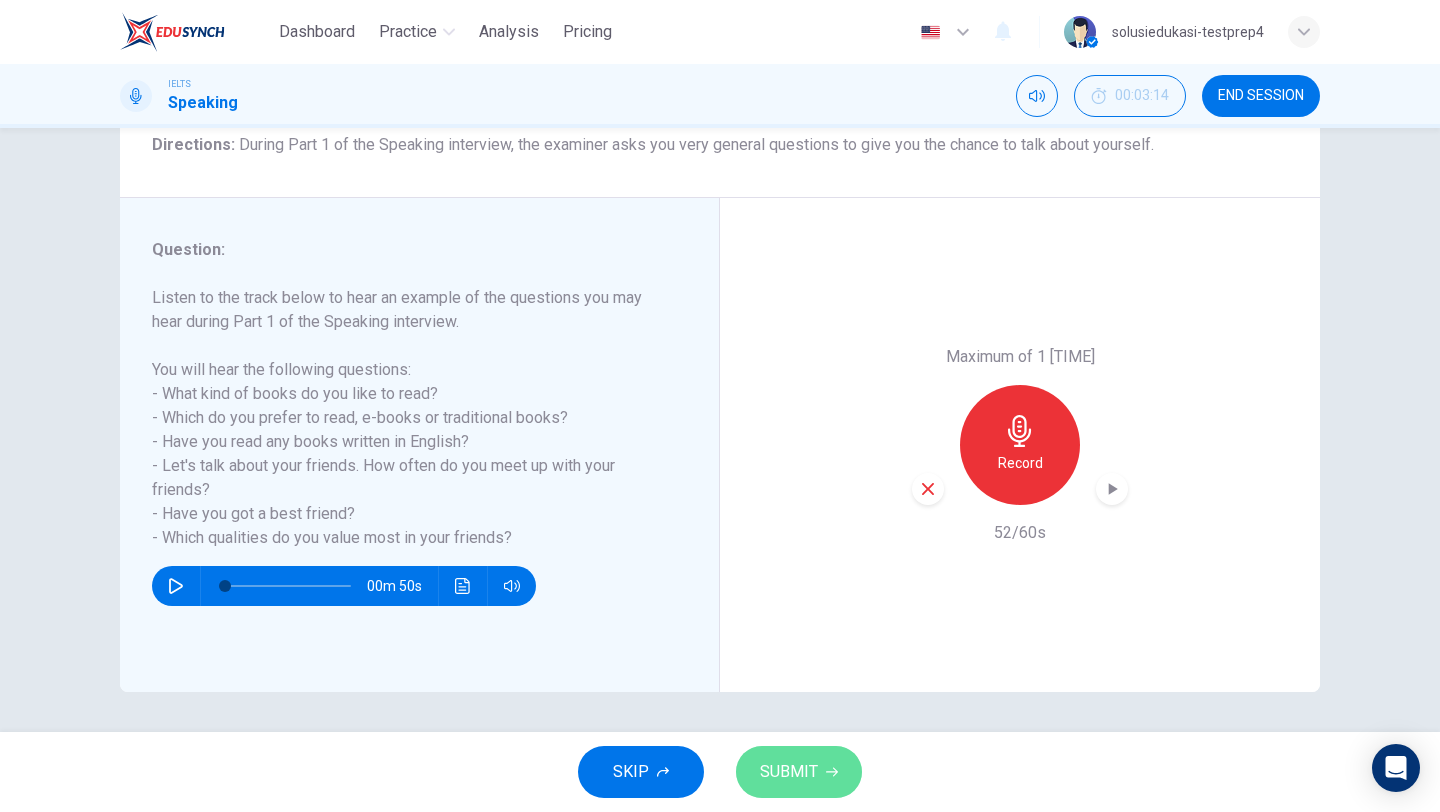 click on "SUBMIT" at bounding box center [789, 772] 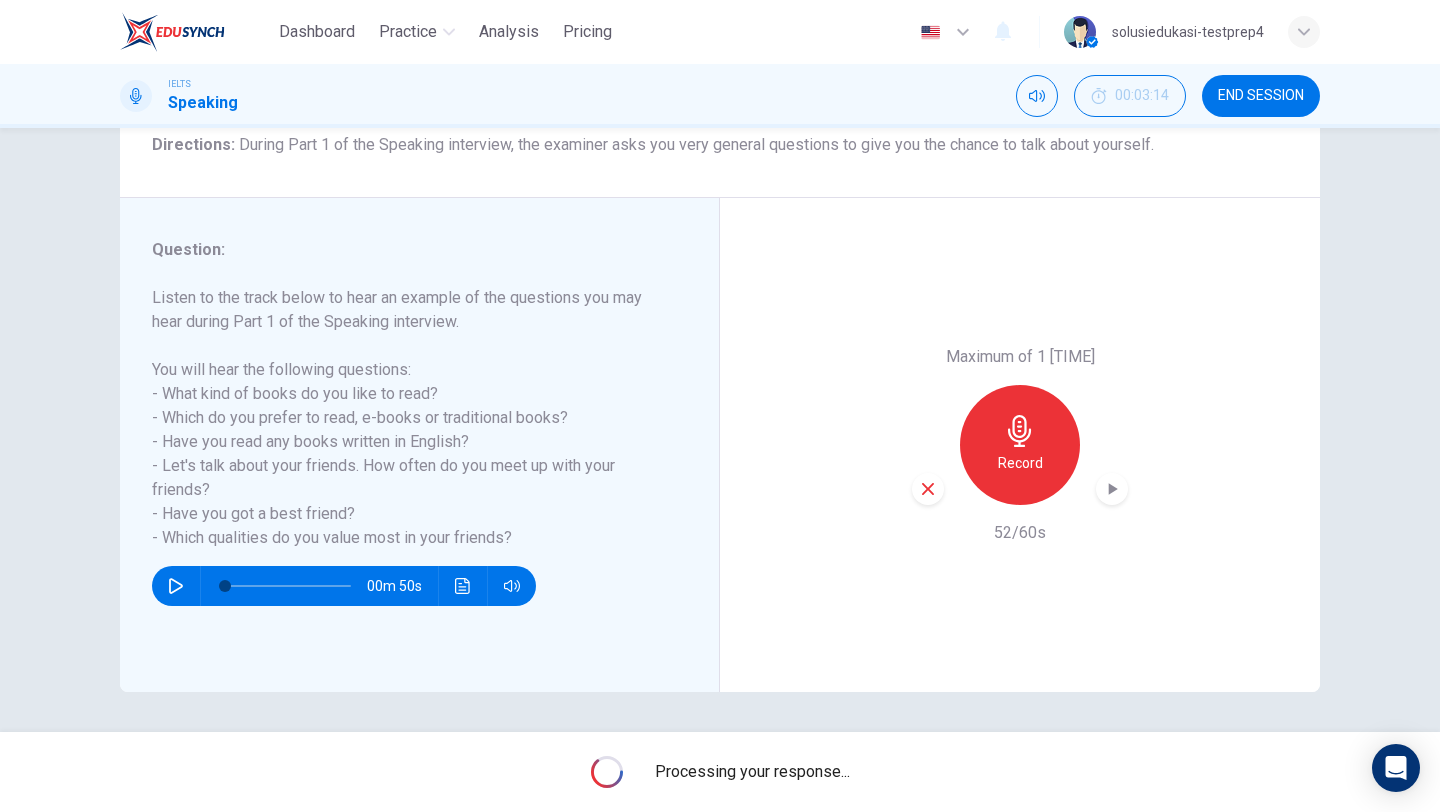 click on "Maximum of 1 minutes Record 52/60s" at bounding box center (1020, 445) 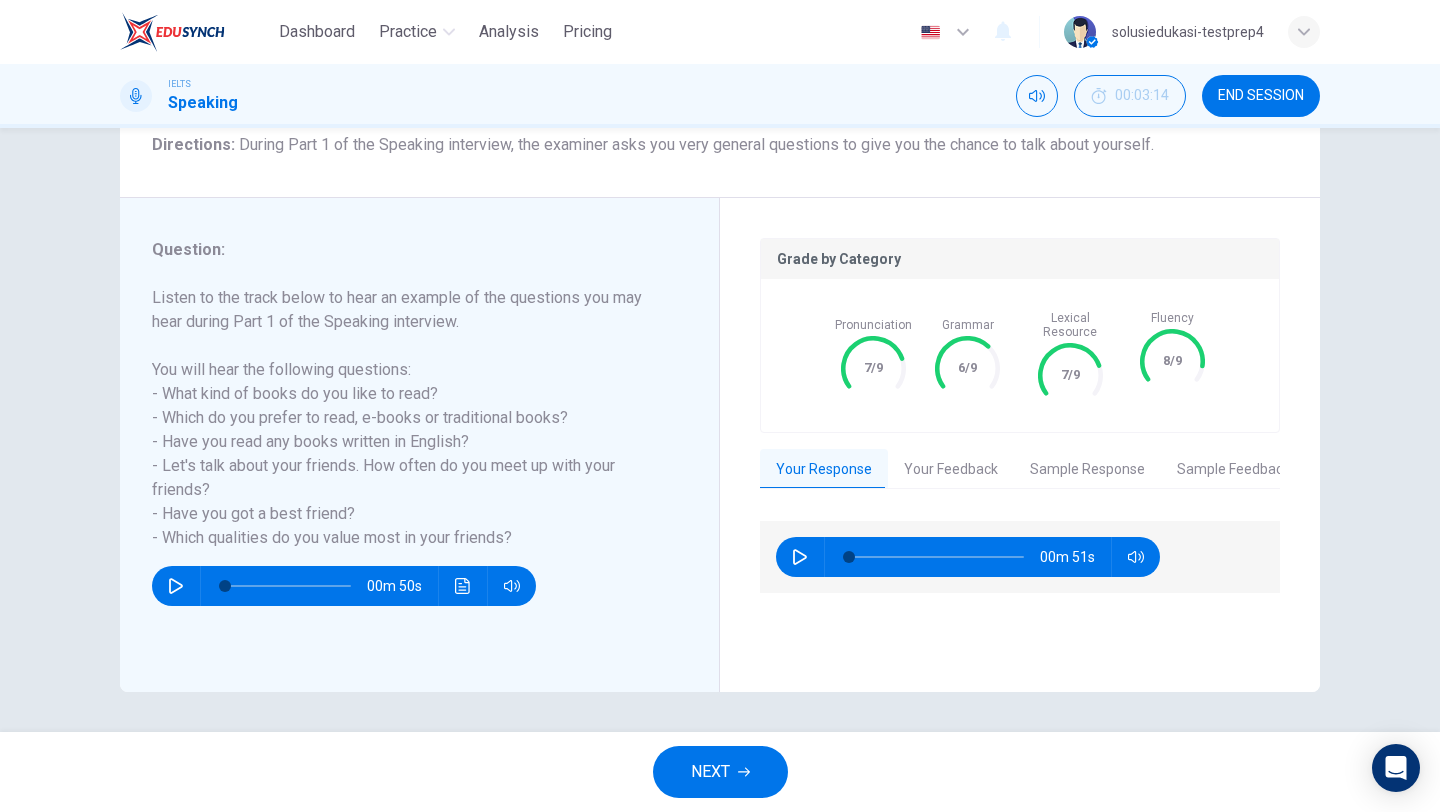 click on "Grade by Category Pronunciation 7/9 Grammar 6/9 Lexical Resource 7/9 Fluency 8/9 Your Response Your Feedback Sample Response Sample Feedback 00m 51s  Translate ​ ​ Powered by  Overall   7.0 / 9 The candidate demonstrates a solid overall performance with good fluency and the ability to provide detailed responses. However, to increase scoring potential, attention to grammatical accuracy and lexical variety would benefit the candidate. The attempt to create a coherent narrative is effective, but it could be structured more logically.   Copy Feedback Pronunciation   7.0 / 9 The pronunciation is largely clear, and the candidate can be understood throughout. There are some variable levels of accuracy in pronunciation, particularly with certain phonemes. Overall, the candidate shows good control of phonological features, with minor areas needing attention for improvement.   Copy Feedback Grammatical Range and Accuracy   6.0 / 9   Copy Feedback Lexical Resource   7.0 / 9   Copy Feedback Fluency   8.0 / 9   9" at bounding box center [1020, 445] 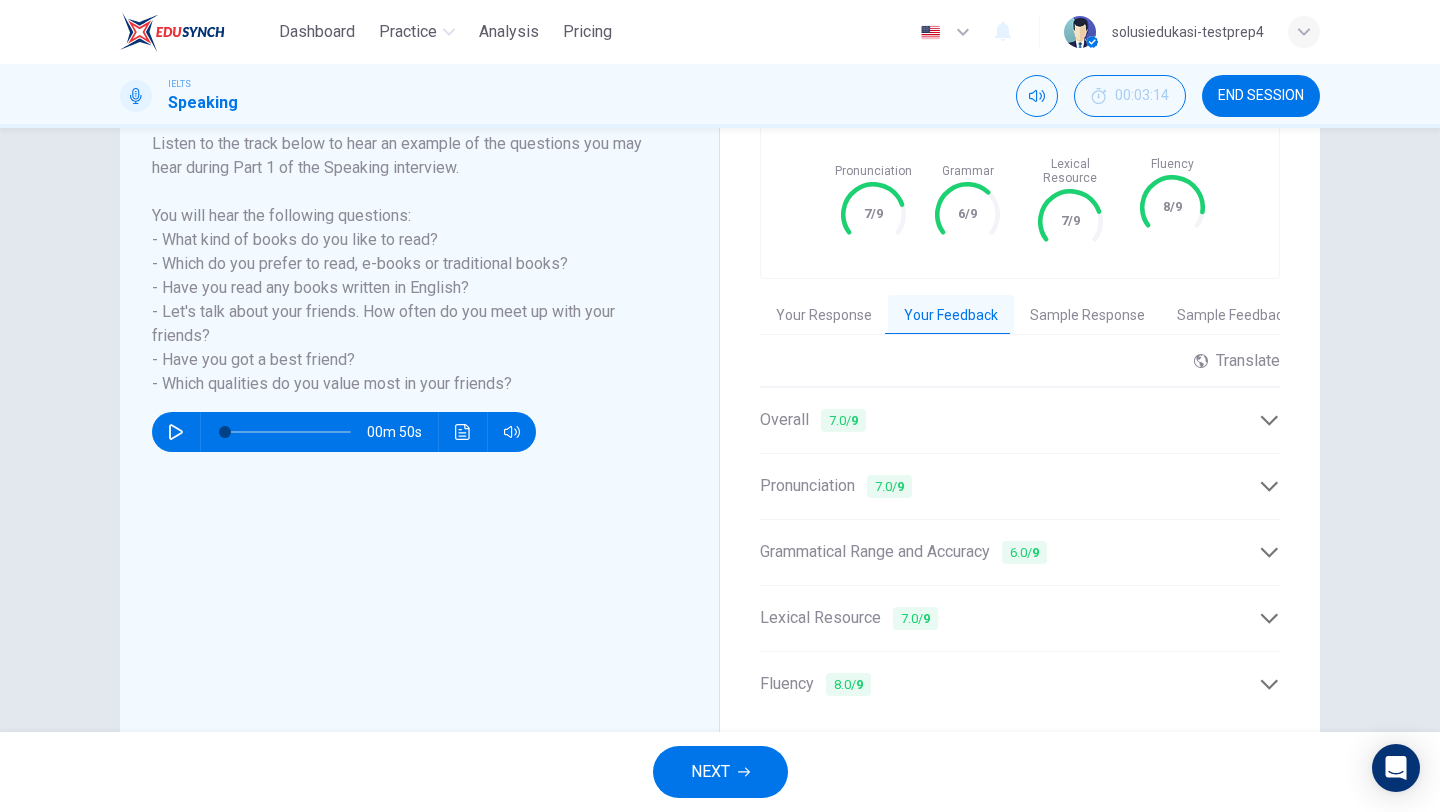 scroll, scrollTop: 378, scrollLeft: 0, axis: vertical 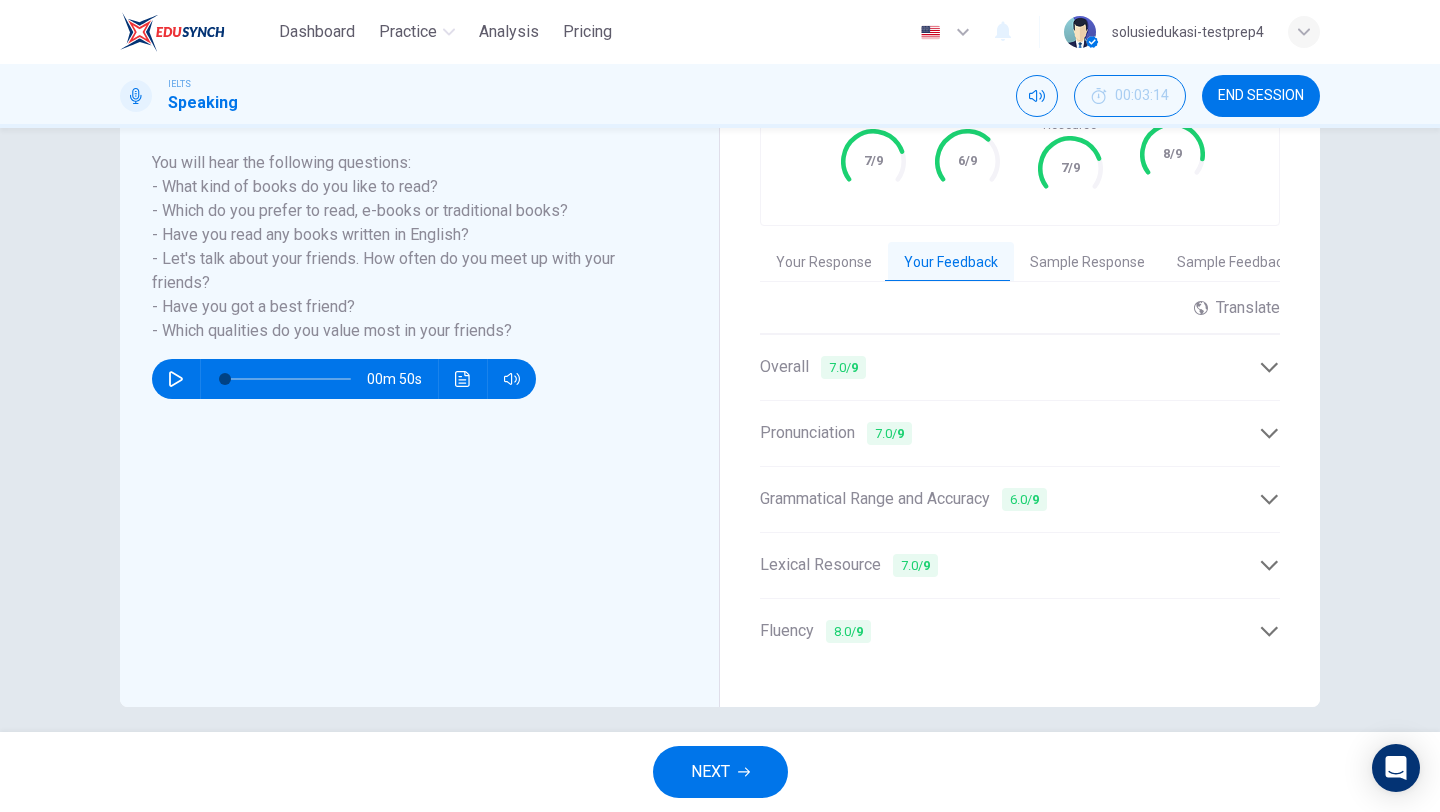 click on "Overall   7.0 / 9" at bounding box center [1009, 367] 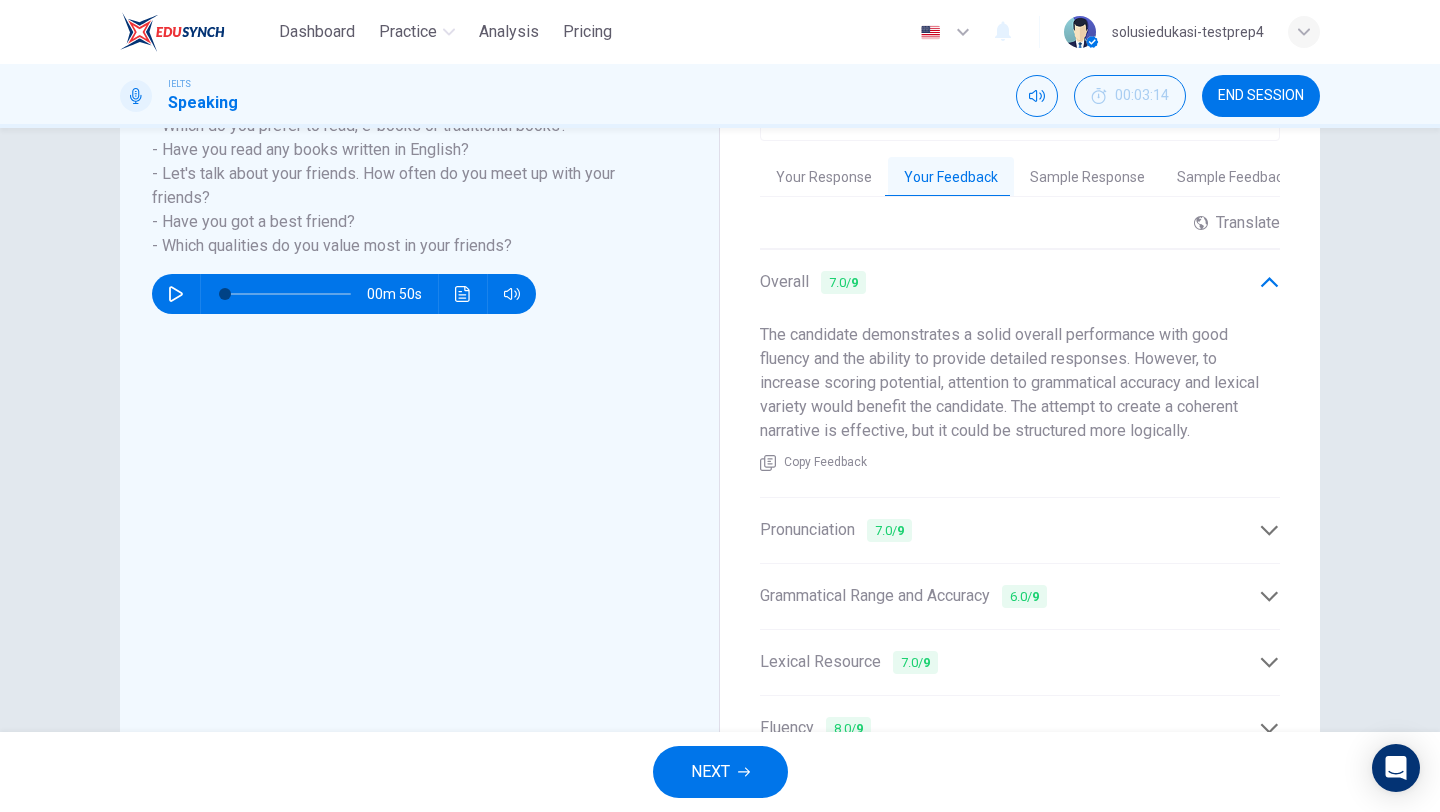 scroll, scrollTop: 495, scrollLeft: 0, axis: vertical 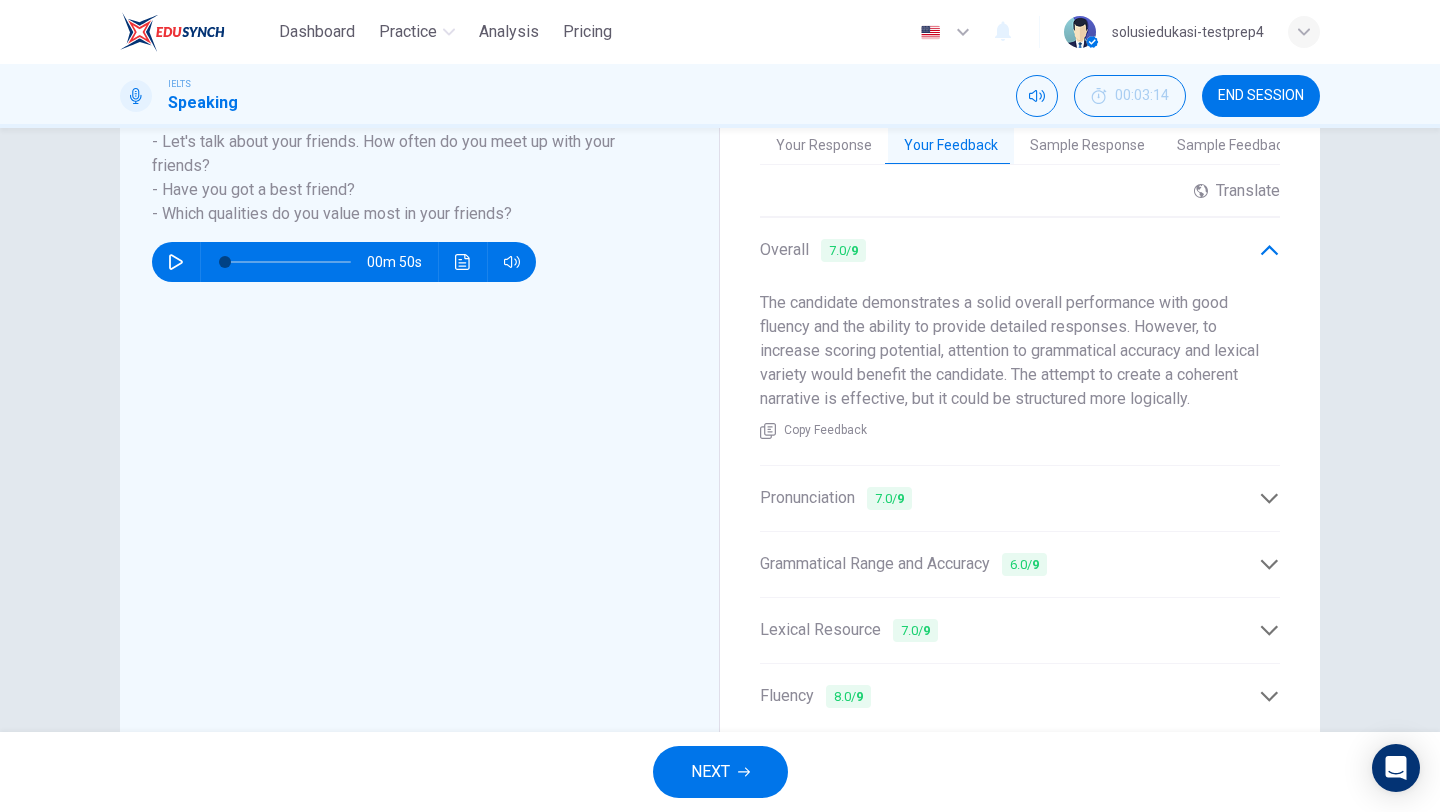 click on "Pronunciation   7.0 / 9" at bounding box center (1009, 498) 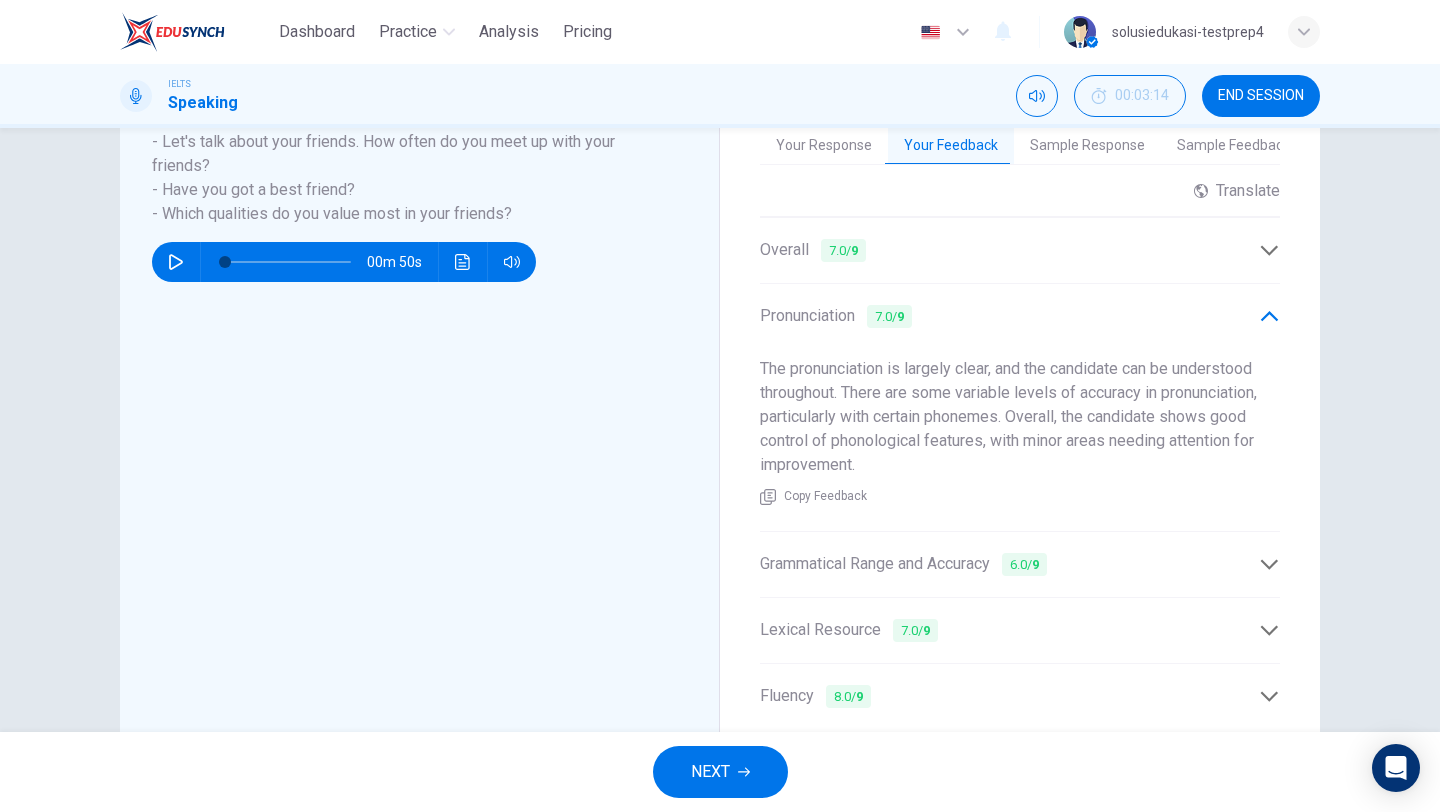 click on "Grammatical Range and Accuracy   6.0 / 9" at bounding box center [1009, 564] 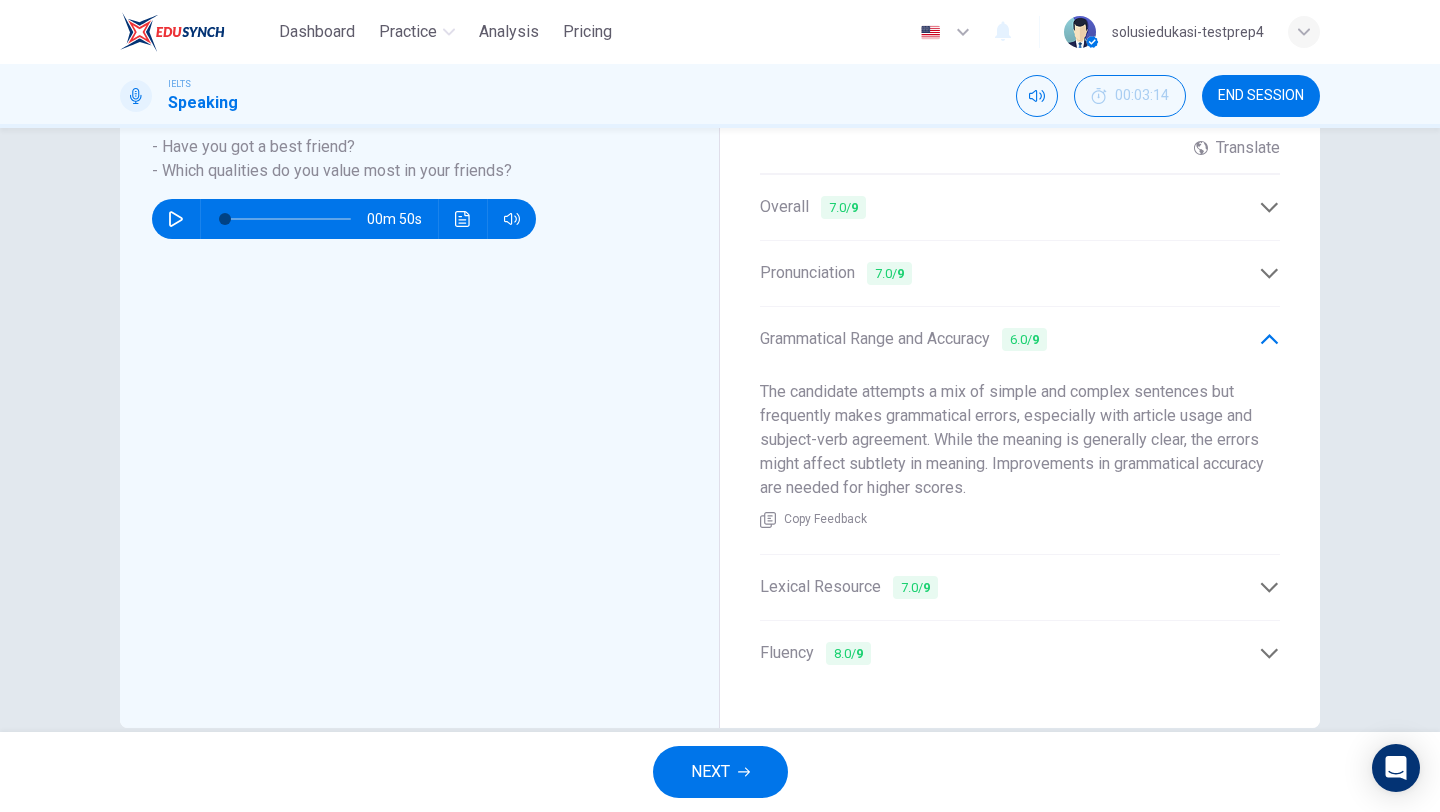 scroll, scrollTop: 545, scrollLeft: 0, axis: vertical 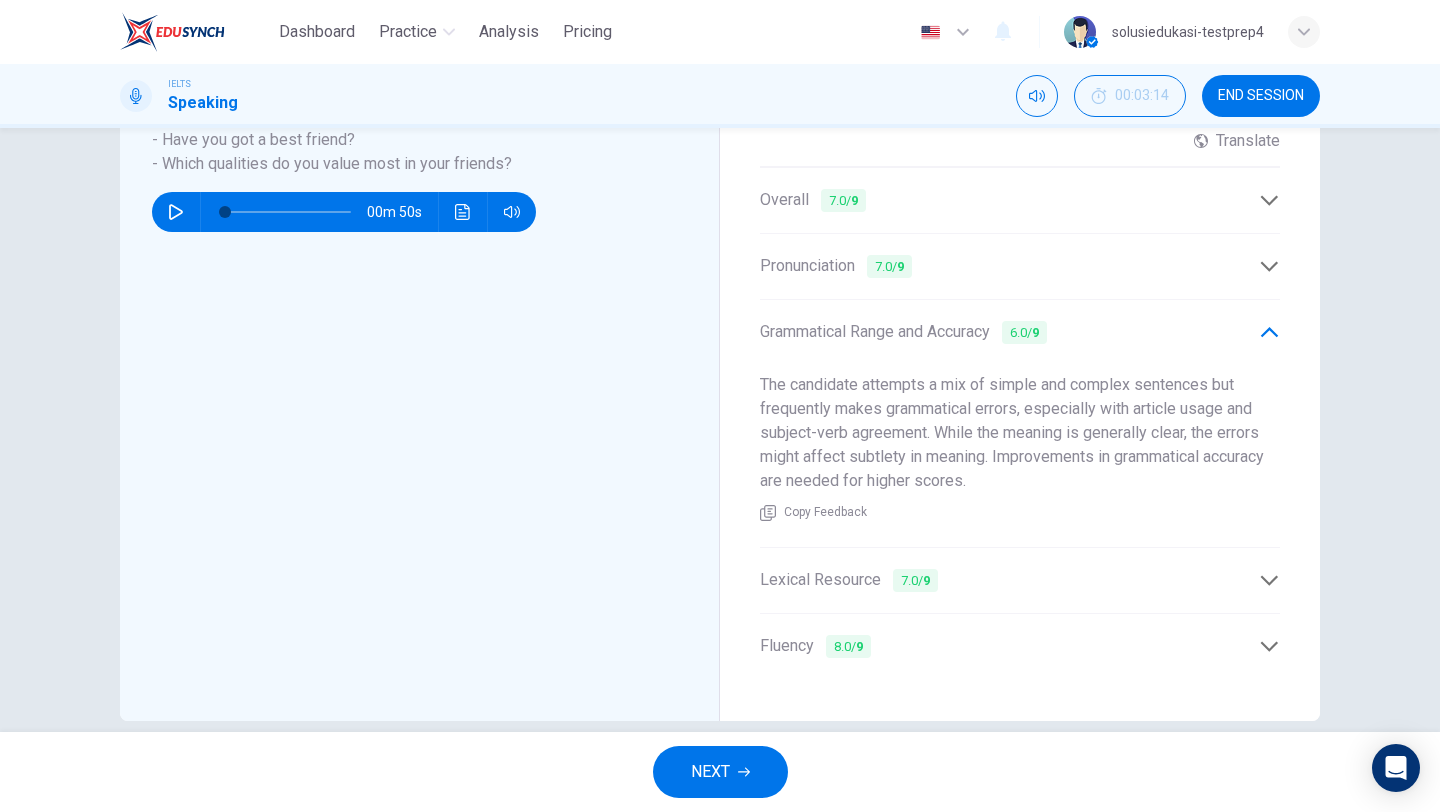 click on "Lexical Resource   7.0 / 9" at bounding box center [1020, 580] 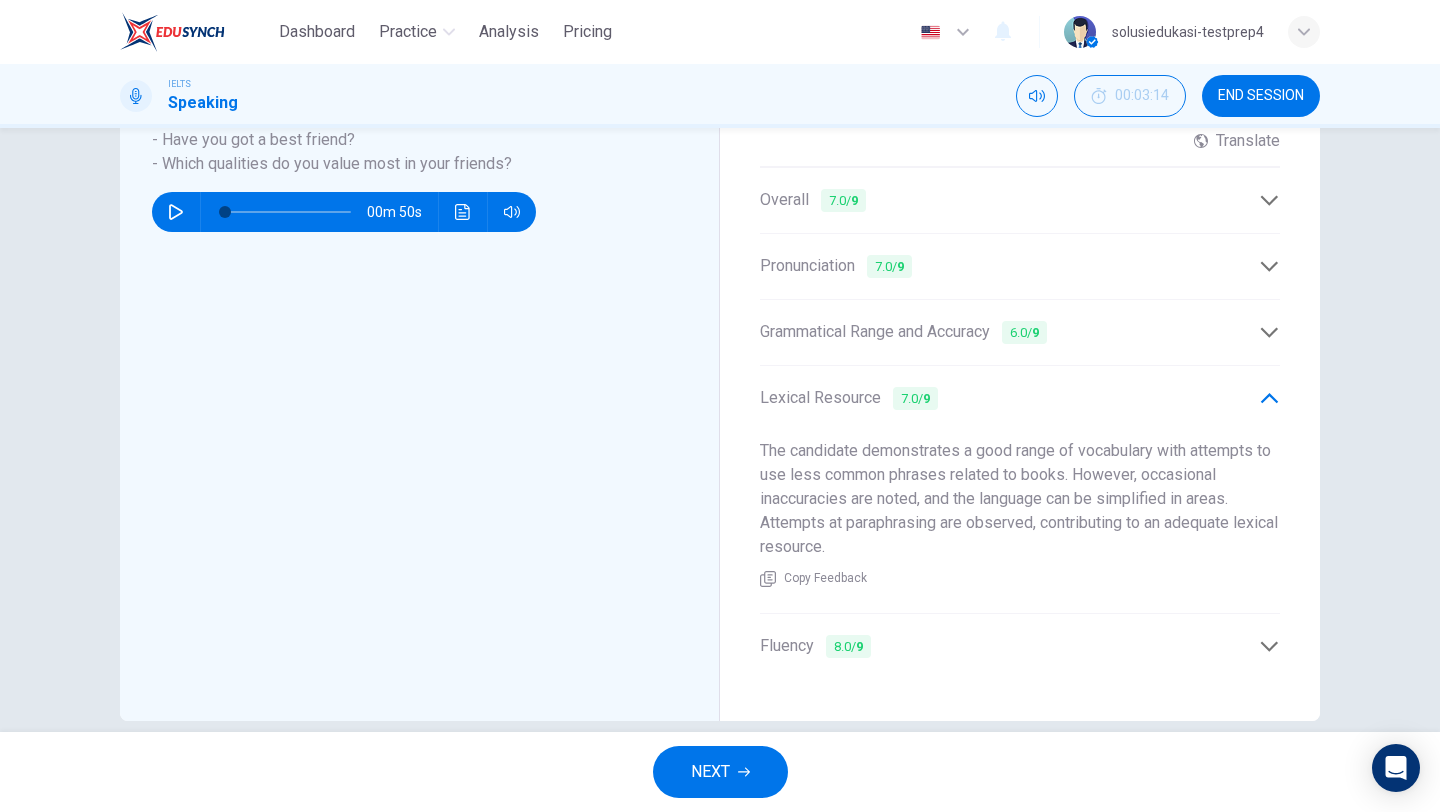 click on "Fluency   8.0 / 9" at bounding box center (1009, 646) 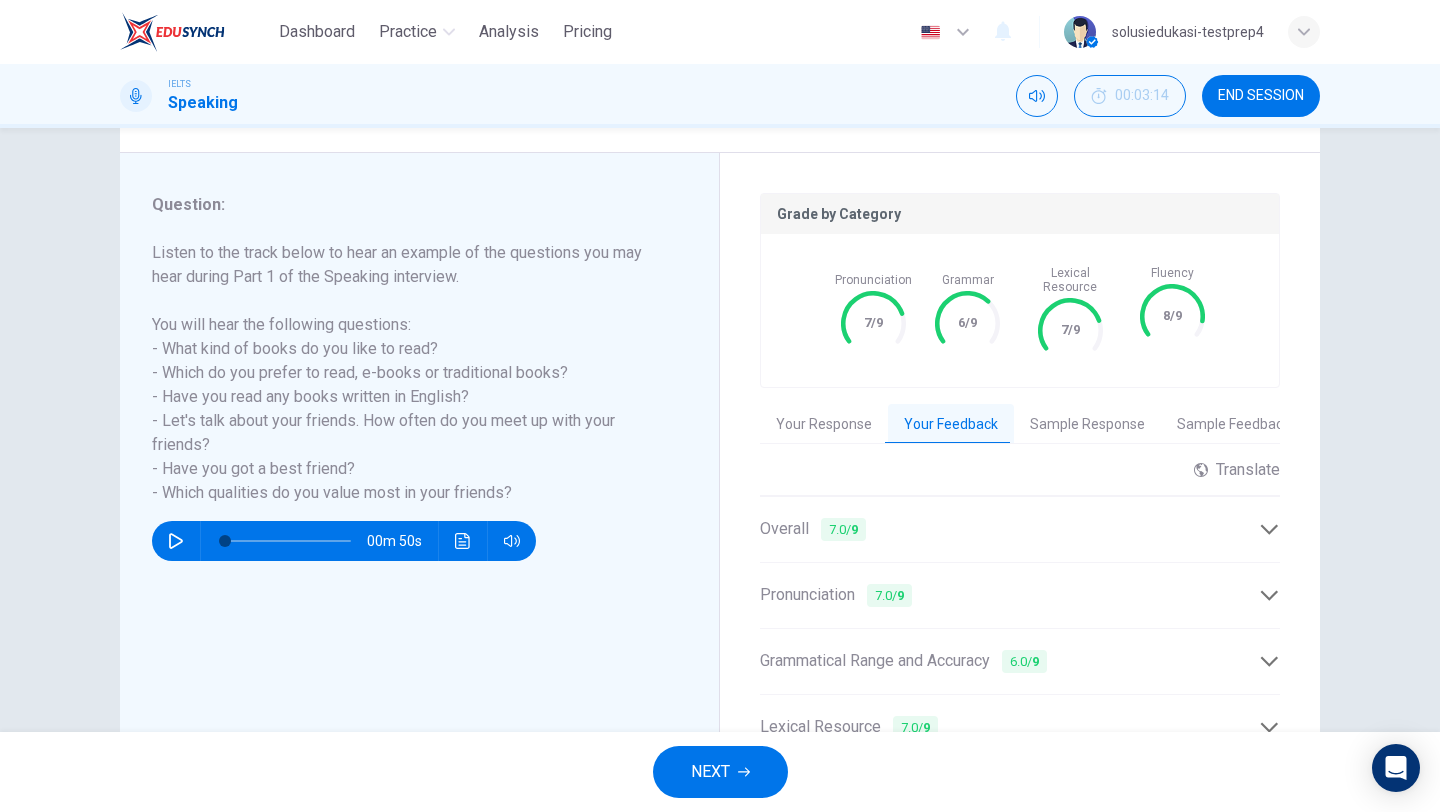 scroll, scrollTop: 20, scrollLeft: 0, axis: vertical 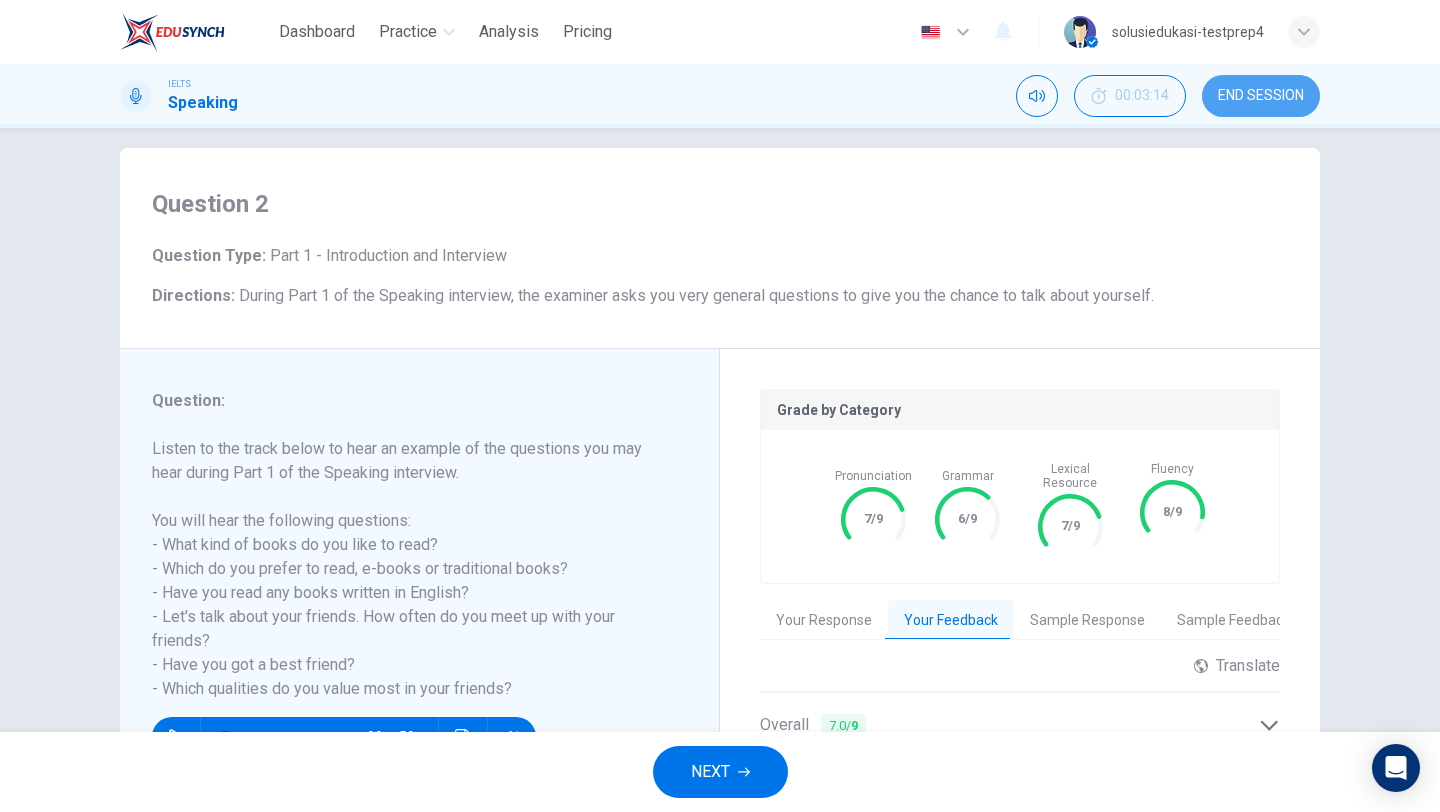 click on "END SESSION" at bounding box center (1261, 96) 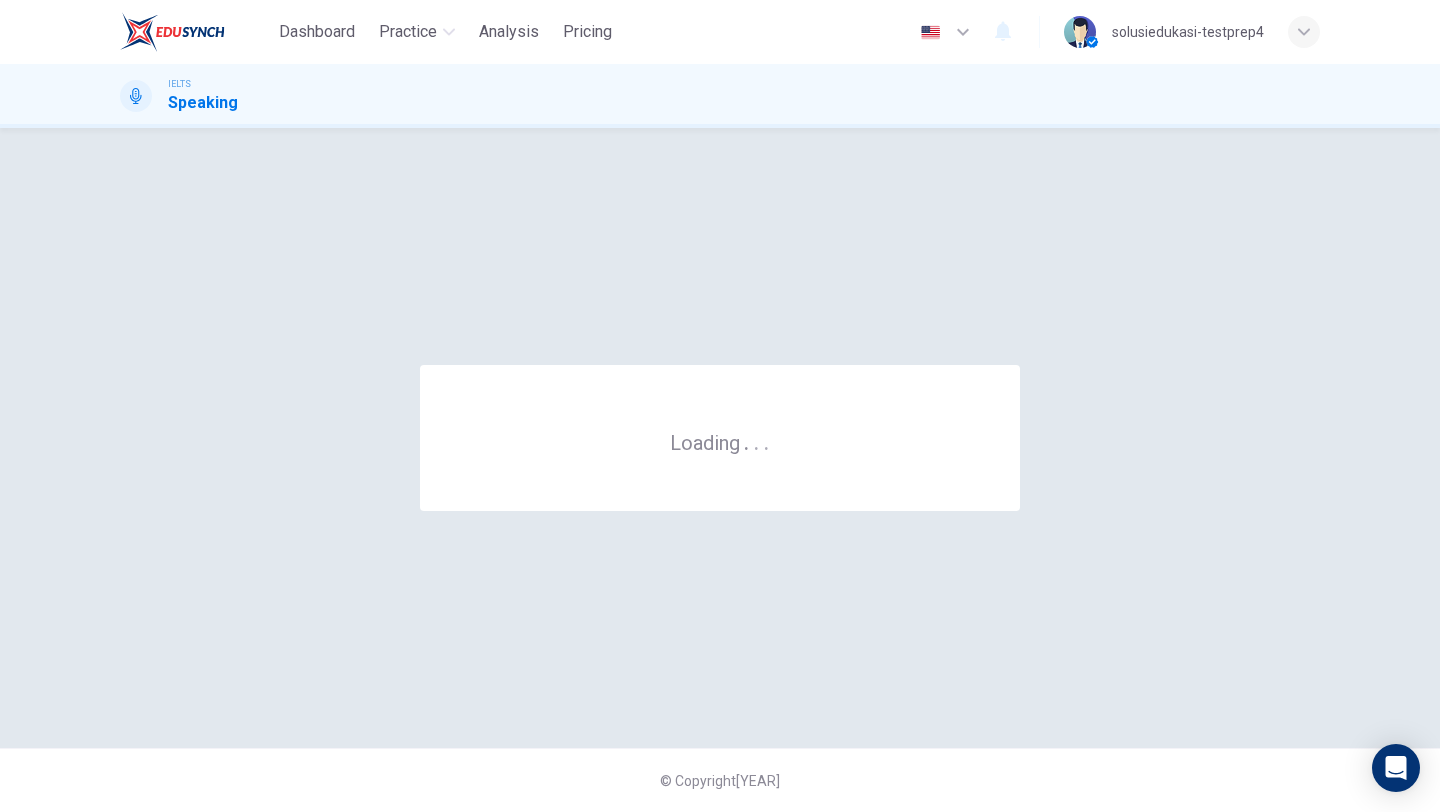 scroll, scrollTop: 0, scrollLeft: 0, axis: both 